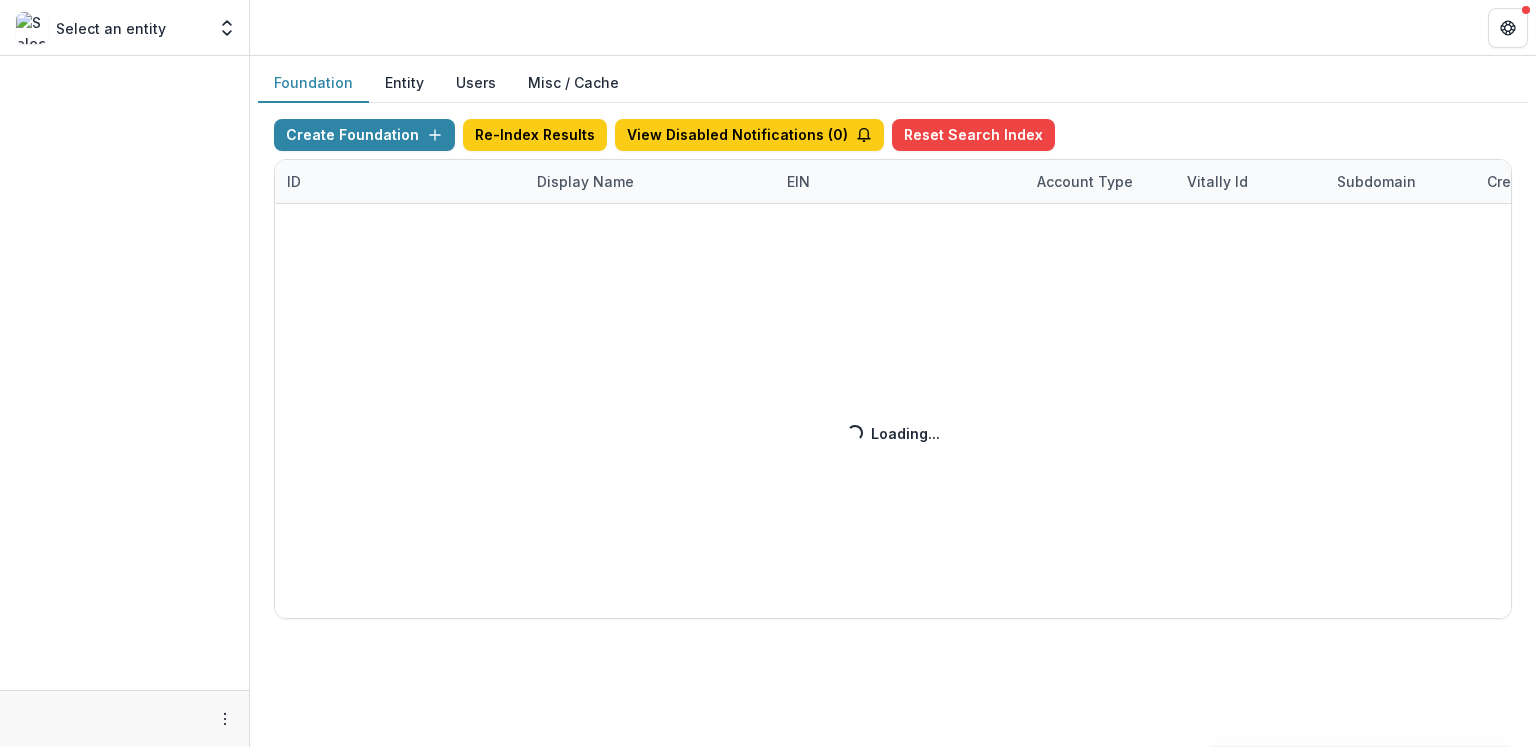scroll, scrollTop: 0, scrollLeft: 0, axis: both 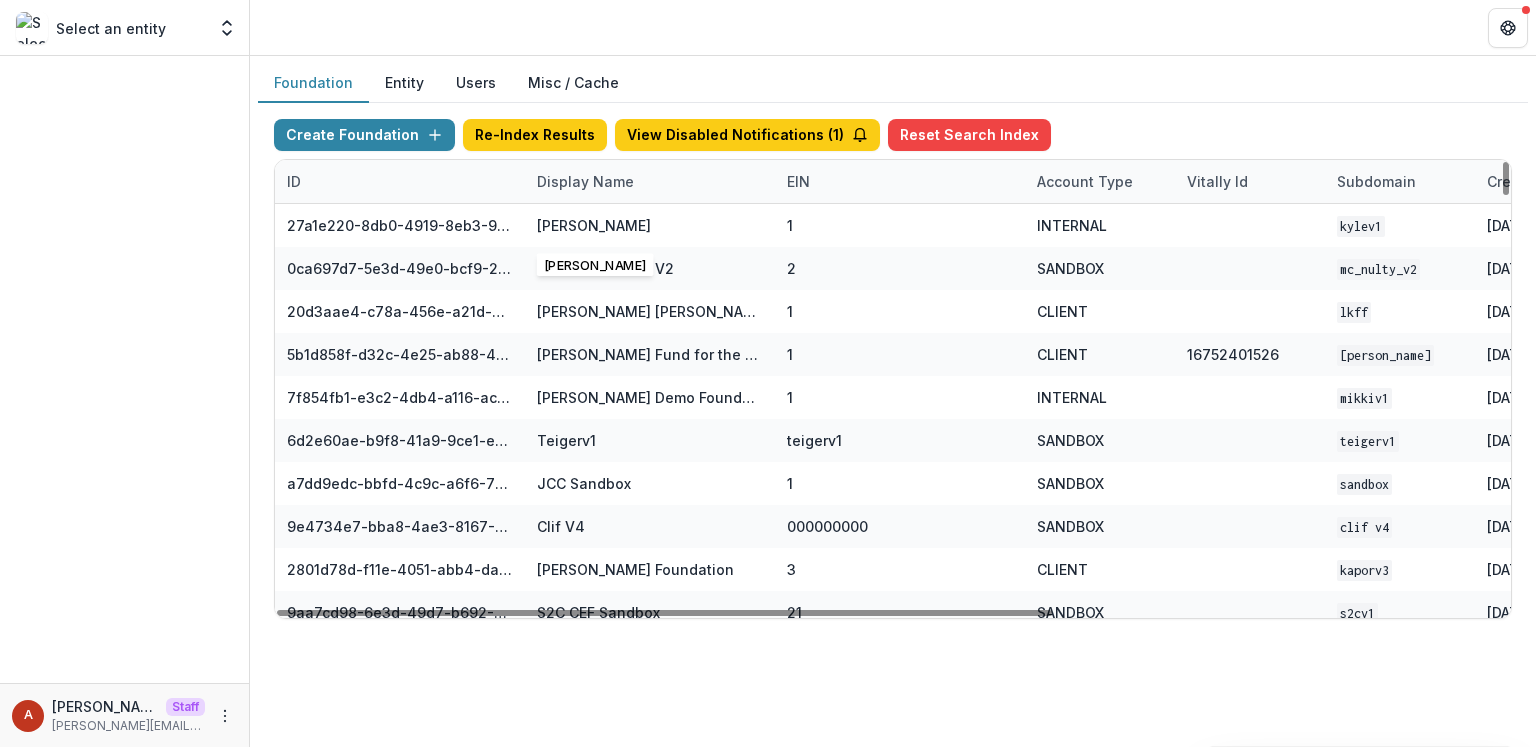 click on "Display Name" at bounding box center (650, 181) 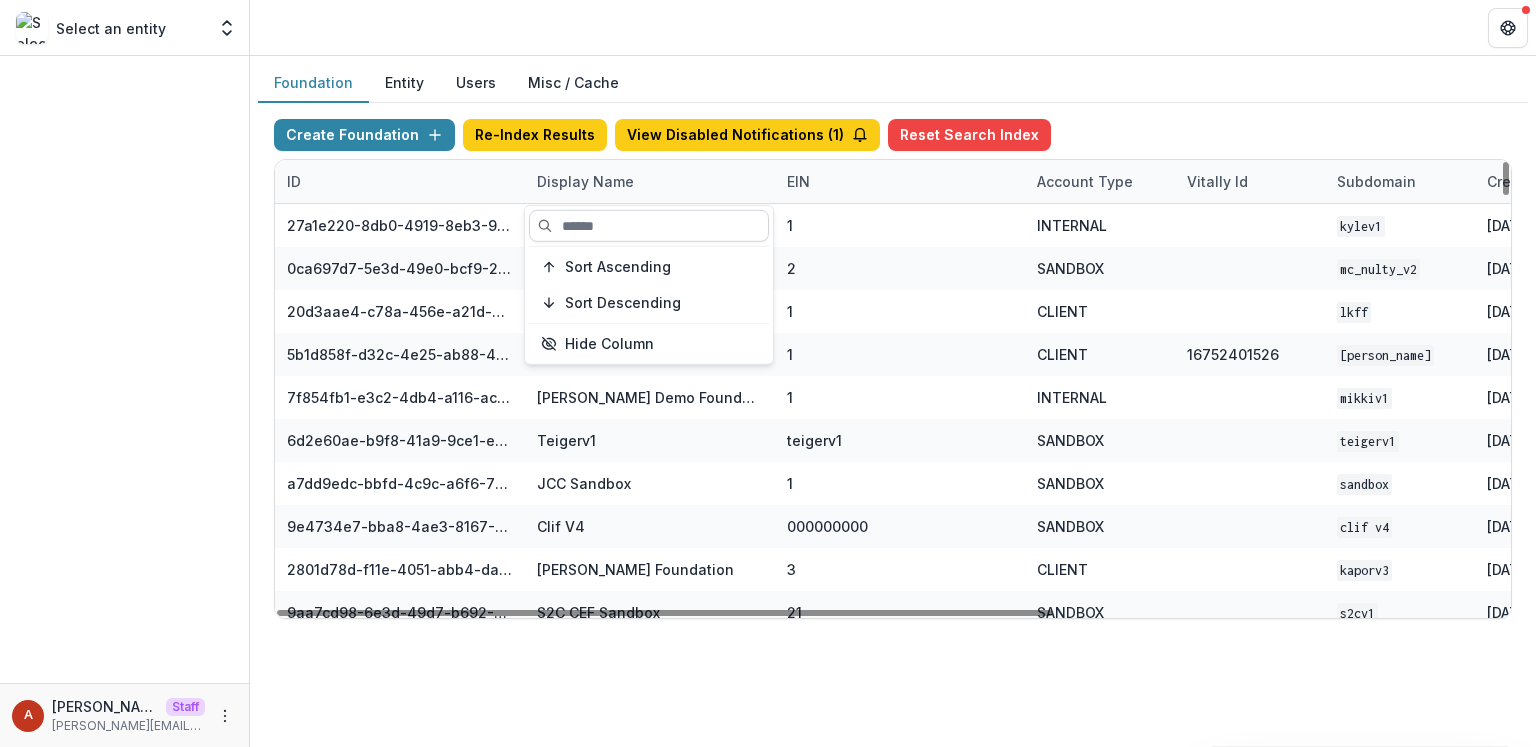 click at bounding box center (649, 226) 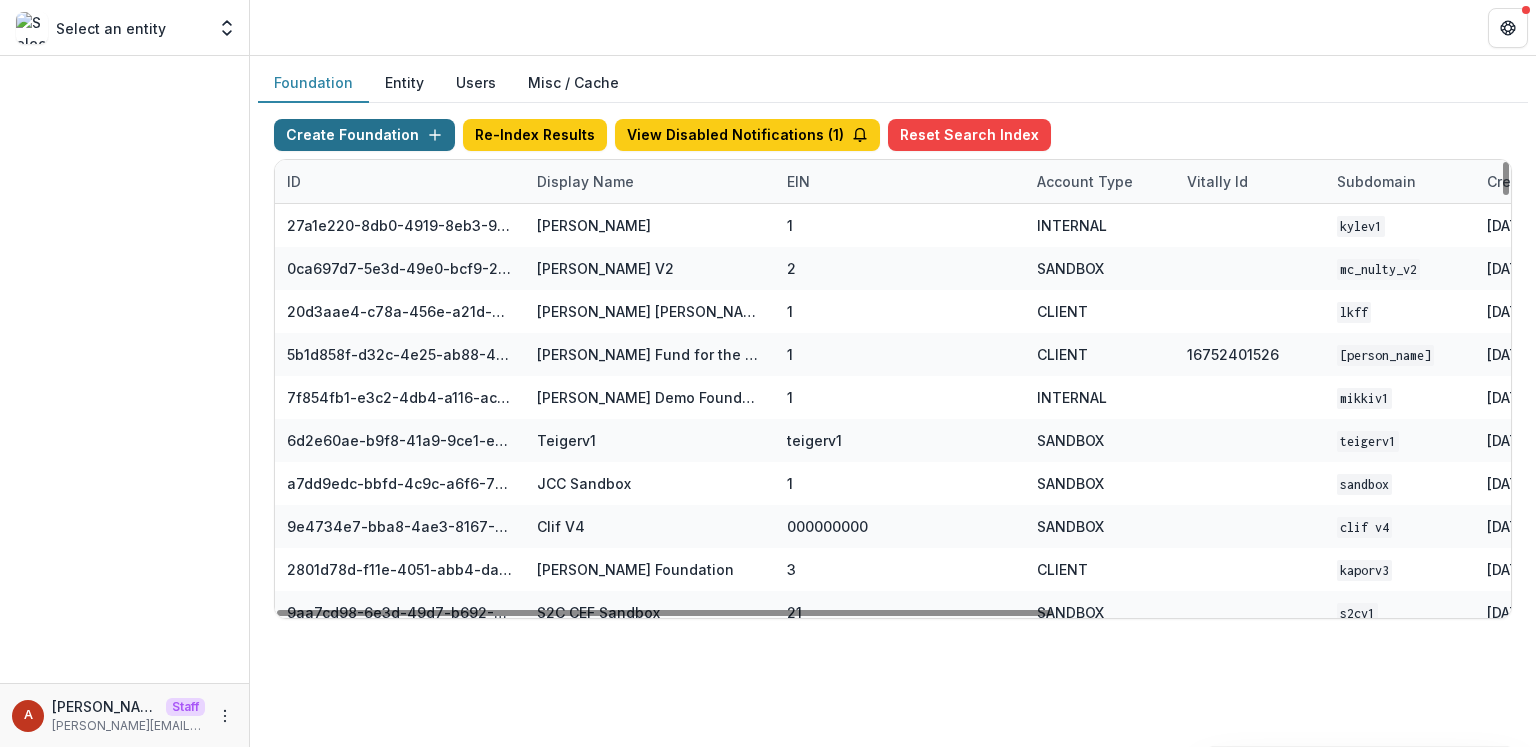 click on "Create Foundation" at bounding box center [364, 135] 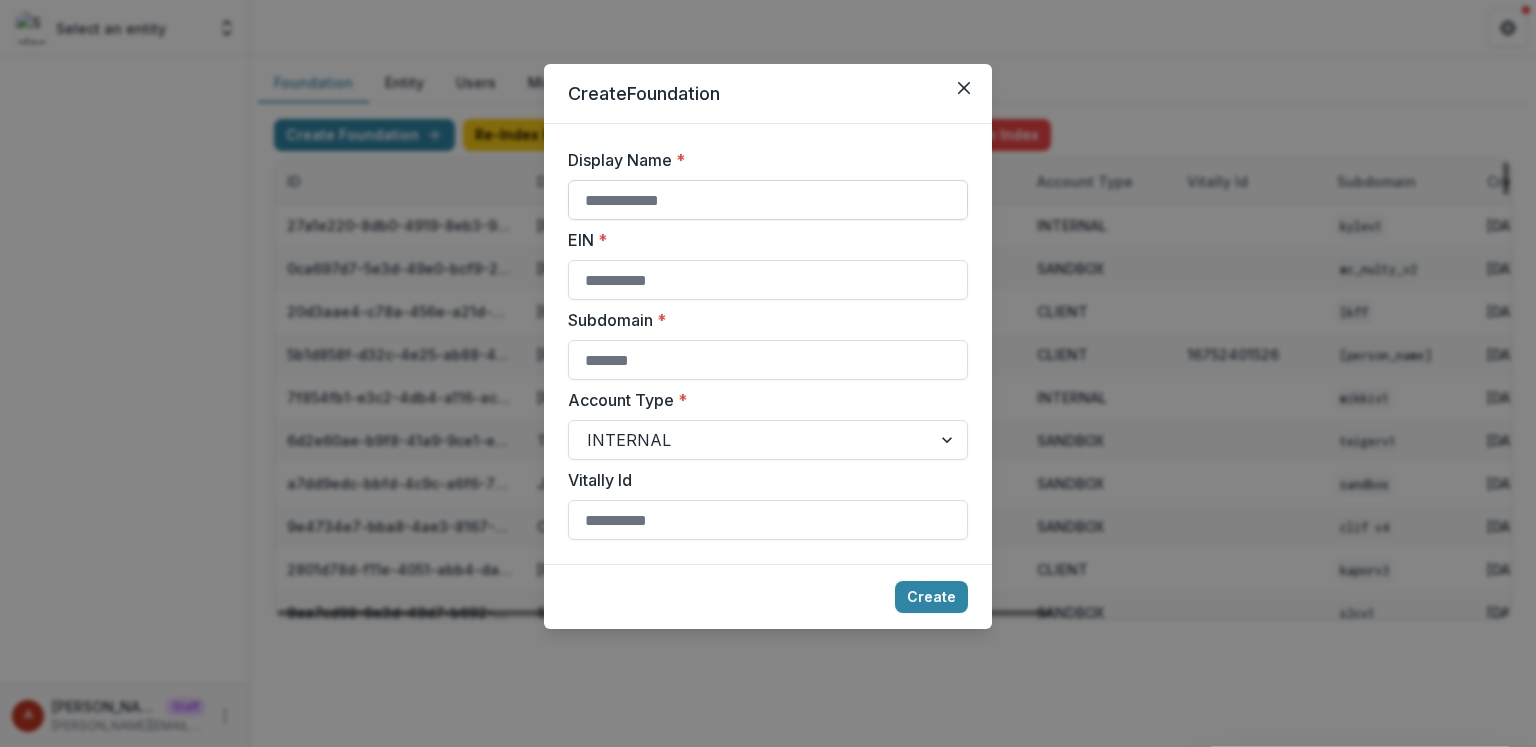 click on "Display Name *" at bounding box center [768, 200] 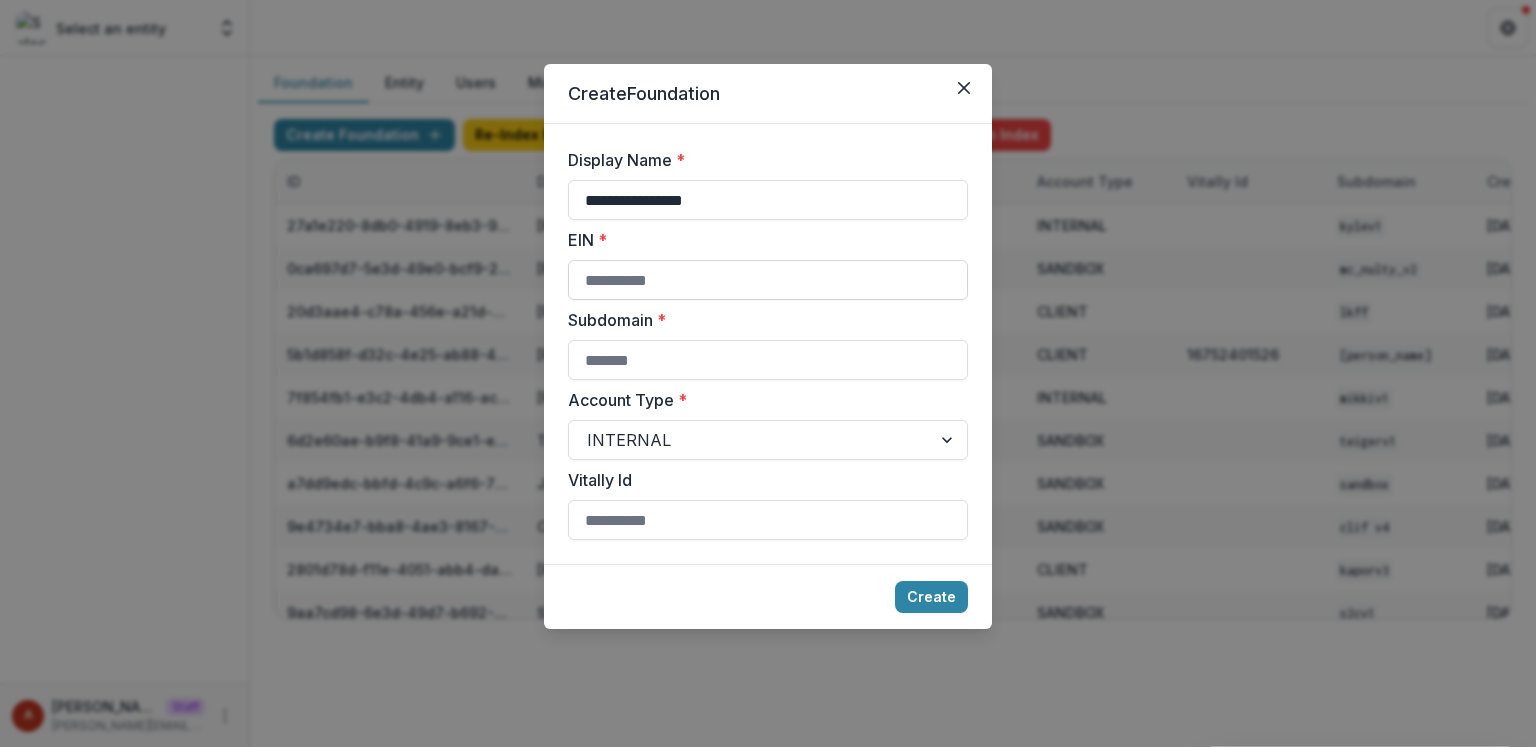 type on "**********" 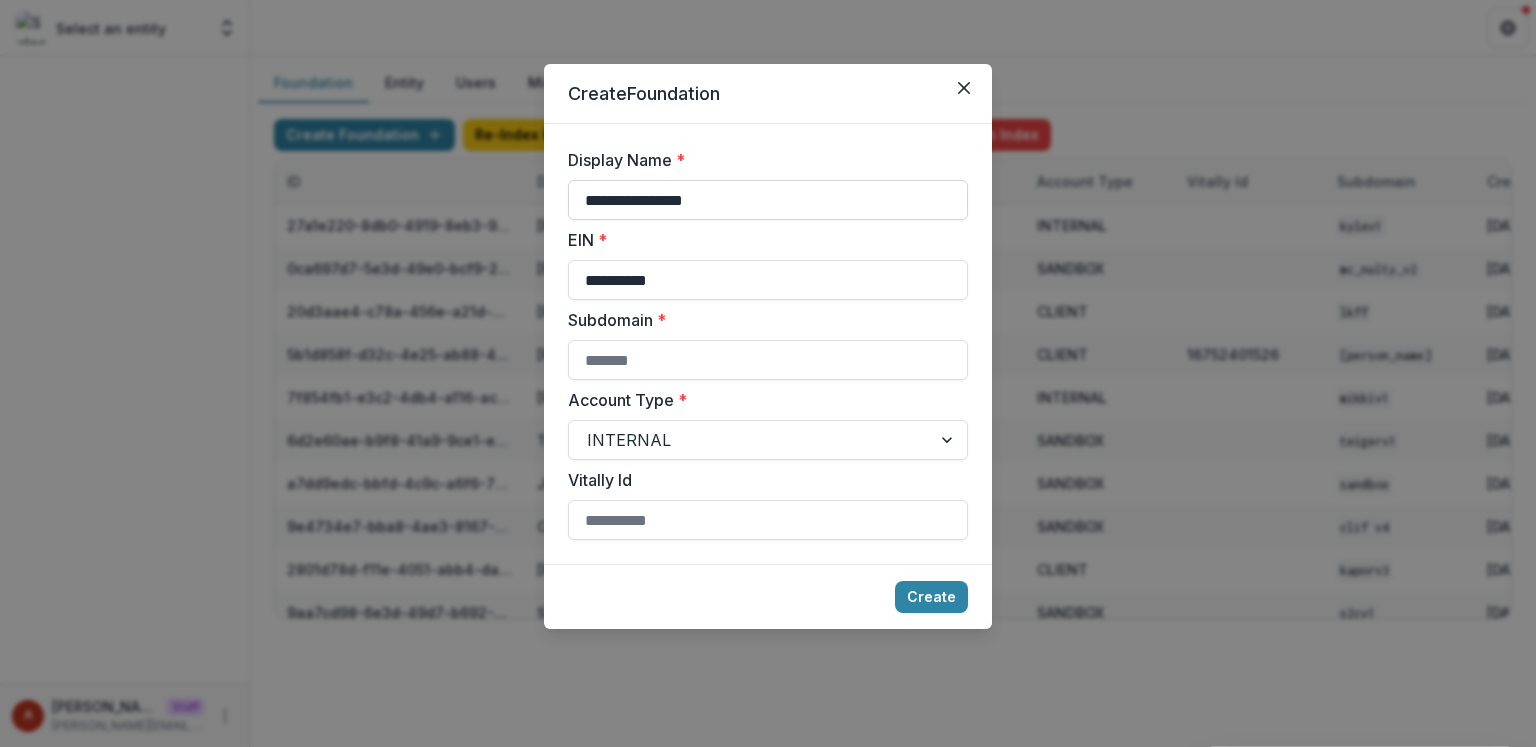 type on "**********" 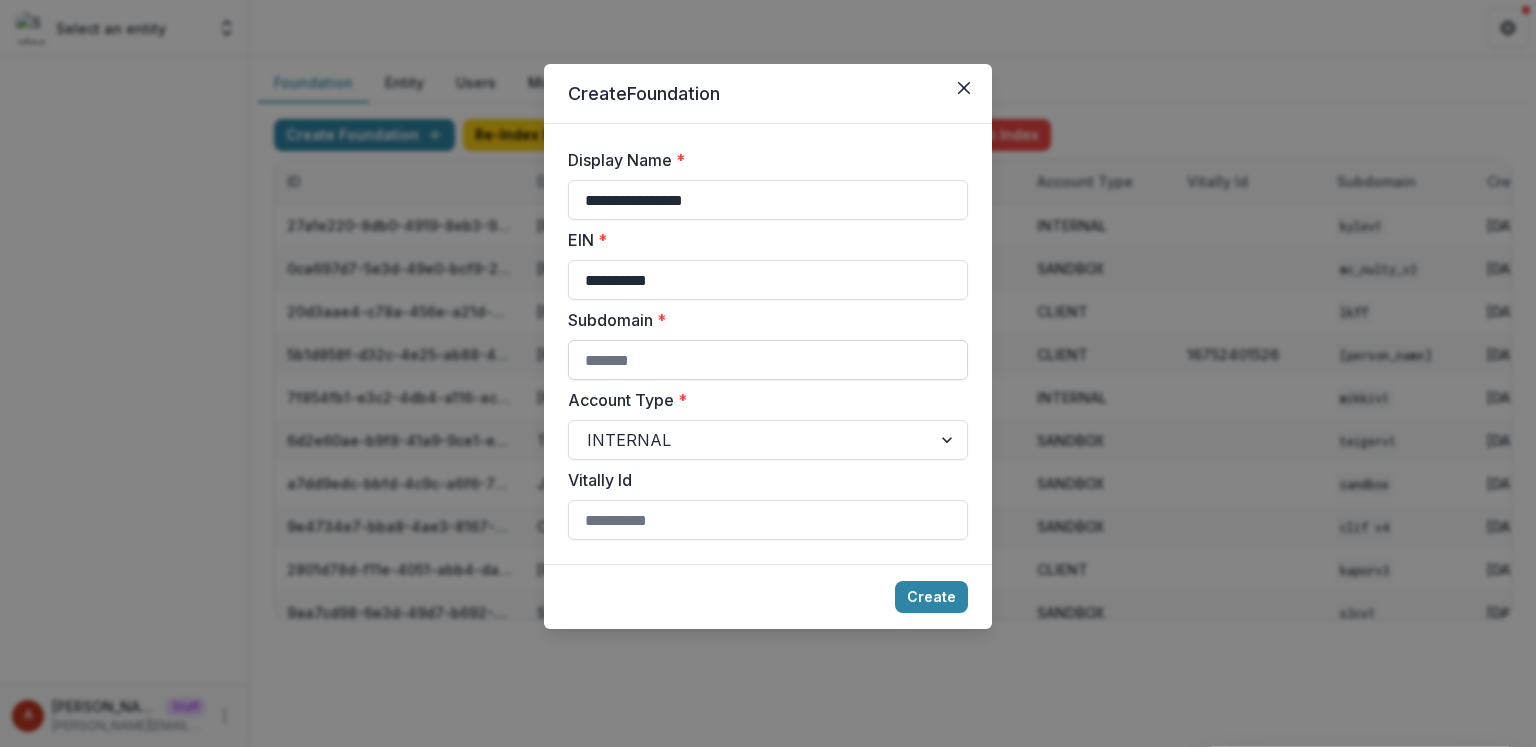 click on "Subdomain *" at bounding box center (768, 360) 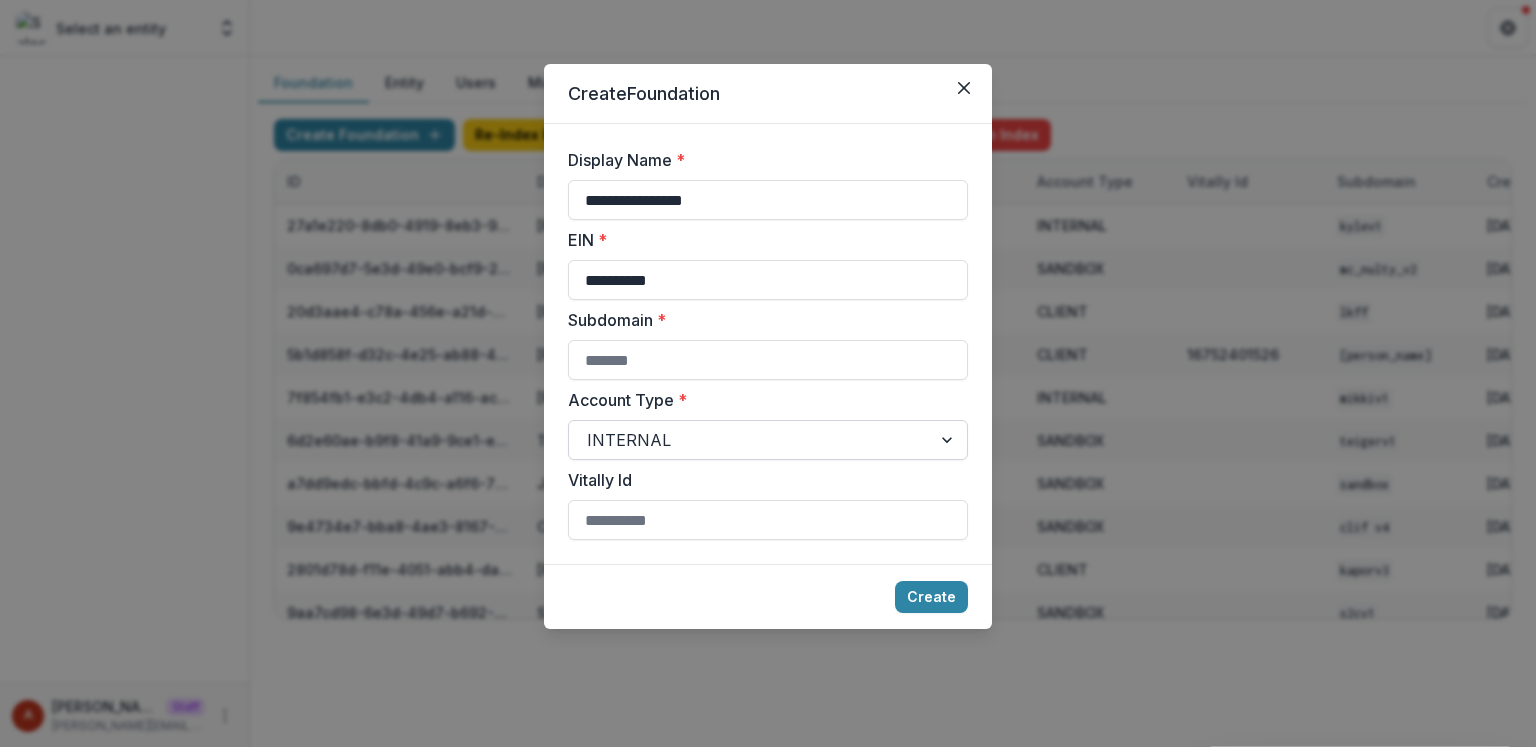 paste on "**********" 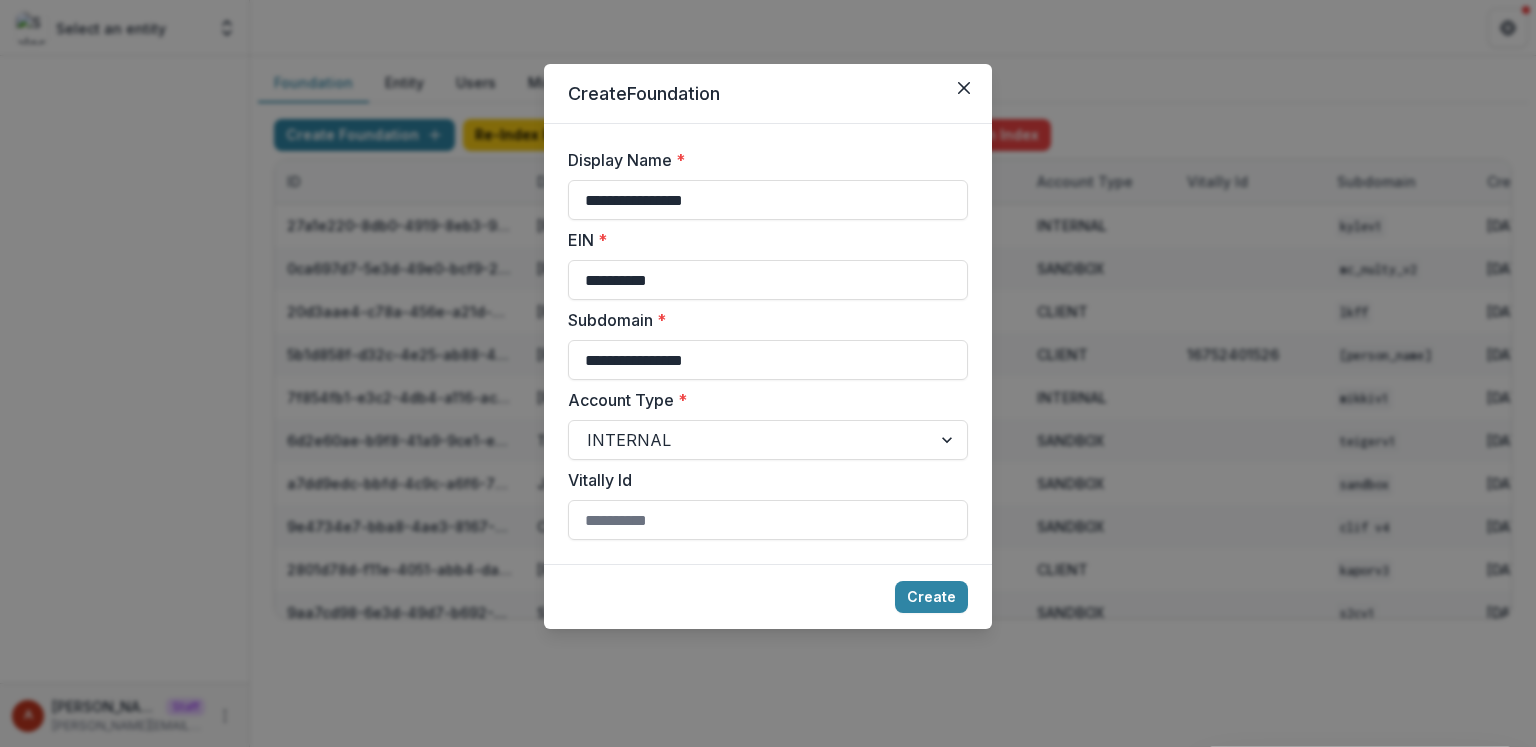 type on "**********" 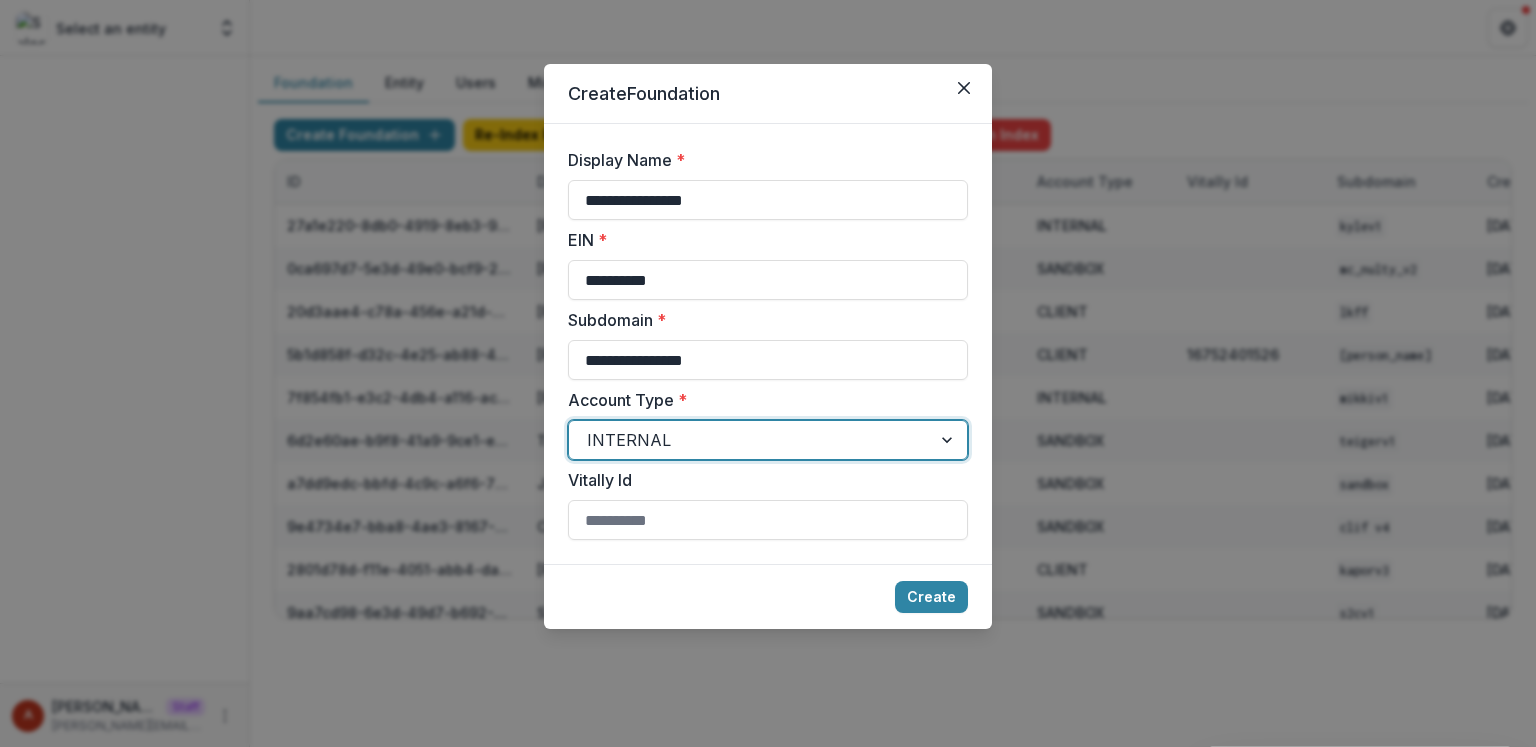 click at bounding box center [750, 440] 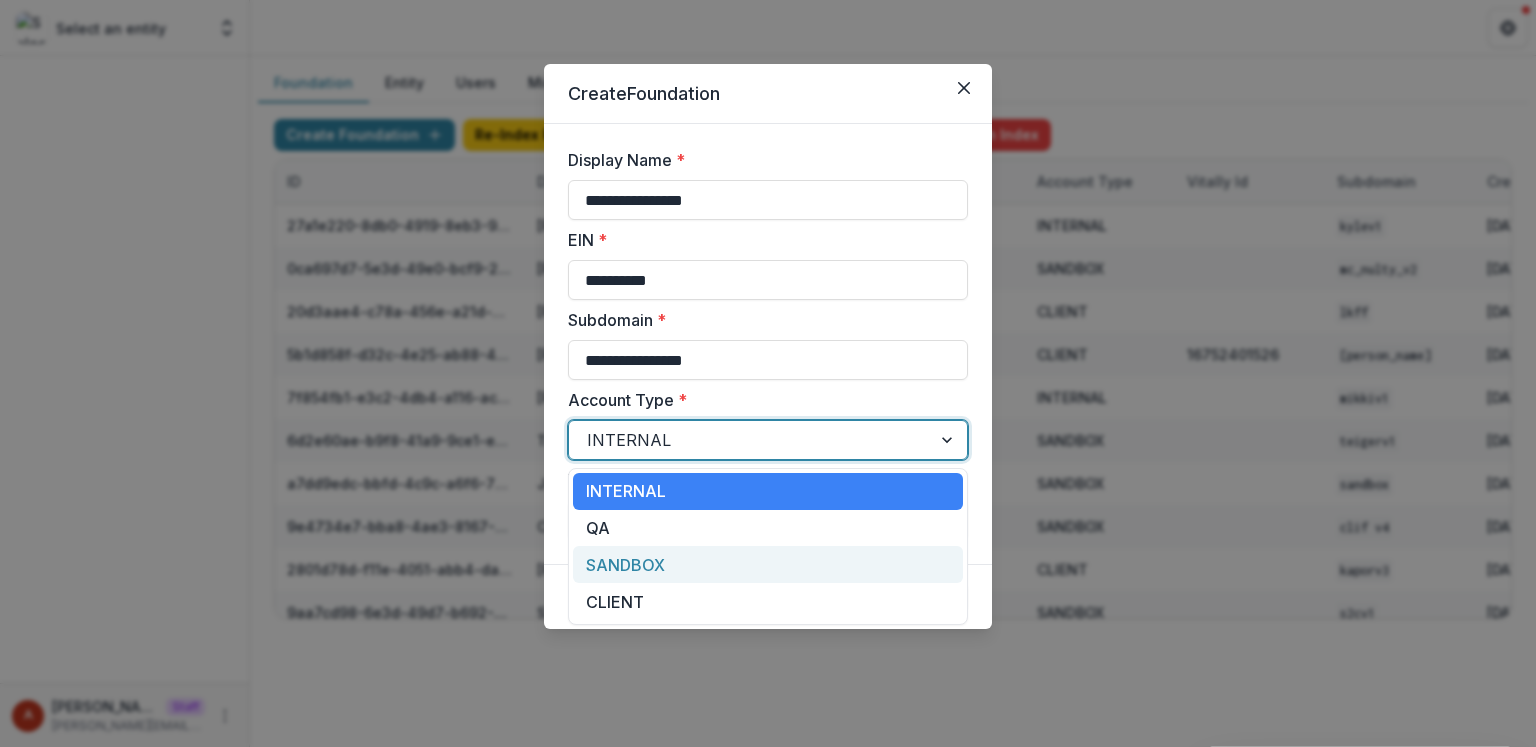 click on "SANDBOX" at bounding box center [768, 564] 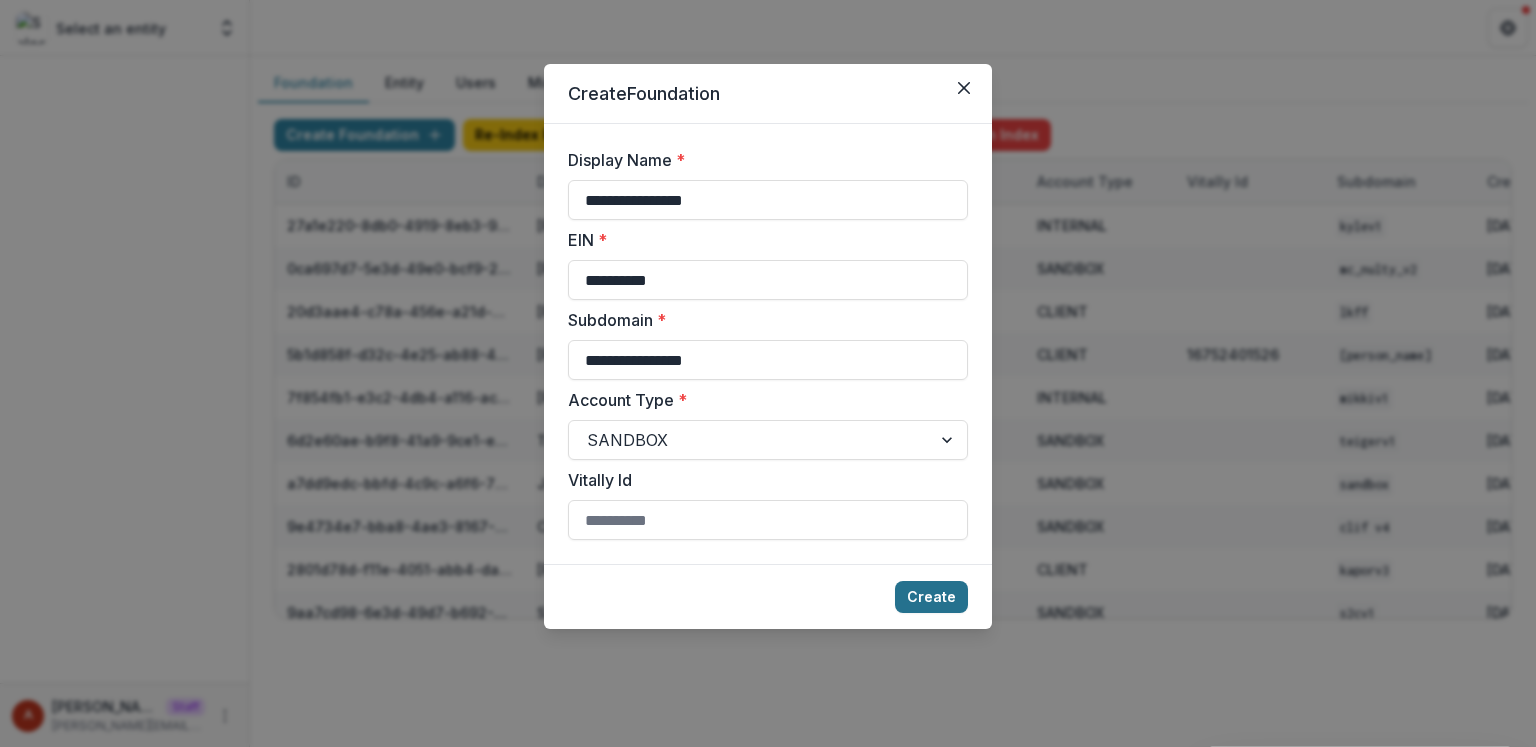 click on "Create" at bounding box center (931, 597) 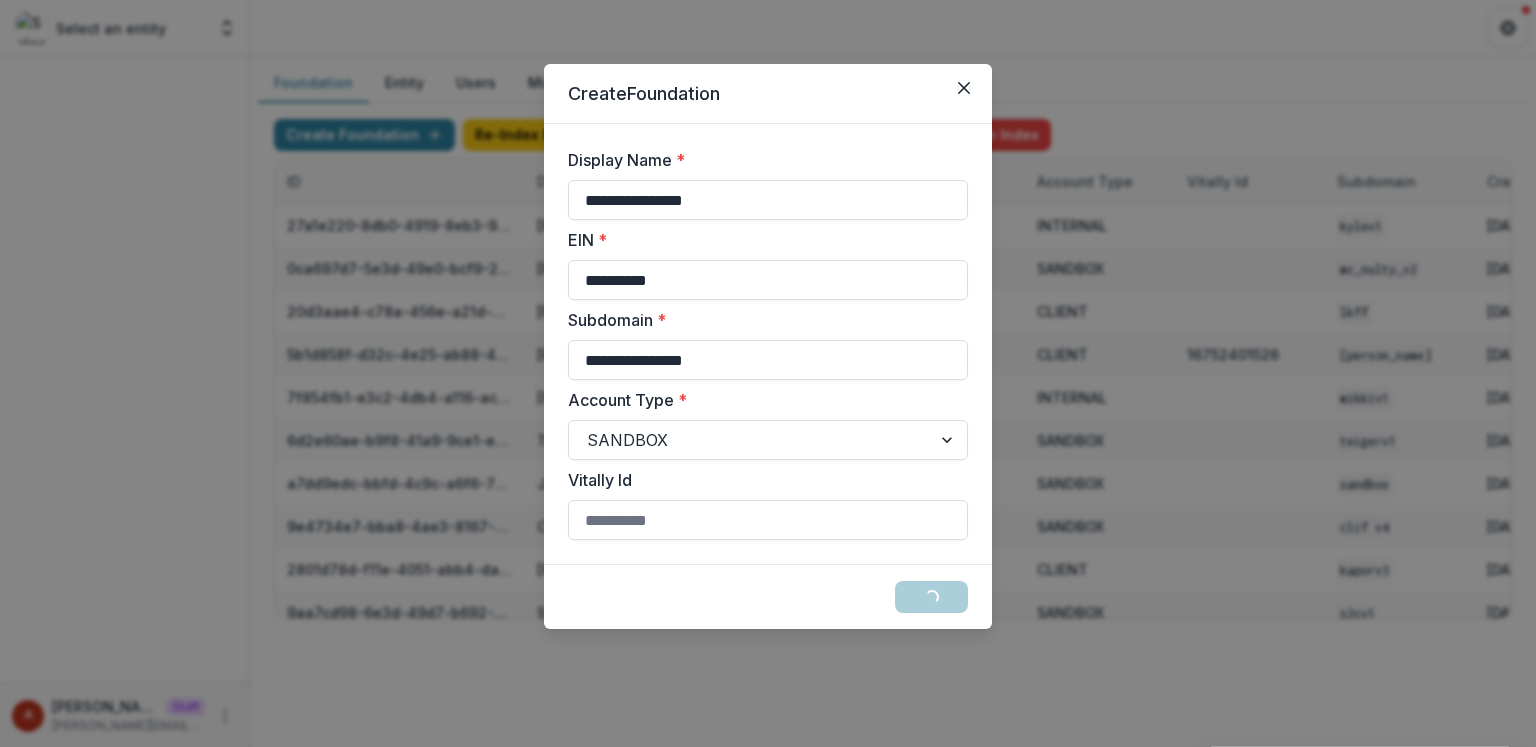 type 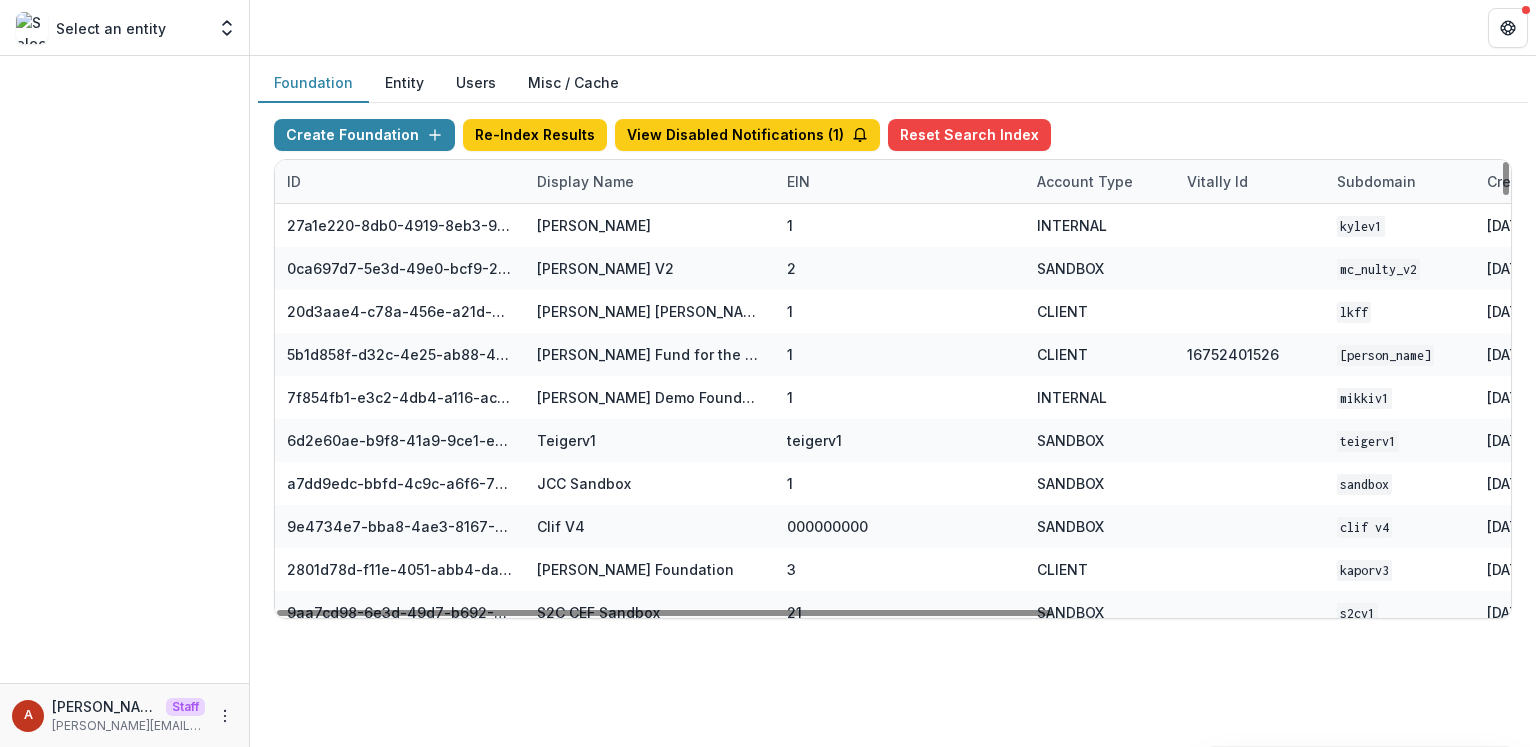 click on "Display Name" at bounding box center (585, 181) 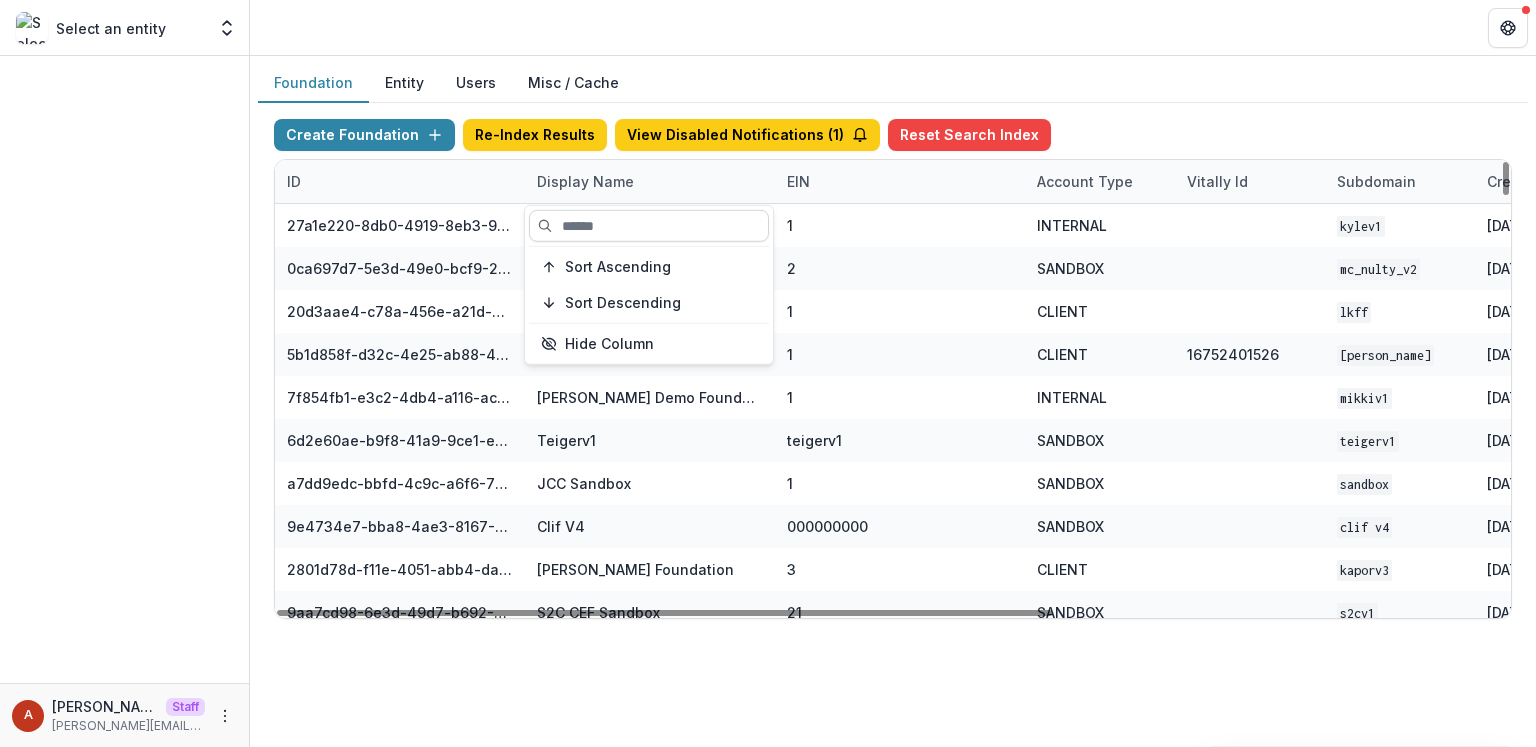 click at bounding box center (649, 226) 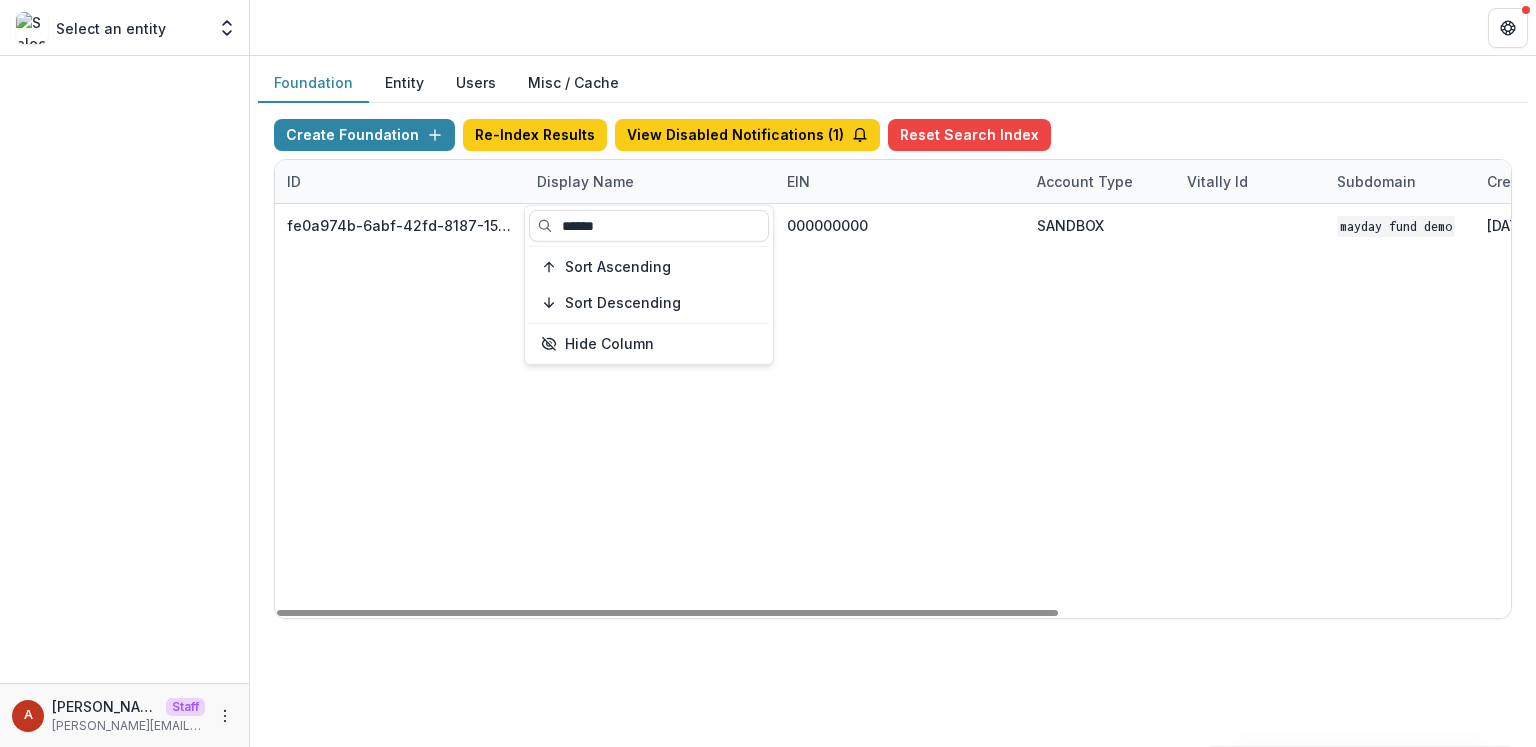 type on "******" 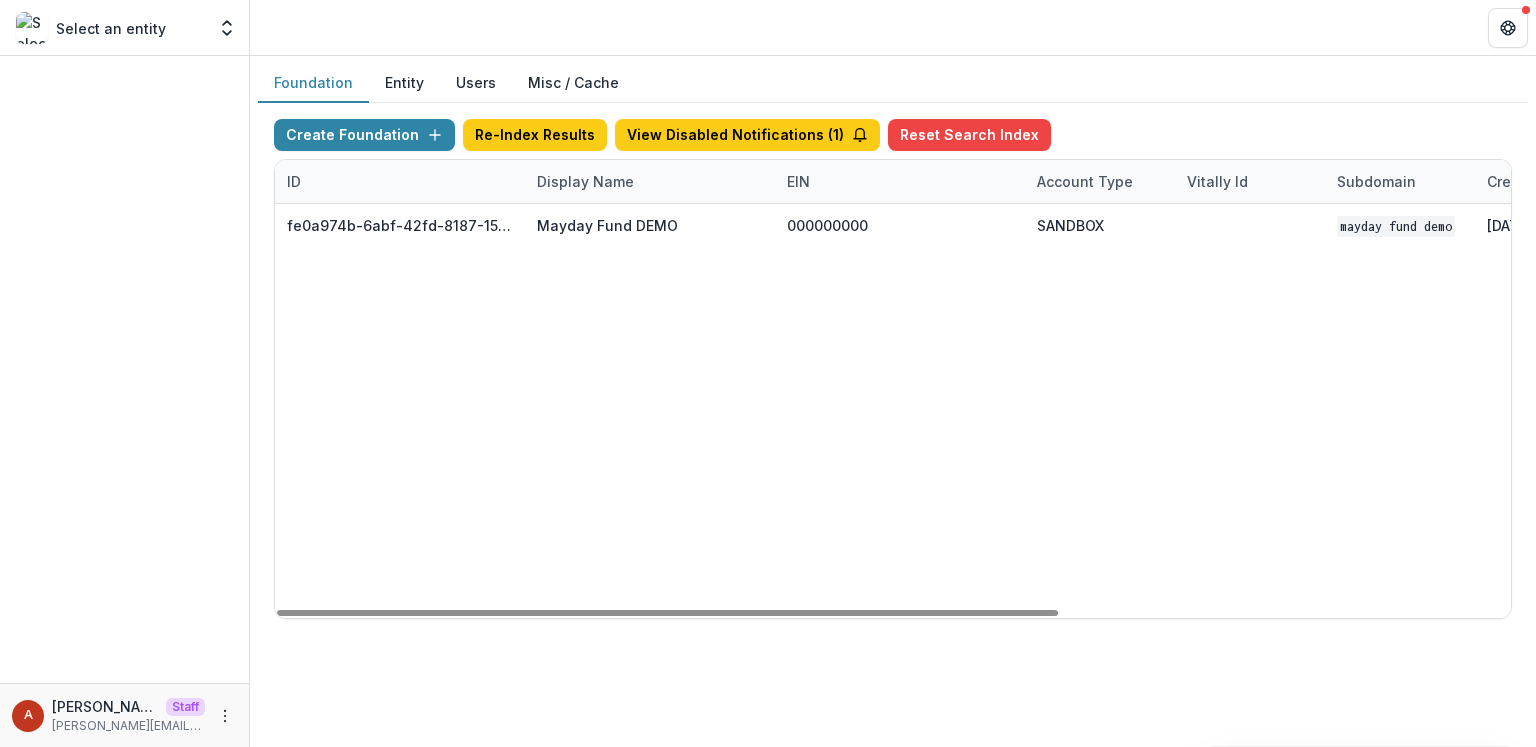 click at bounding box center (893, 27) 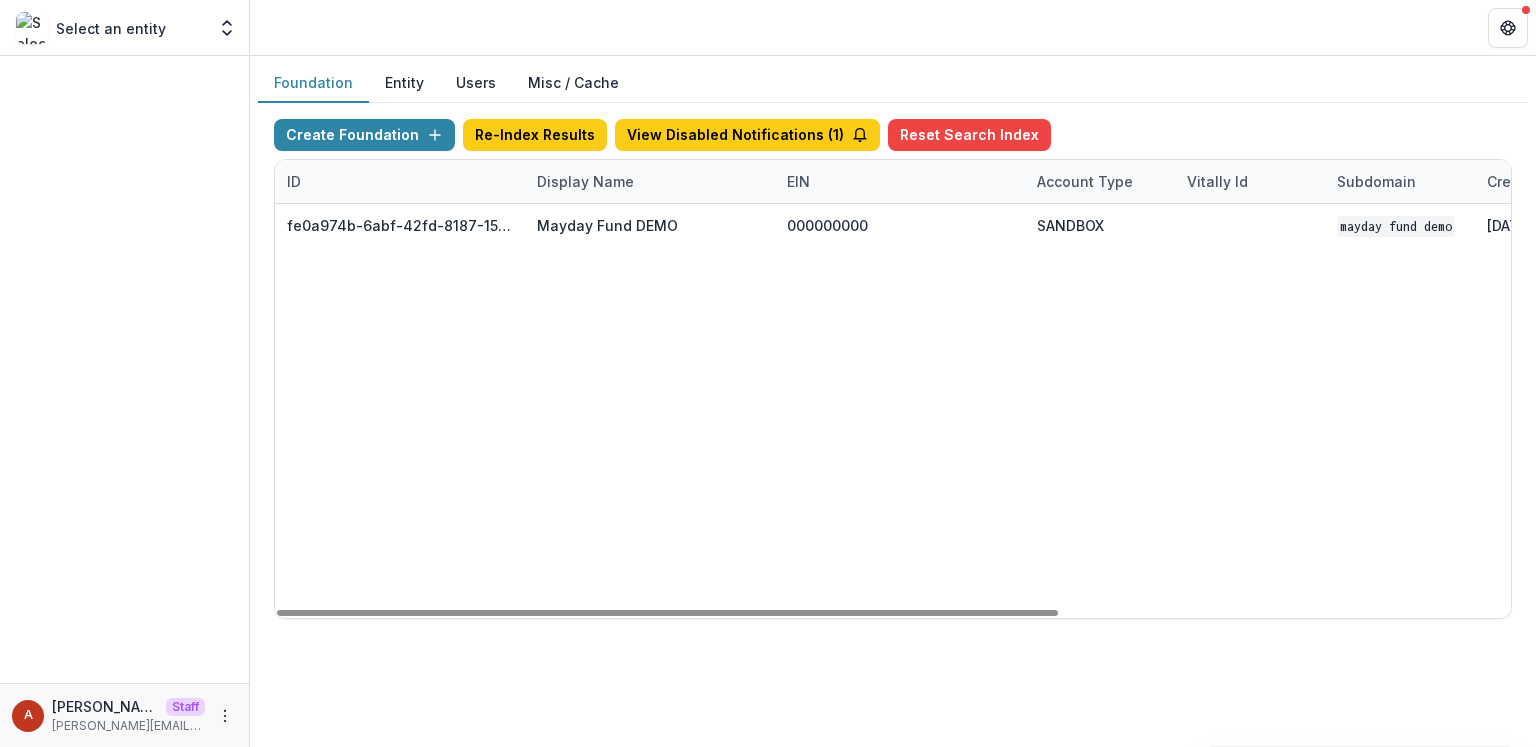 scroll, scrollTop: 0, scrollLeft: 713, axis: horizontal 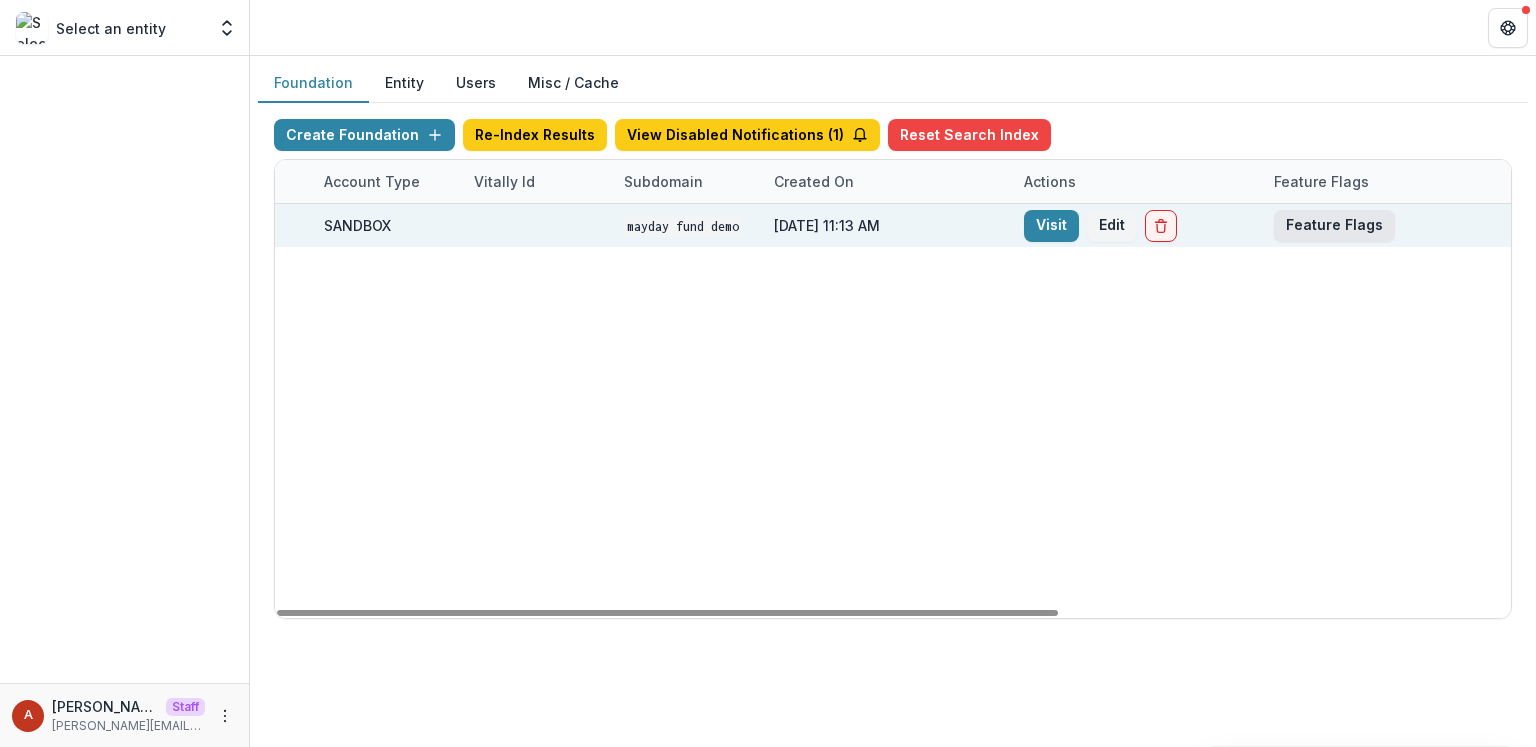 click on "Feature Flags" at bounding box center (1334, 226) 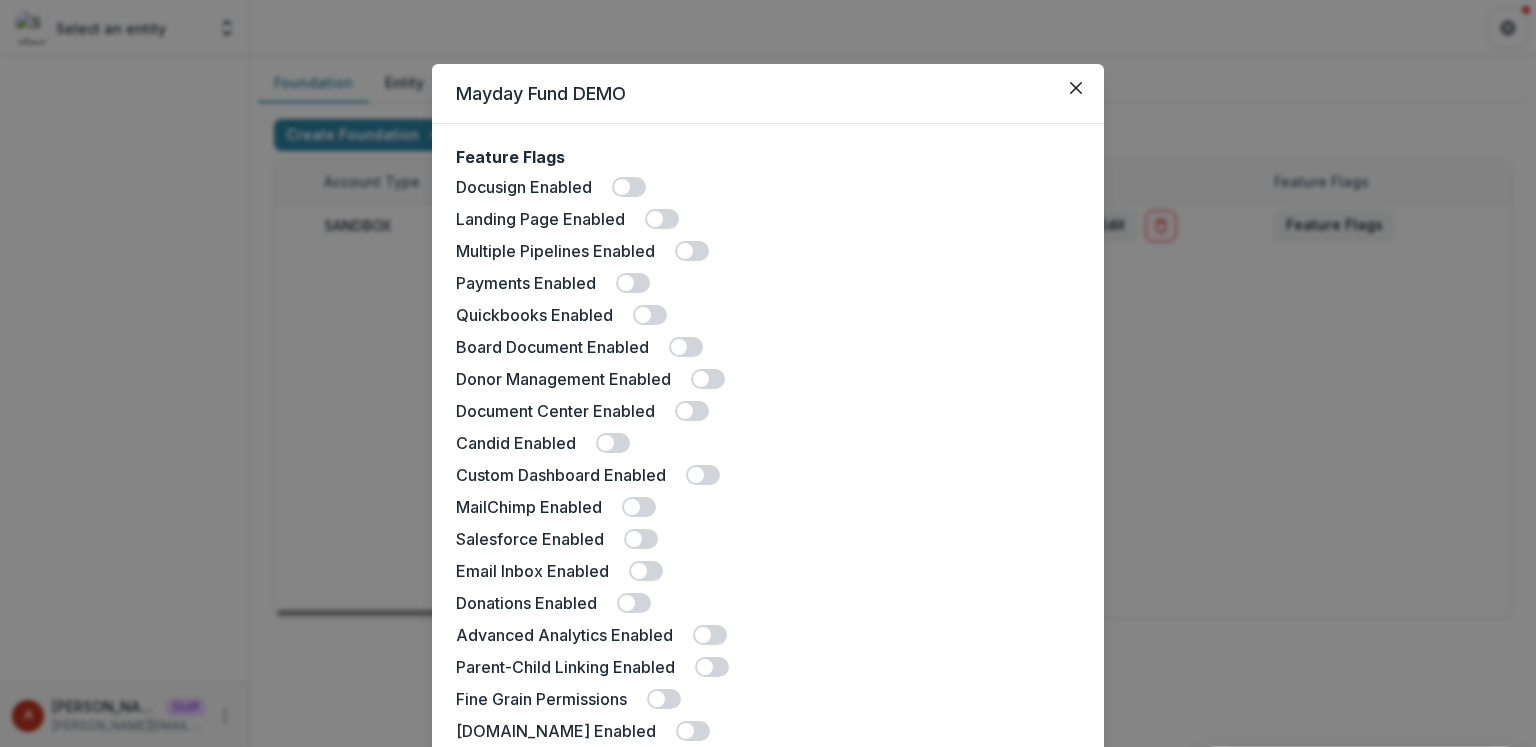 scroll, scrollTop: 484, scrollLeft: 0, axis: vertical 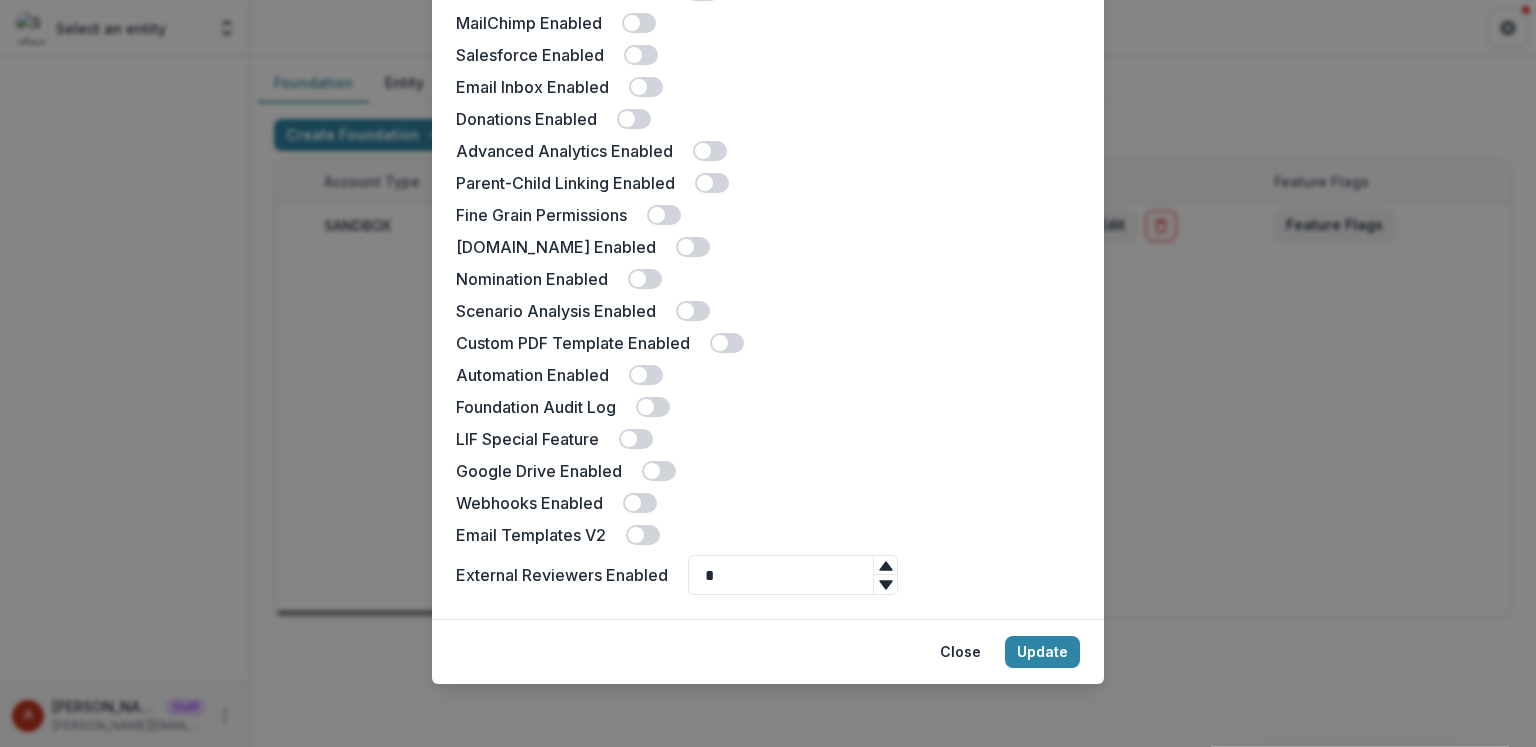 click on "Mayday Fund DEMO Feature Flags Docusign Enabled Landing Page Enabled Multiple Pipelines Enabled Payments Enabled Quickbooks Enabled Board Document Enabled Donor Management Enabled Document Center Enabled Candid Enabled Custom Dashboard Enabled MailChimp Enabled Salesforce Enabled Email Inbox Enabled Donations Enabled Advanced Analytics Enabled Parent-Child Linking Enabled Fine Grain Permissions [DOMAIN_NAME] Enabled Nomination Enabled Scenario Analysis Enabled Custom PDF Template Enabled Automation Enabled Foundation Audit Log LIF Special Feature Google Drive Enabled Webhooks Enabled Email Templates V2 External Reviewers Enabled * Close Update" at bounding box center [768, 373] 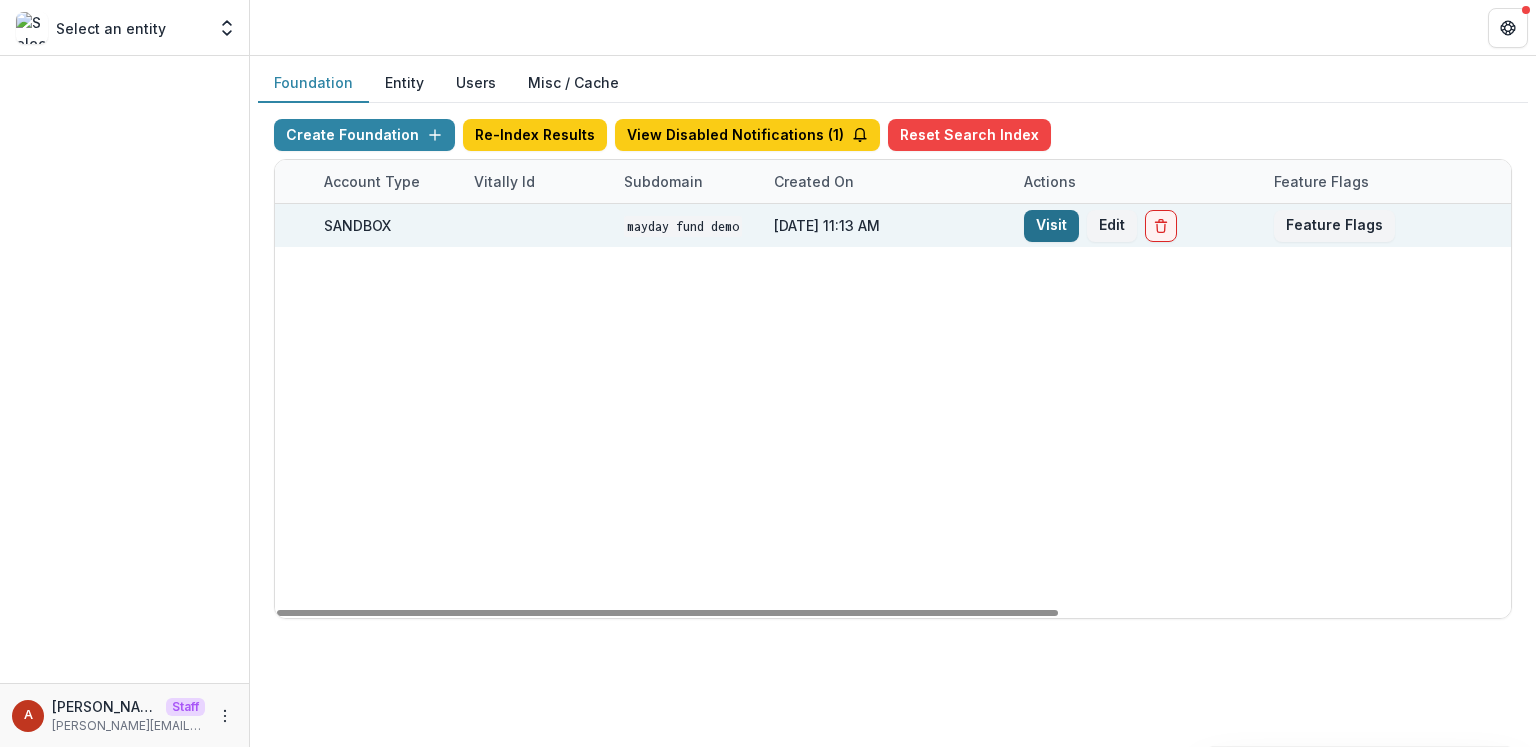 click on "Visit" at bounding box center [1051, 226] 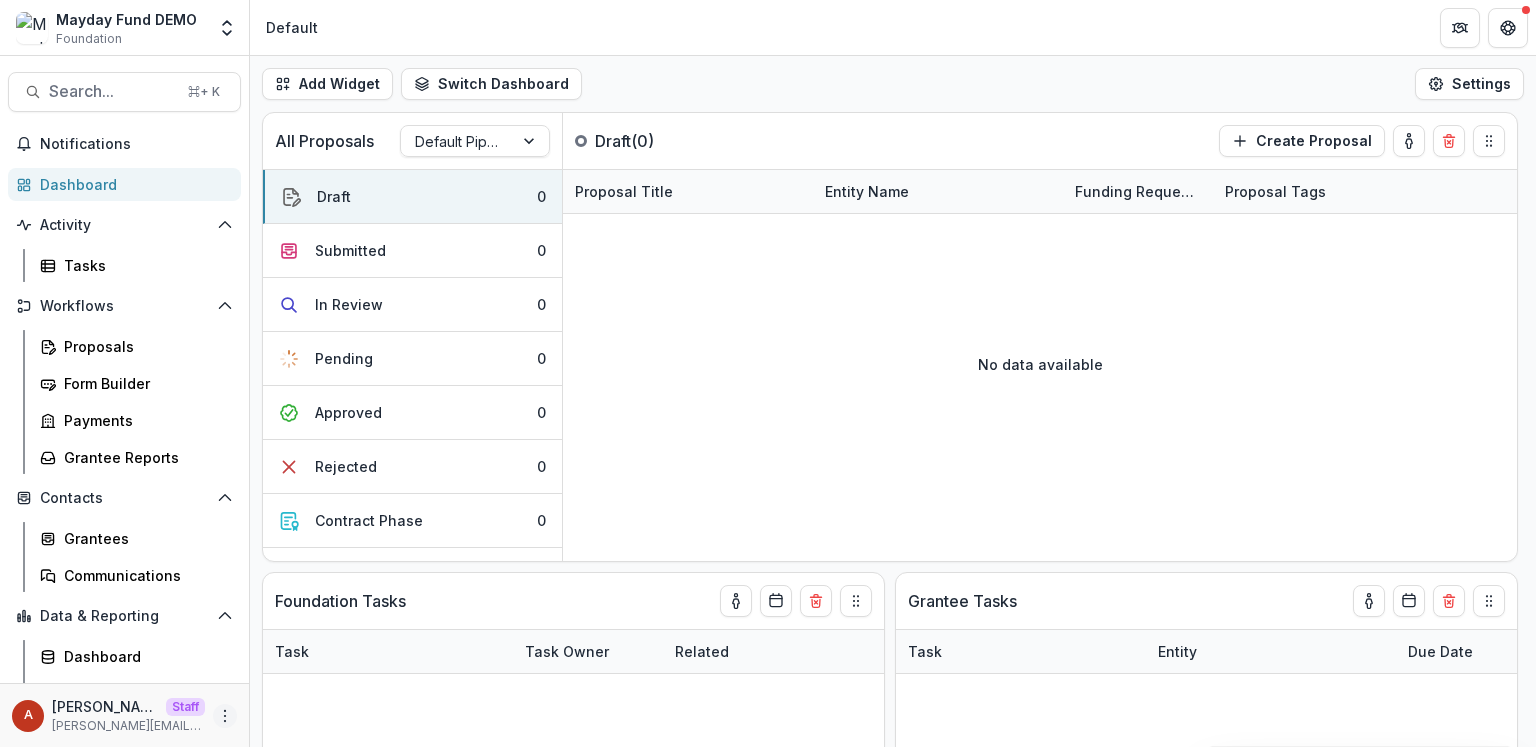 click 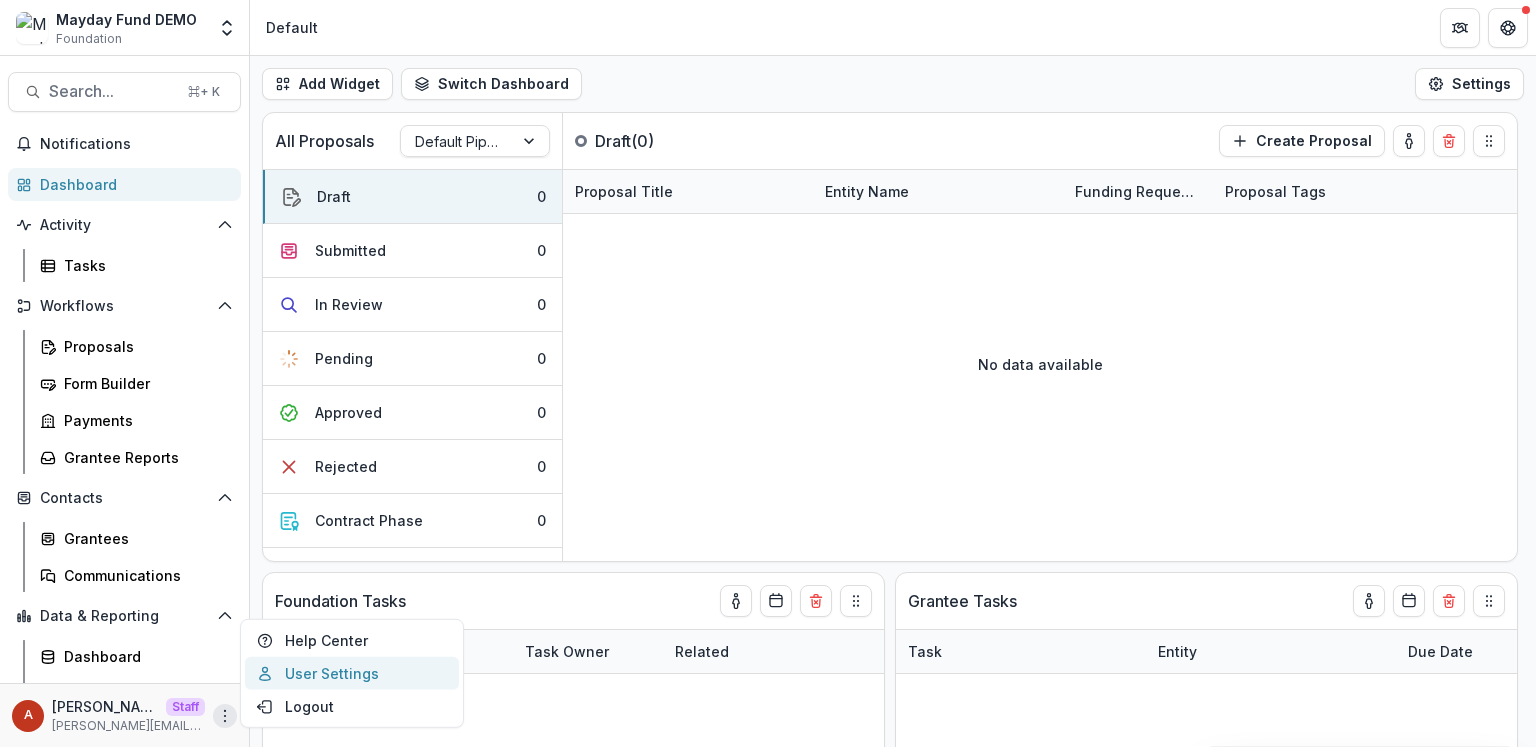 click on "User Settings" at bounding box center [352, 673] 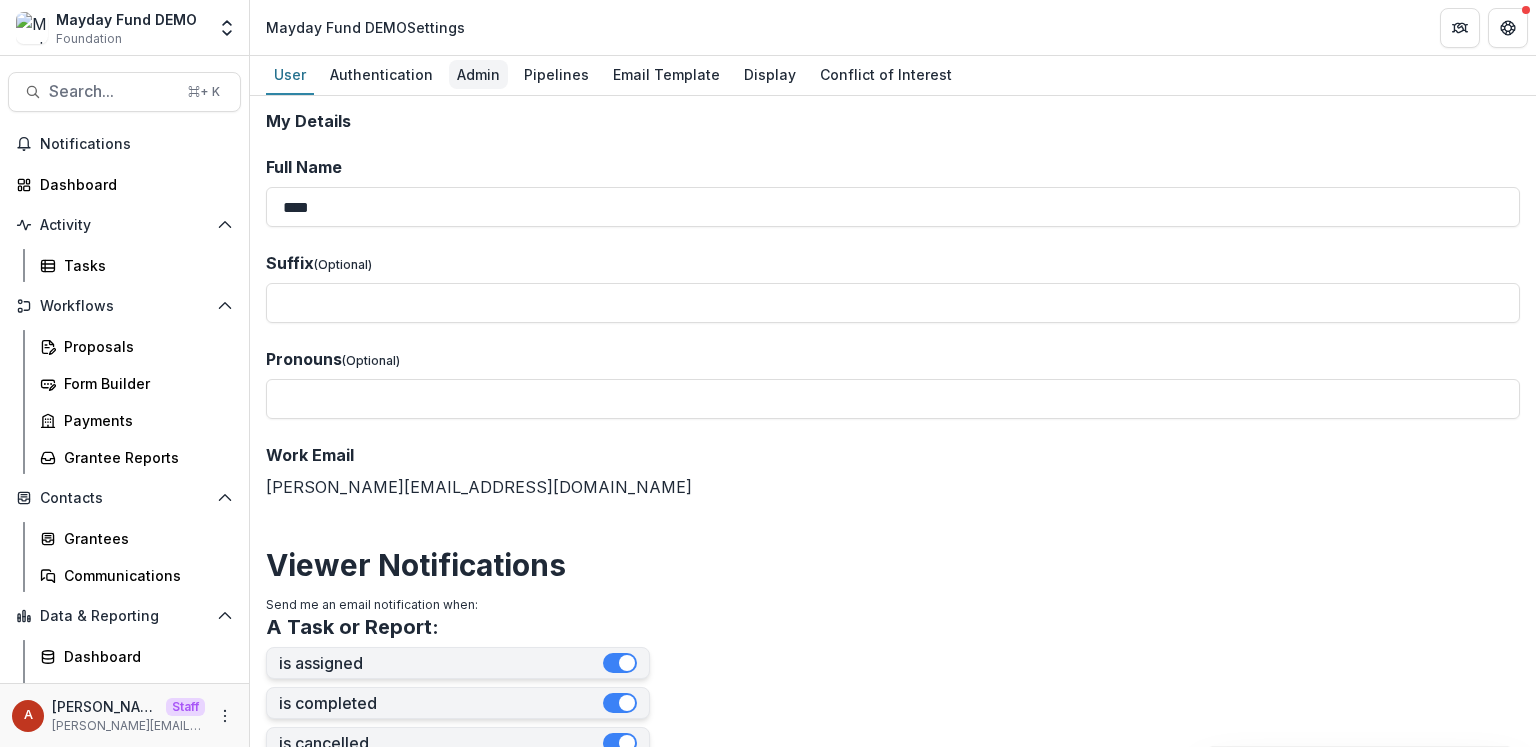 click on "Admin" at bounding box center [478, 74] 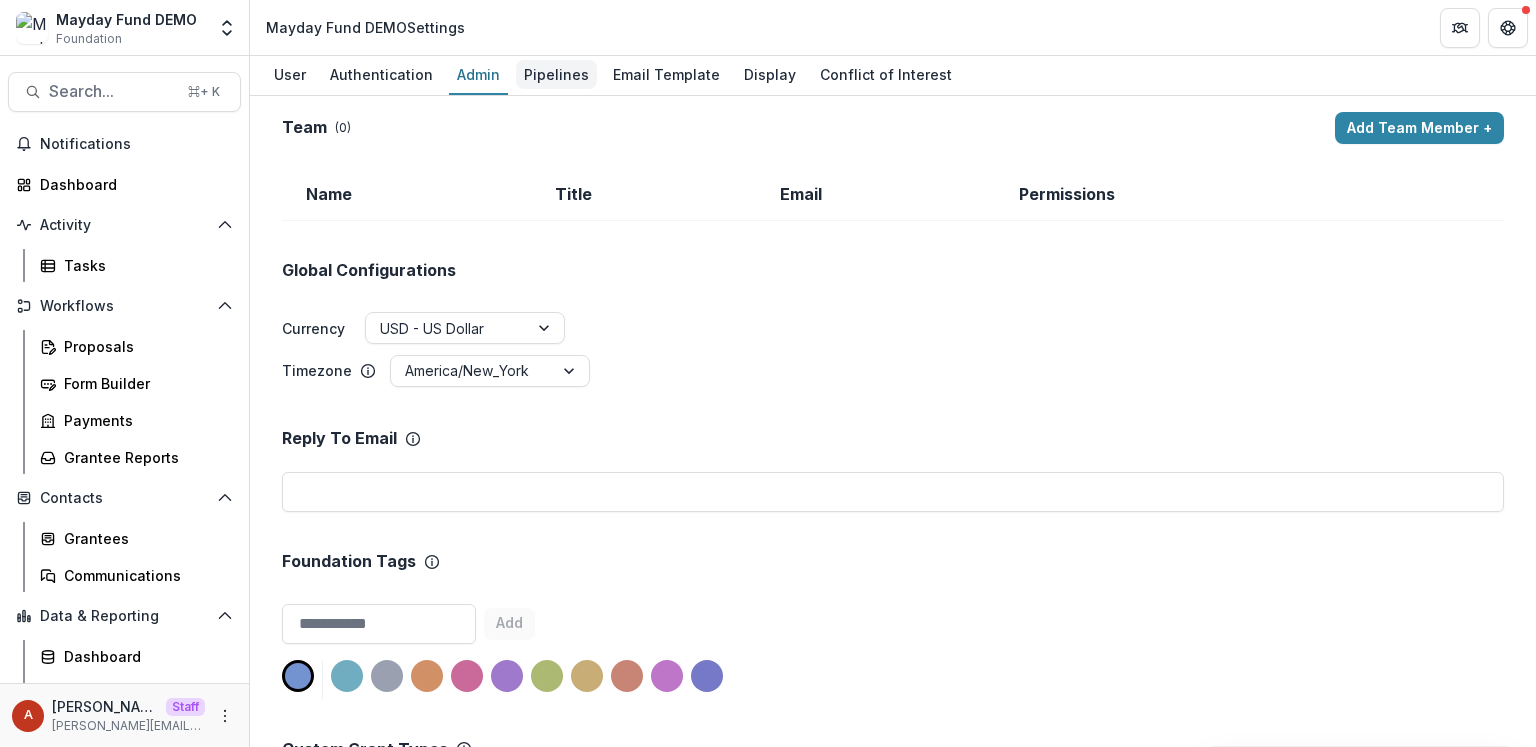 click on "Pipelines" at bounding box center (556, 74) 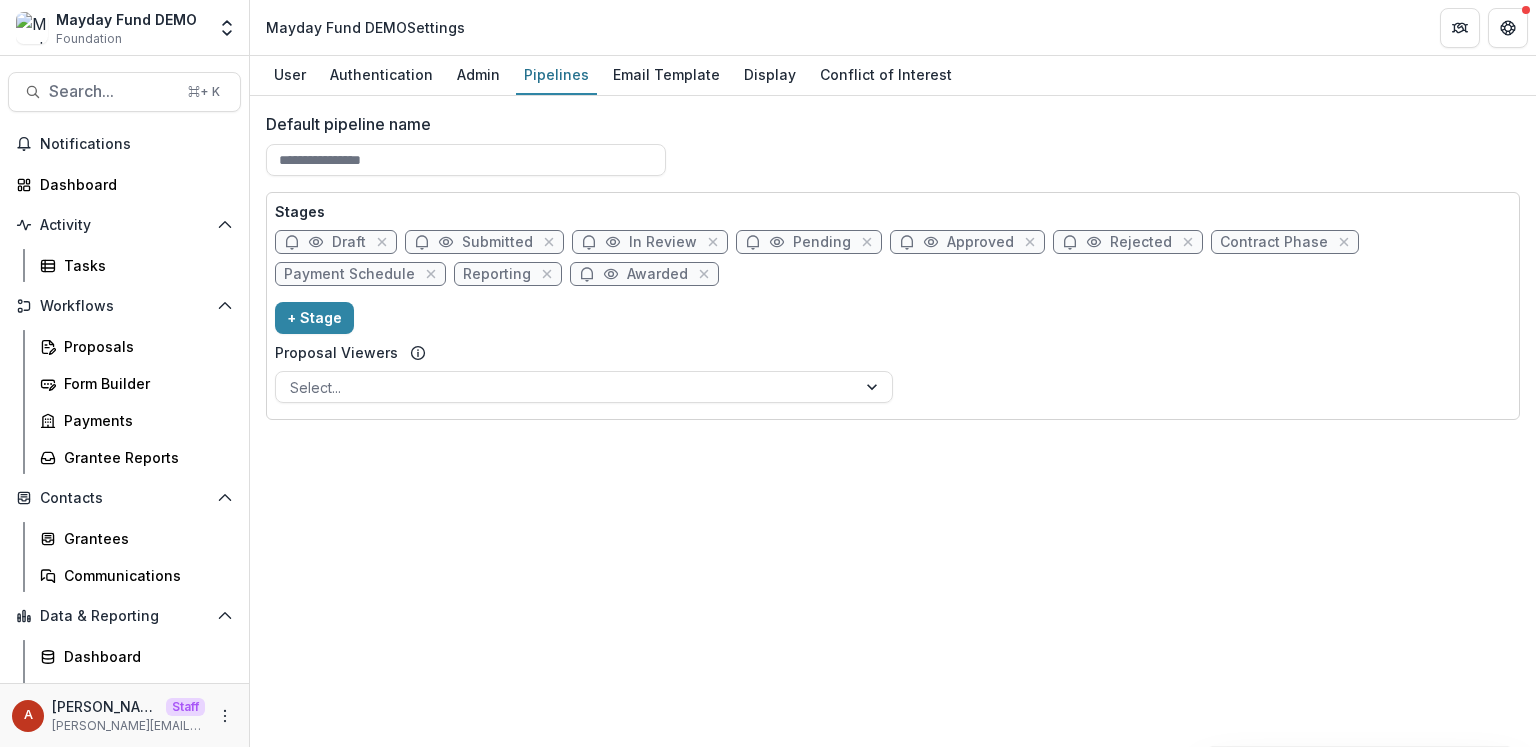 click on "Draft" at bounding box center (349, 242) 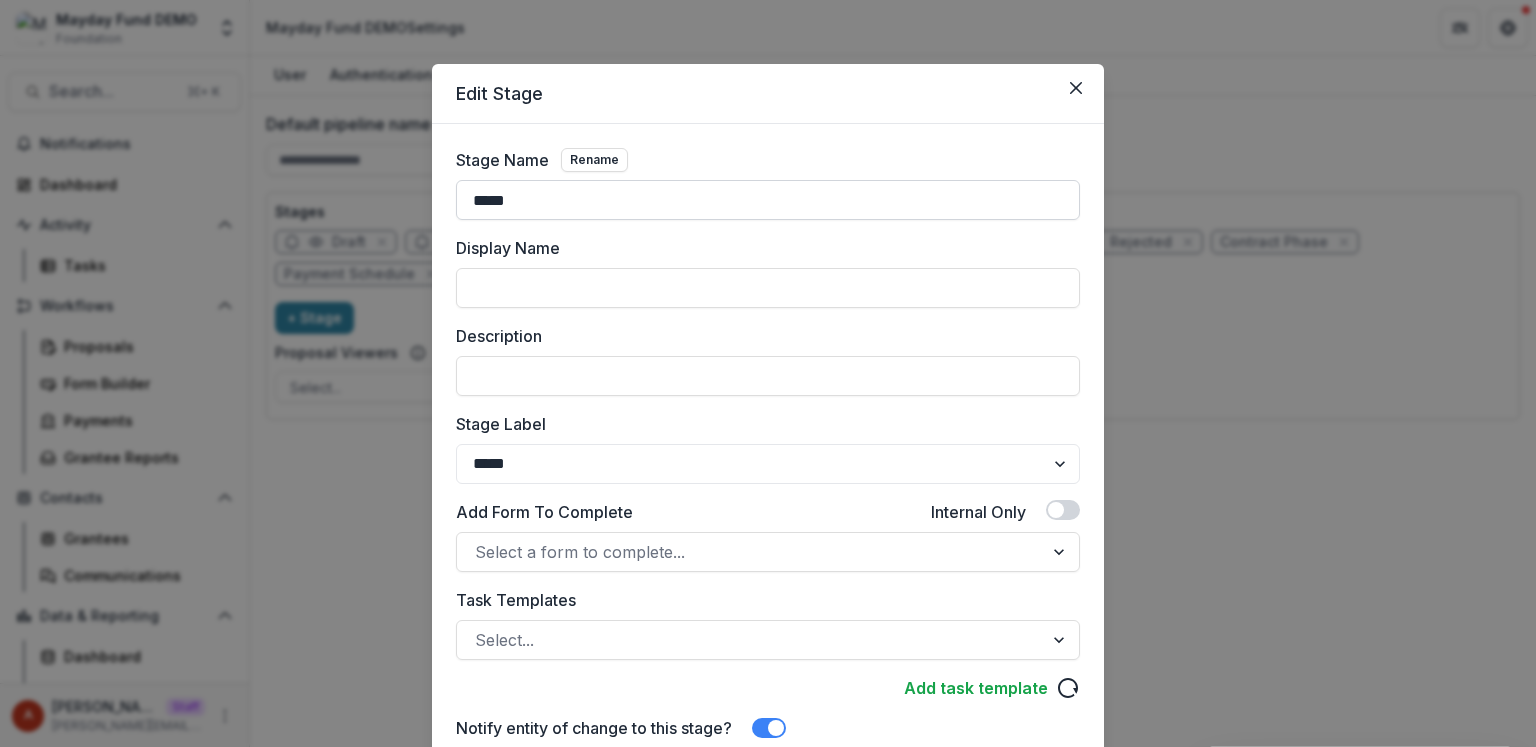 click on "*****" at bounding box center [768, 200] 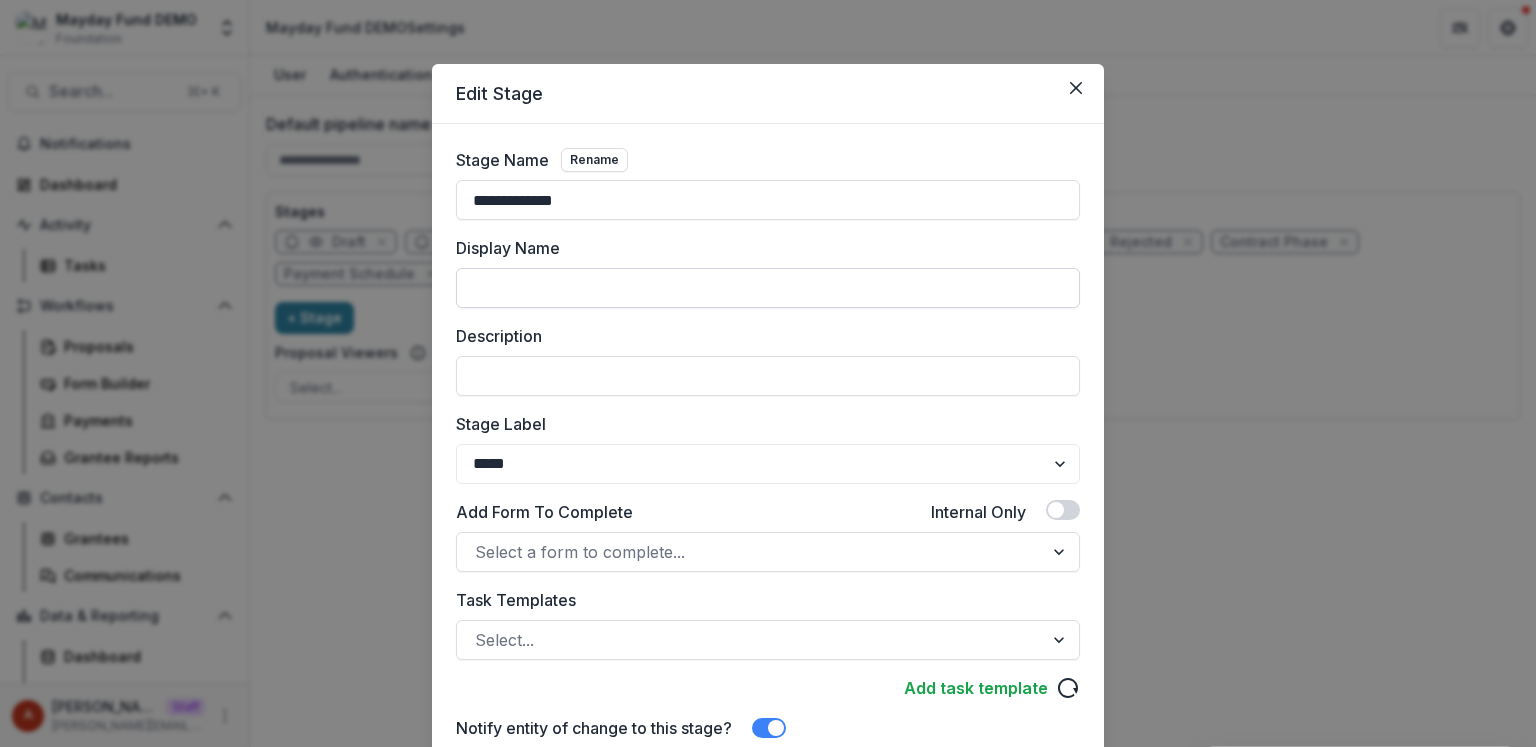 scroll, scrollTop: 472, scrollLeft: 0, axis: vertical 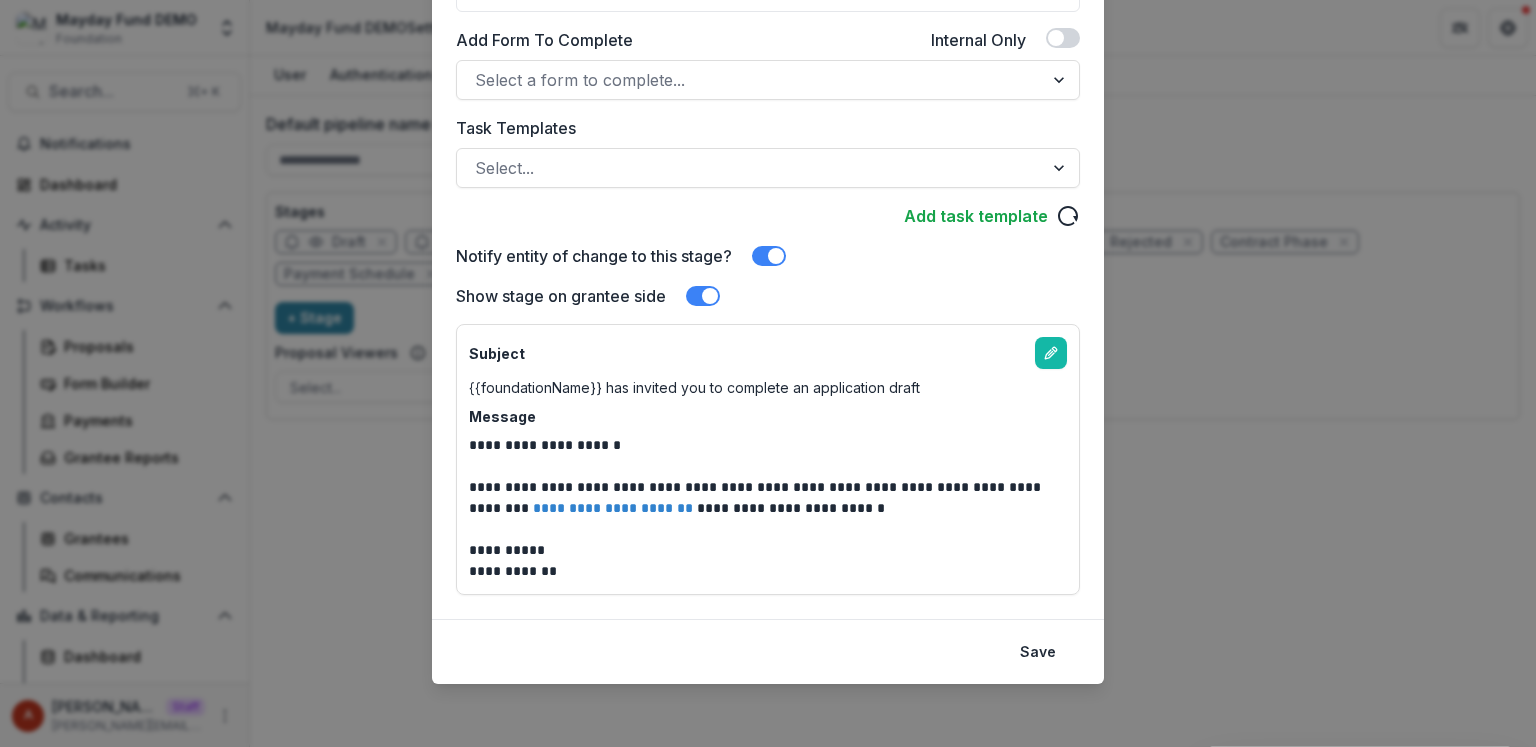 type on "**********" 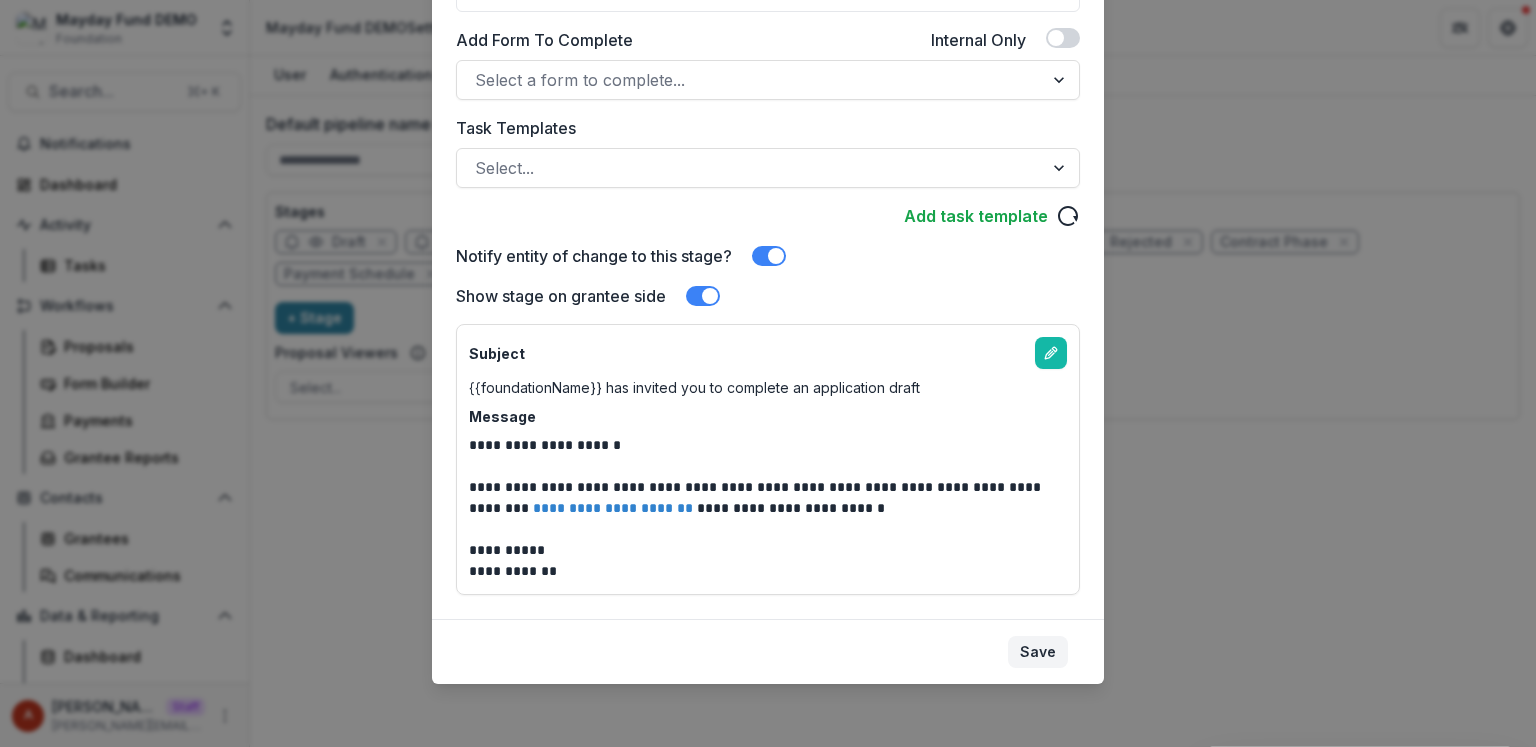 click on "Save" at bounding box center (1038, 652) 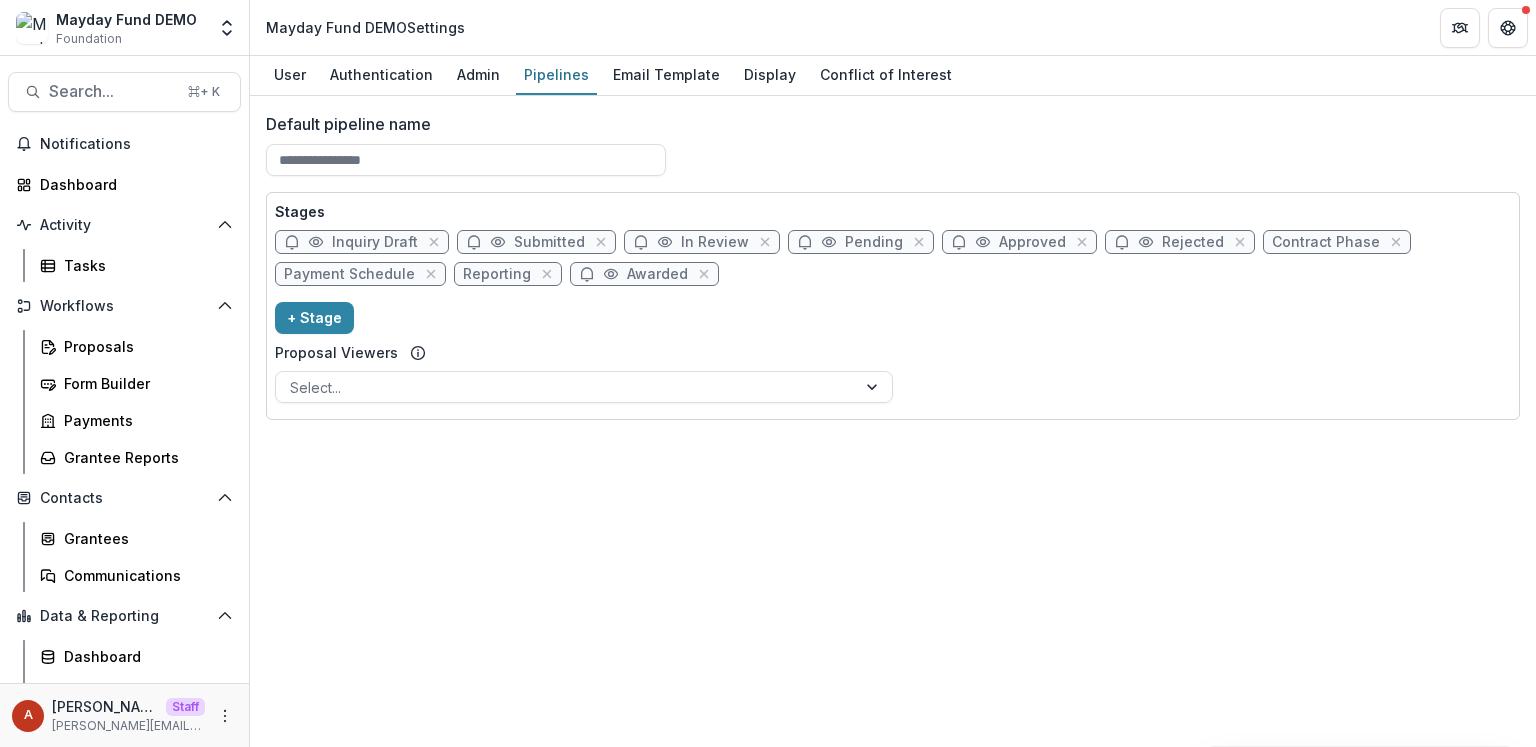 click on "Submitted" at bounding box center (549, 242) 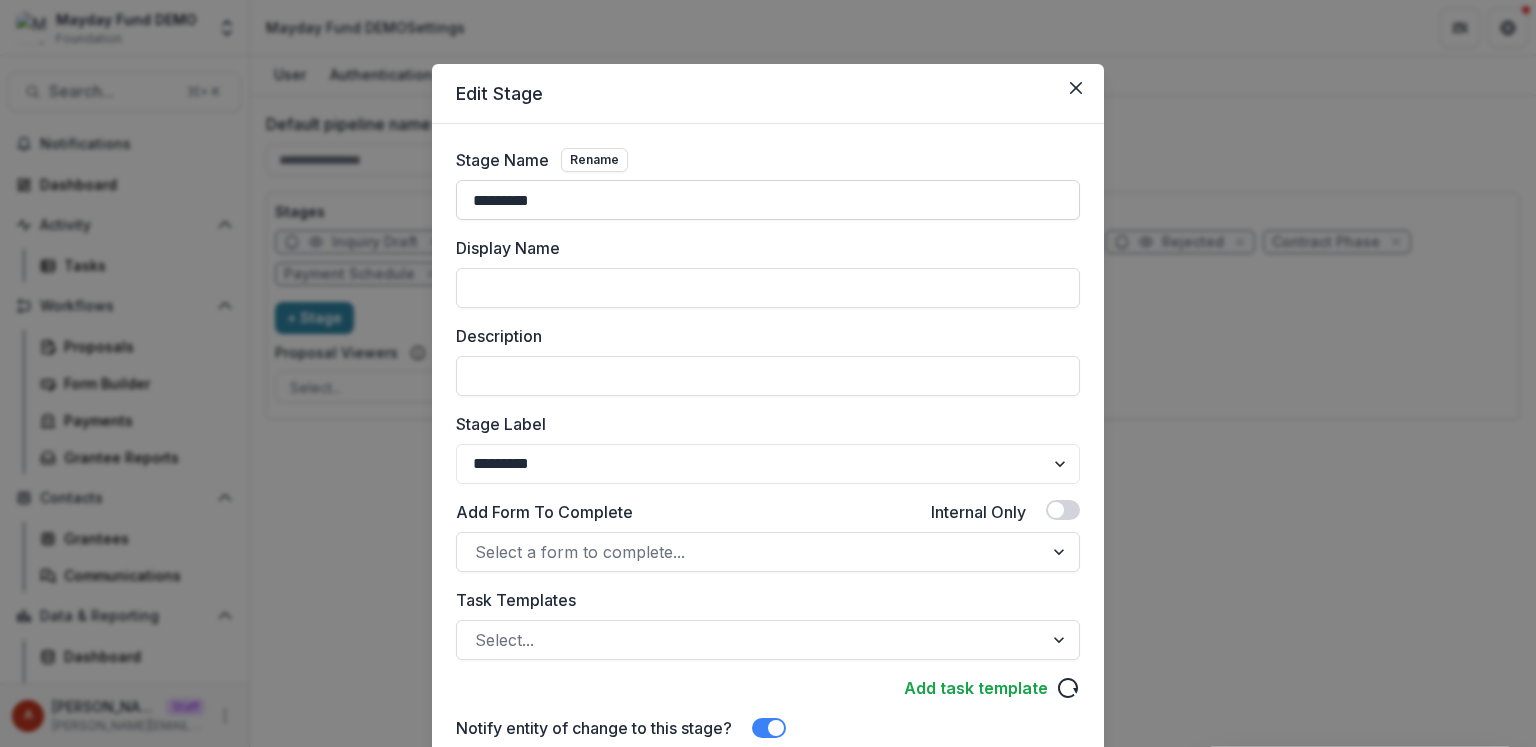 click on "*********" at bounding box center [768, 200] 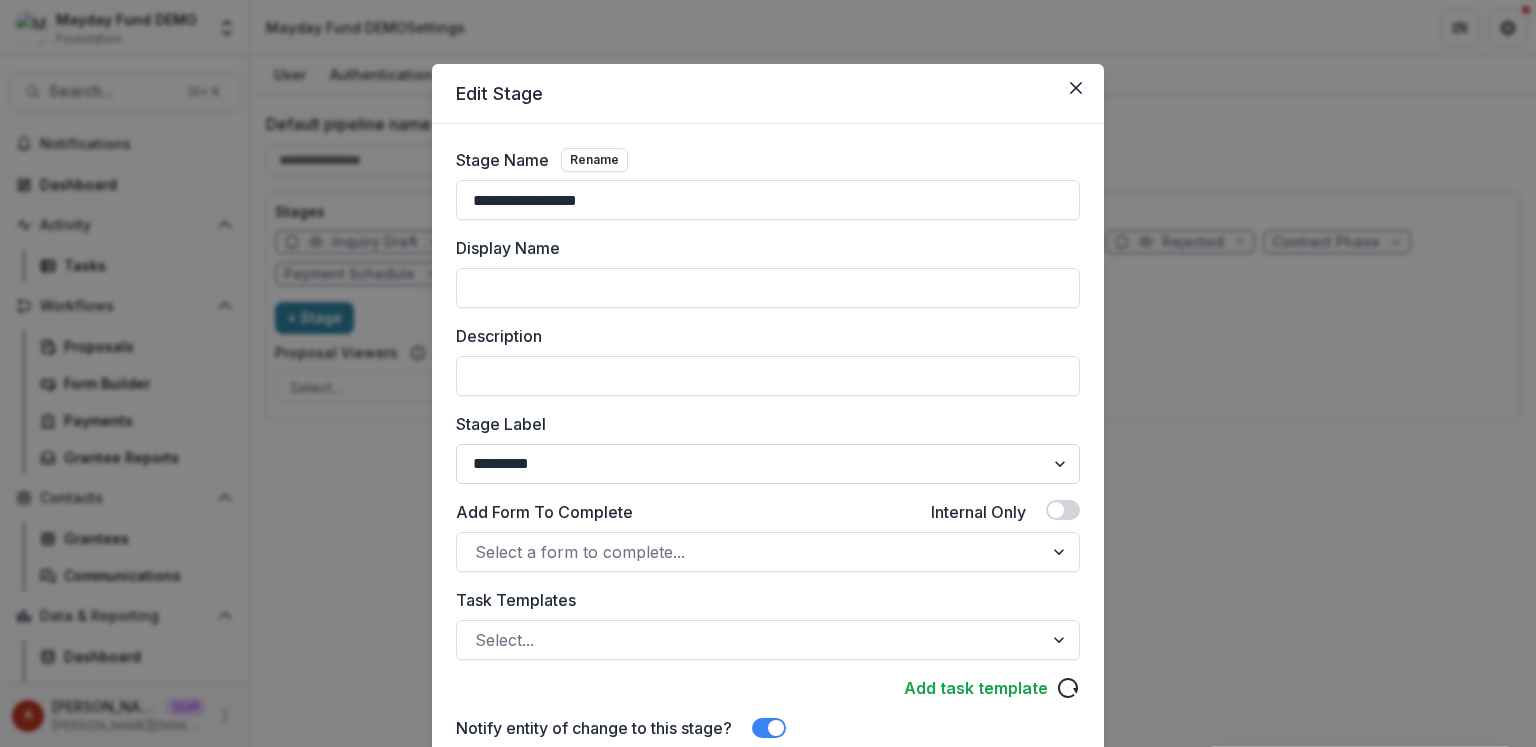 scroll, scrollTop: 346, scrollLeft: 0, axis: vertical 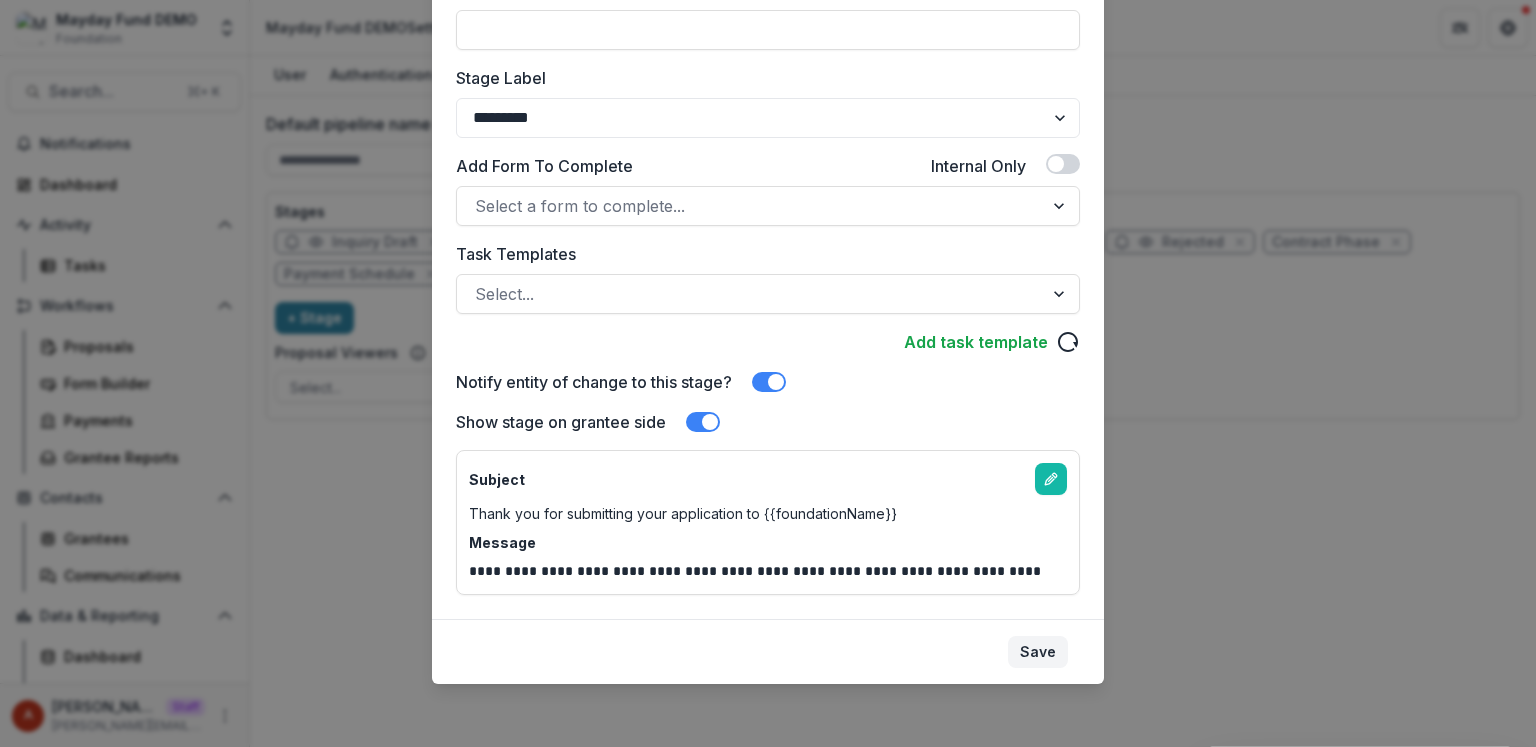 type on "**********" 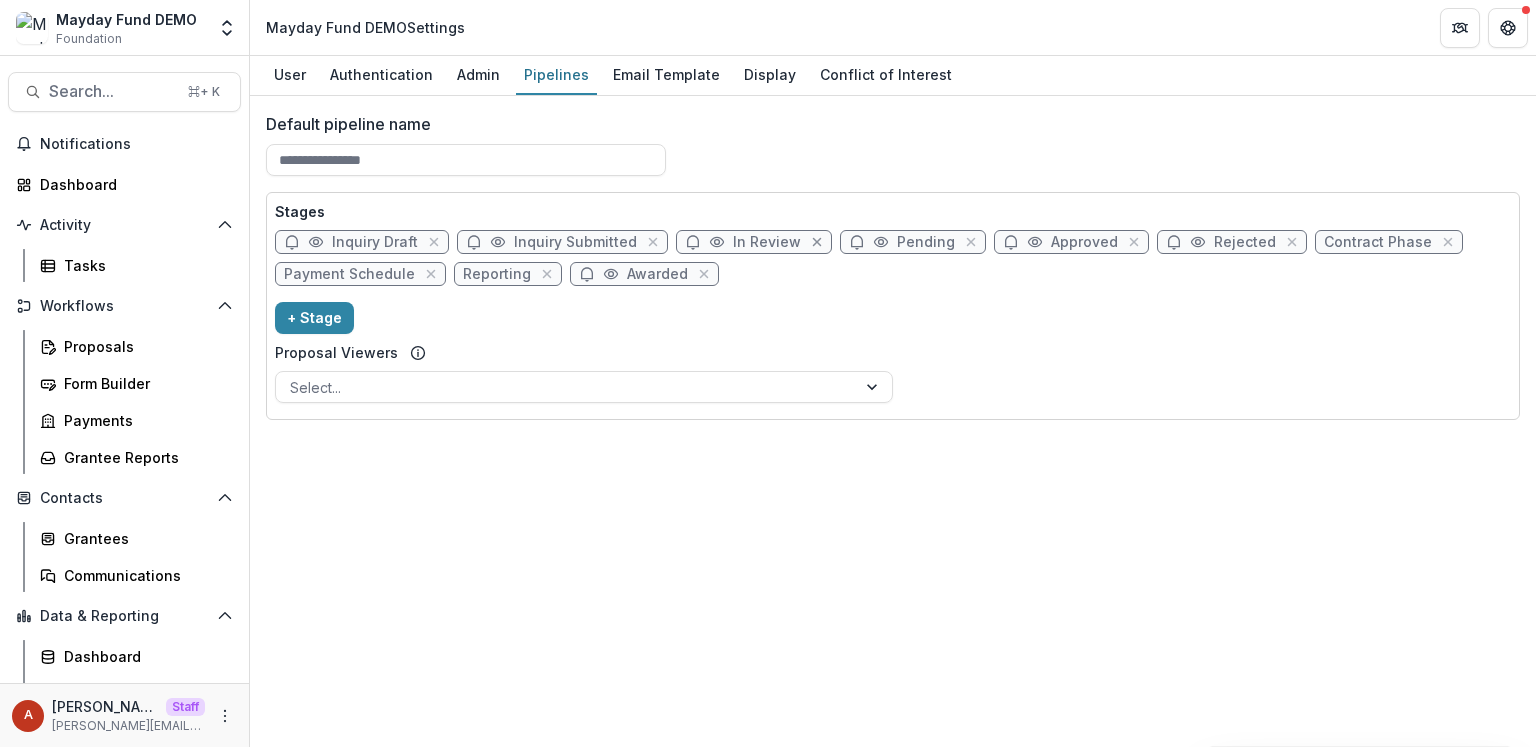click 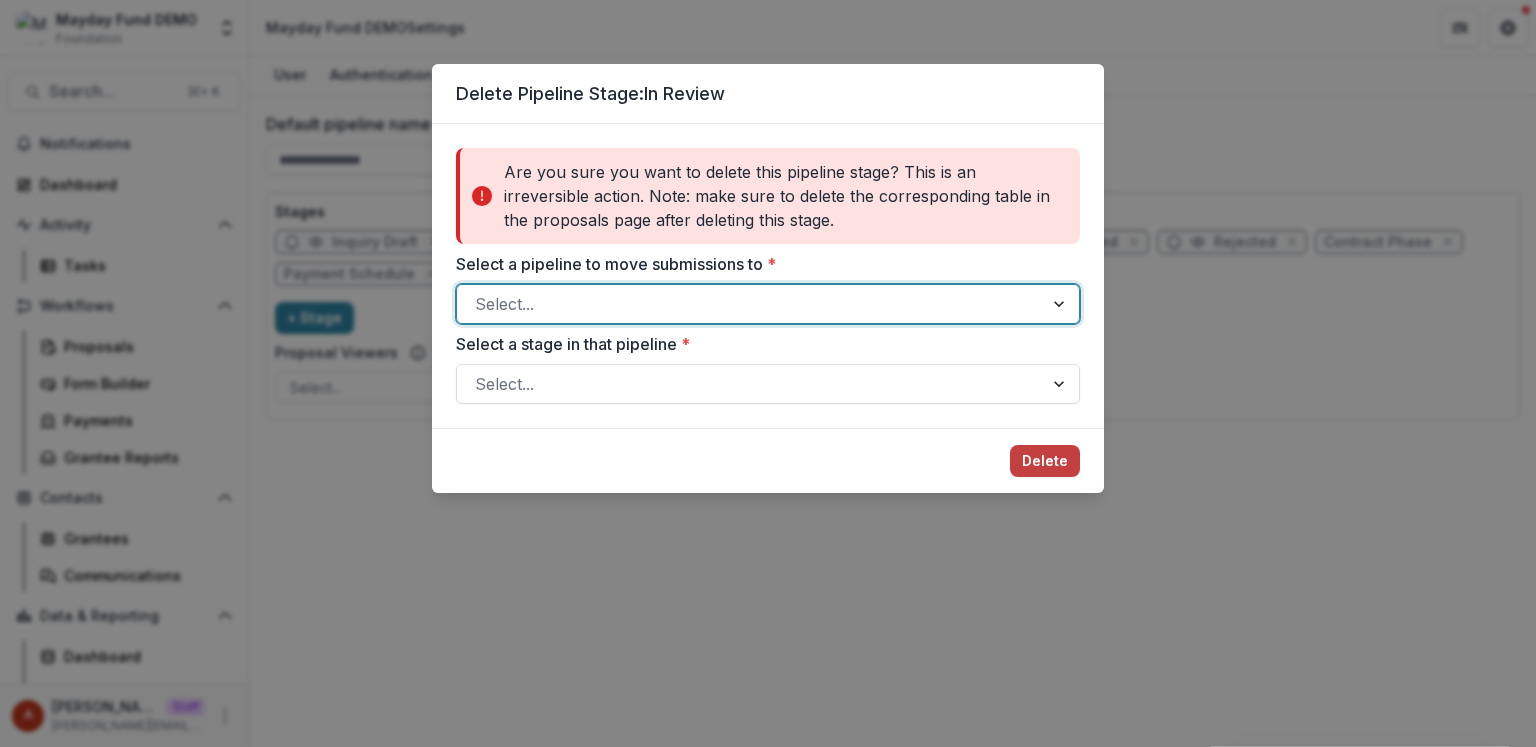 click at bounding box center [750, 304] 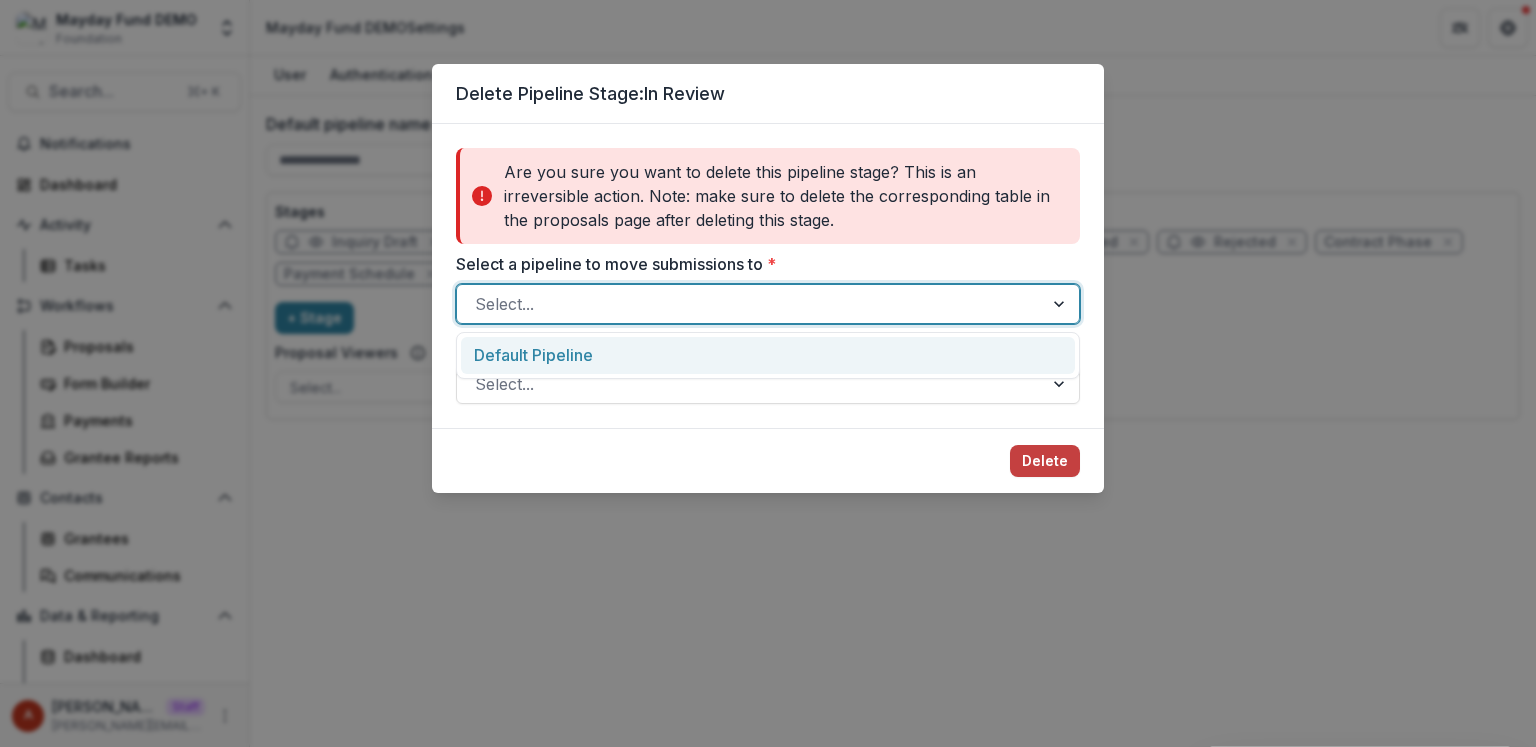 click on "Default Pipeline" at bounding box center (768, 355) 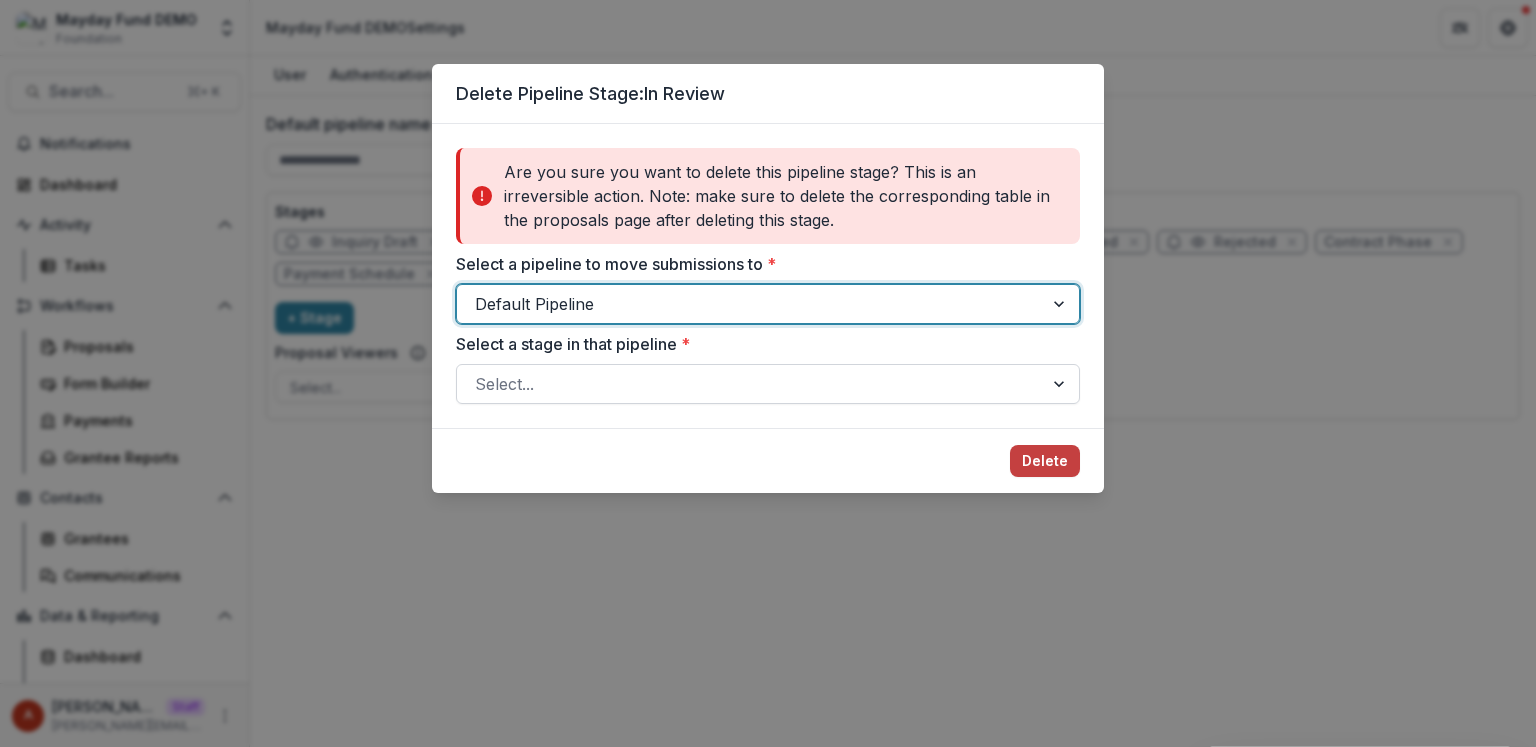 click at bounding box center (750, 384) 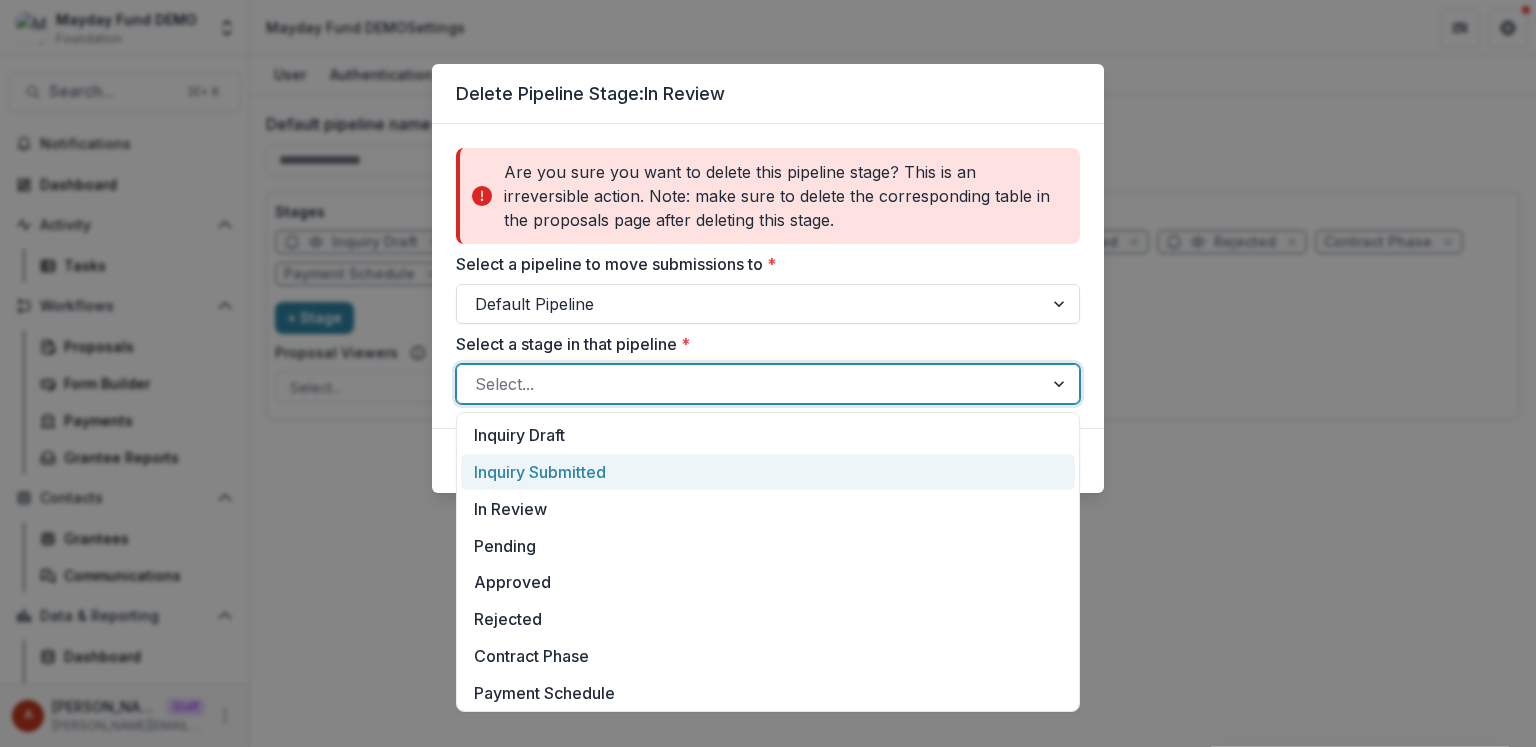 click on "Inquiry Submitted" at bounding box center [768, 472] 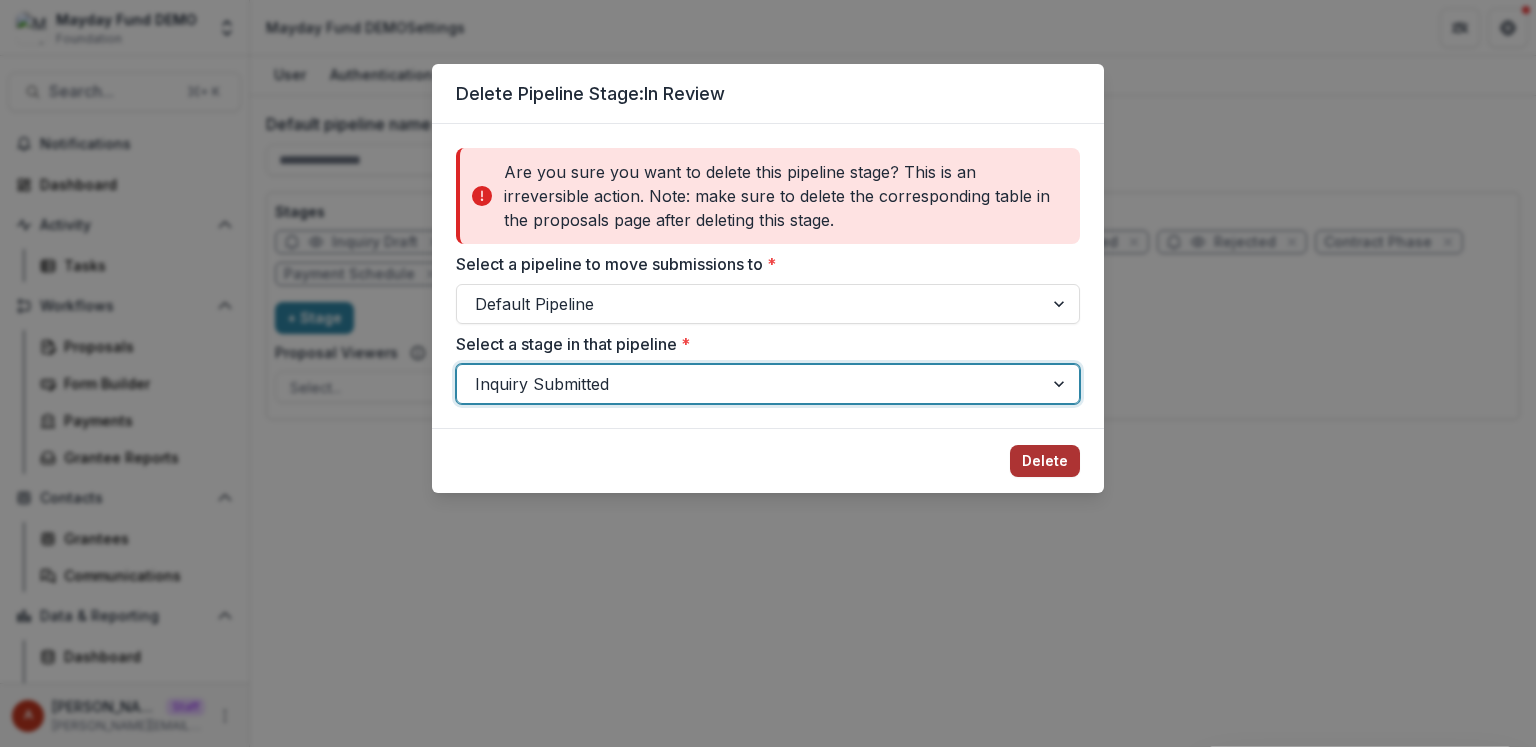 click on "Delete" at bounding box center (1045, 461) 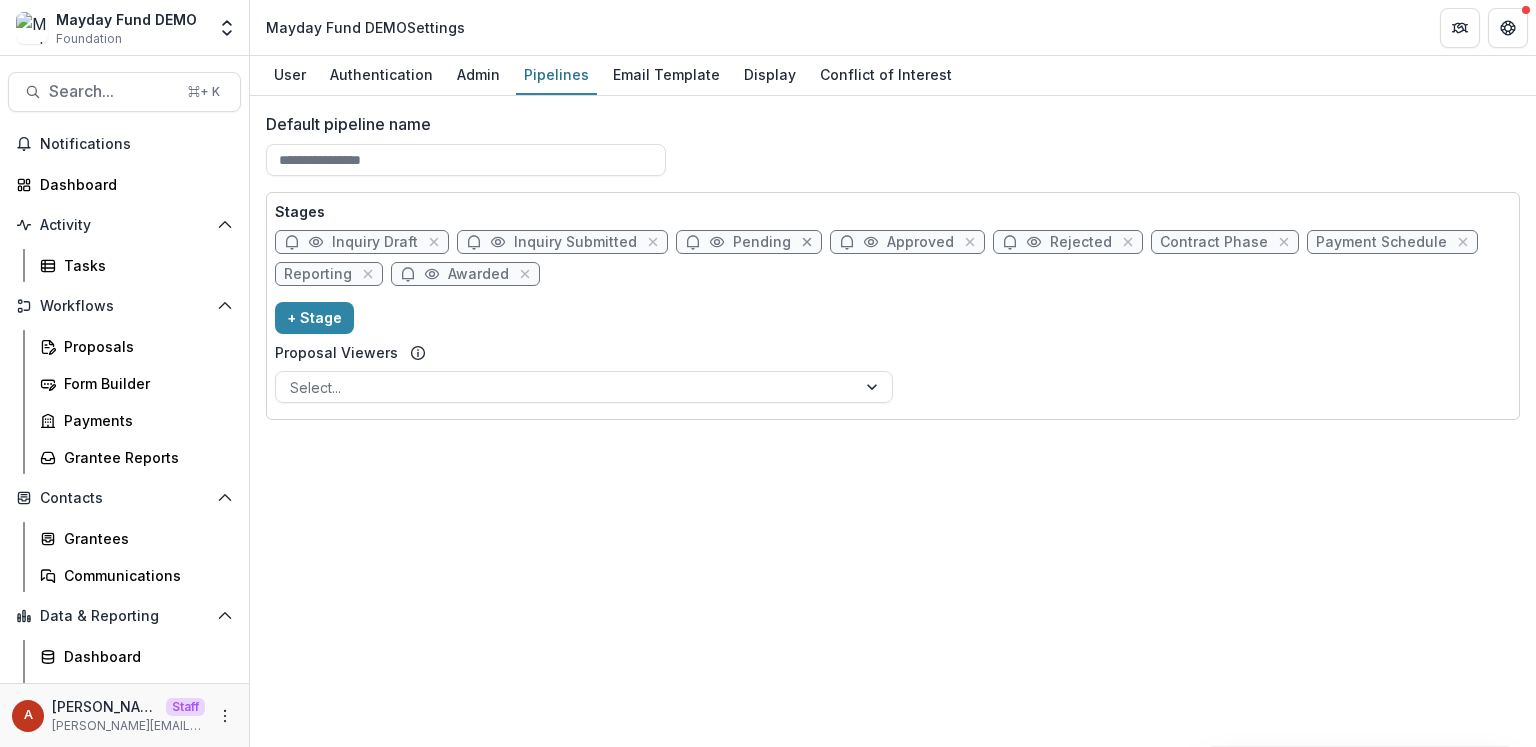 click 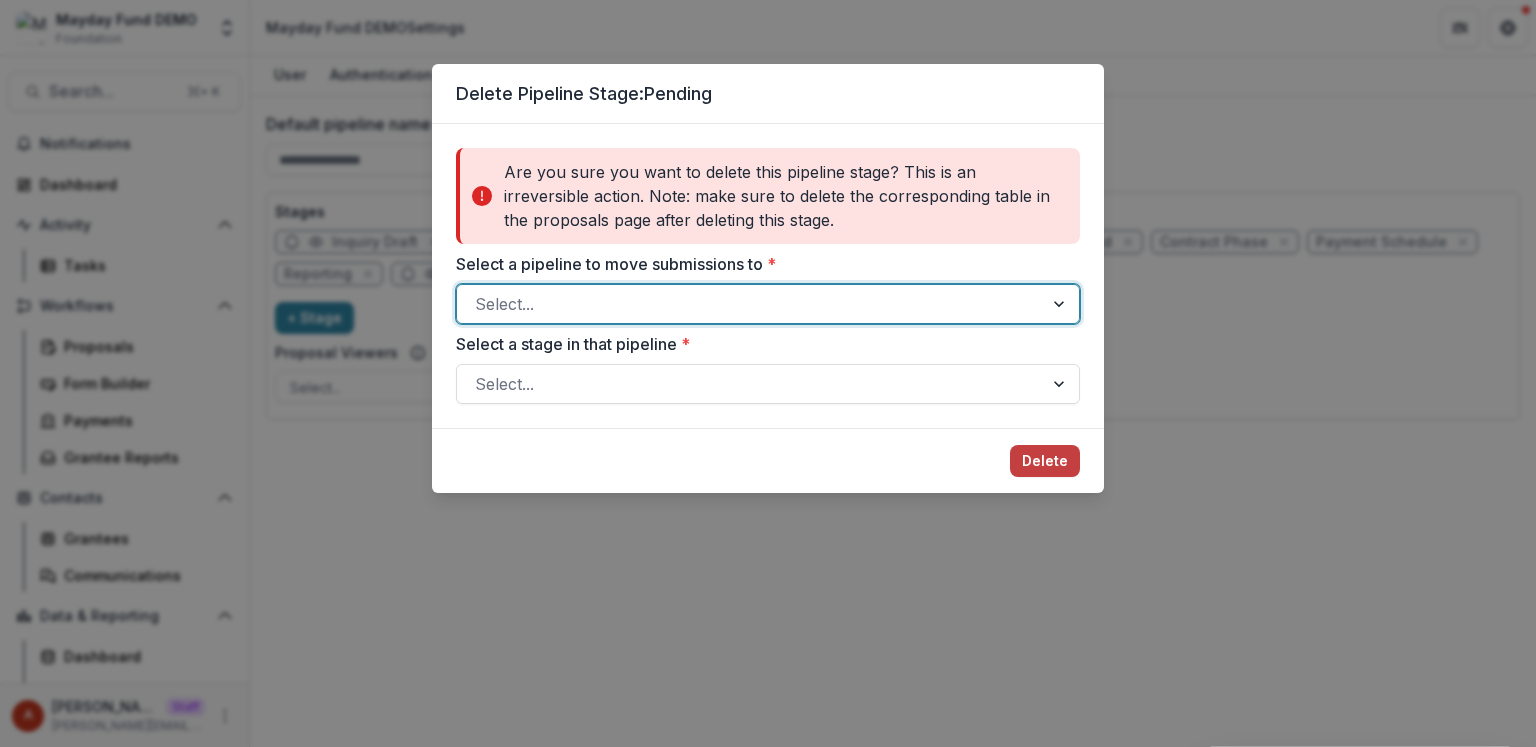 click on "Select..." at bounding box center [750, 304] 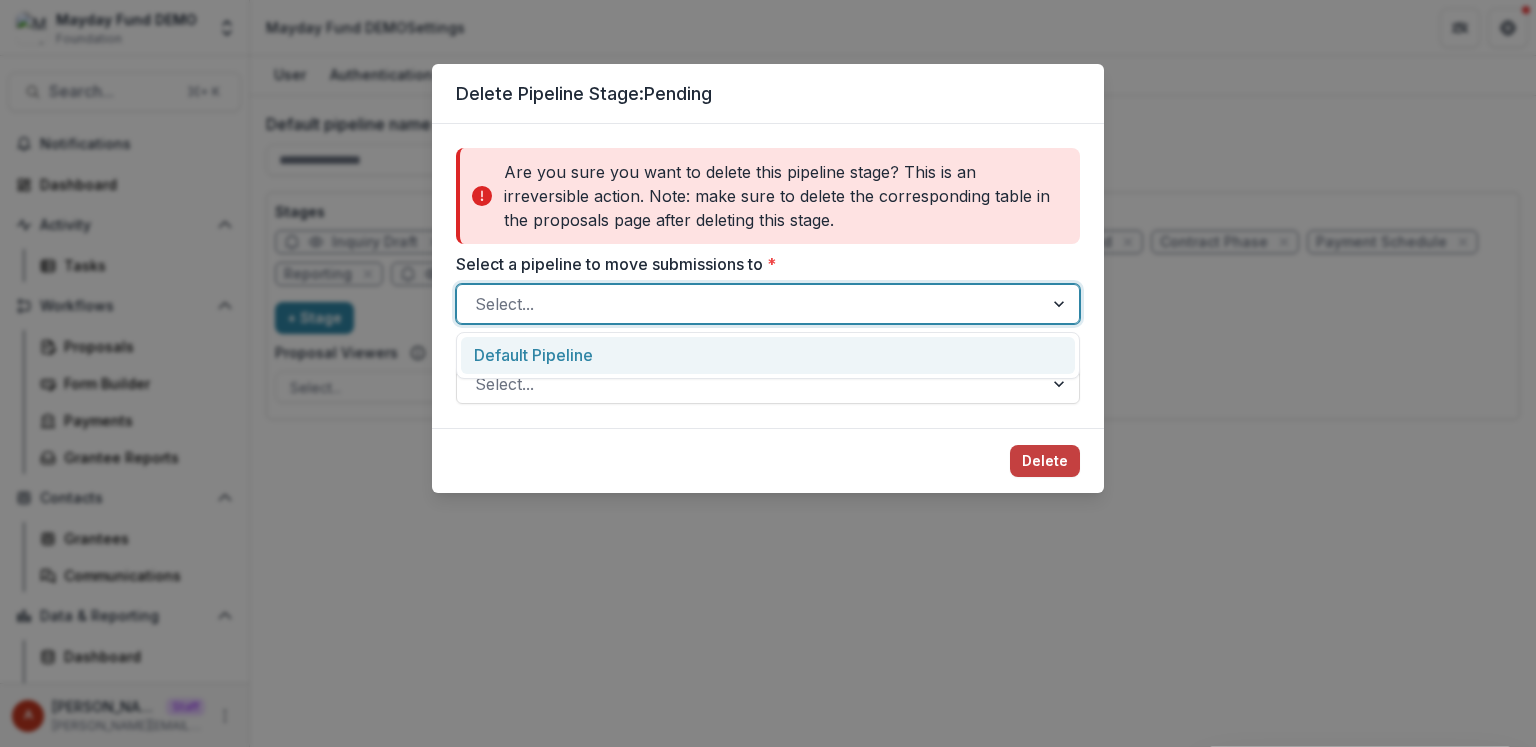 click on "Default Pipeline" at bounding box center (768, 355) 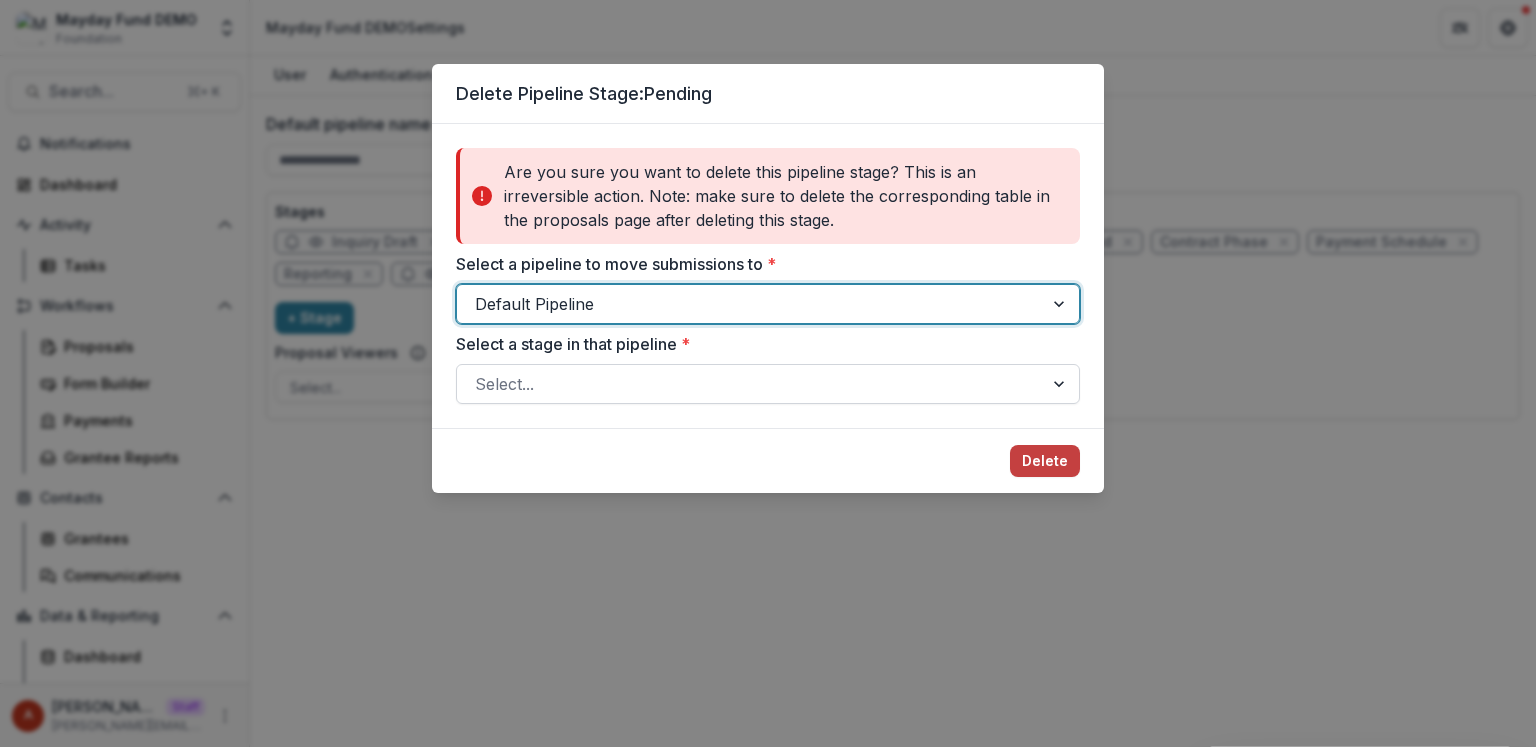 click at bounding box center [750, 384] 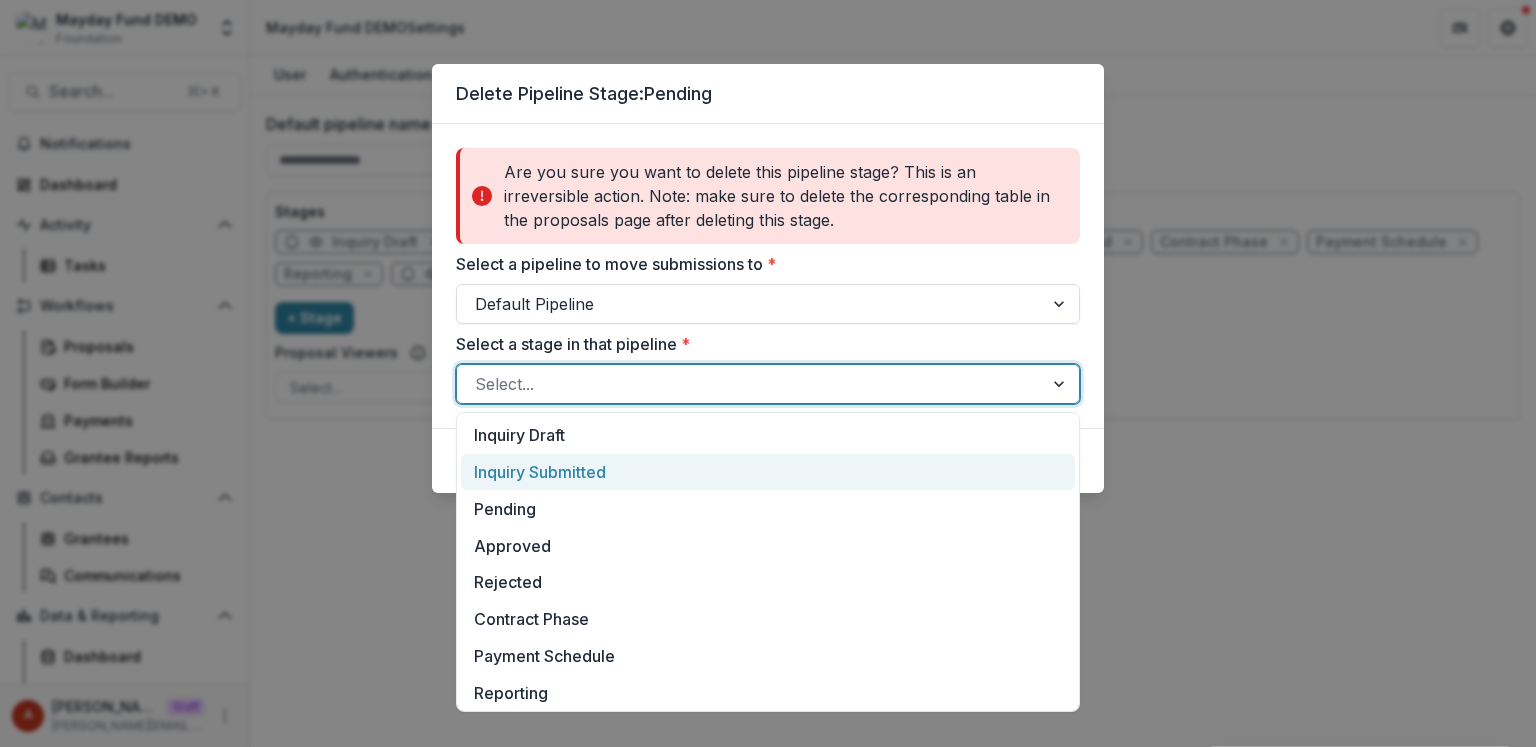 click on "Inquiry Submitted" at bounding box center (768, 472) 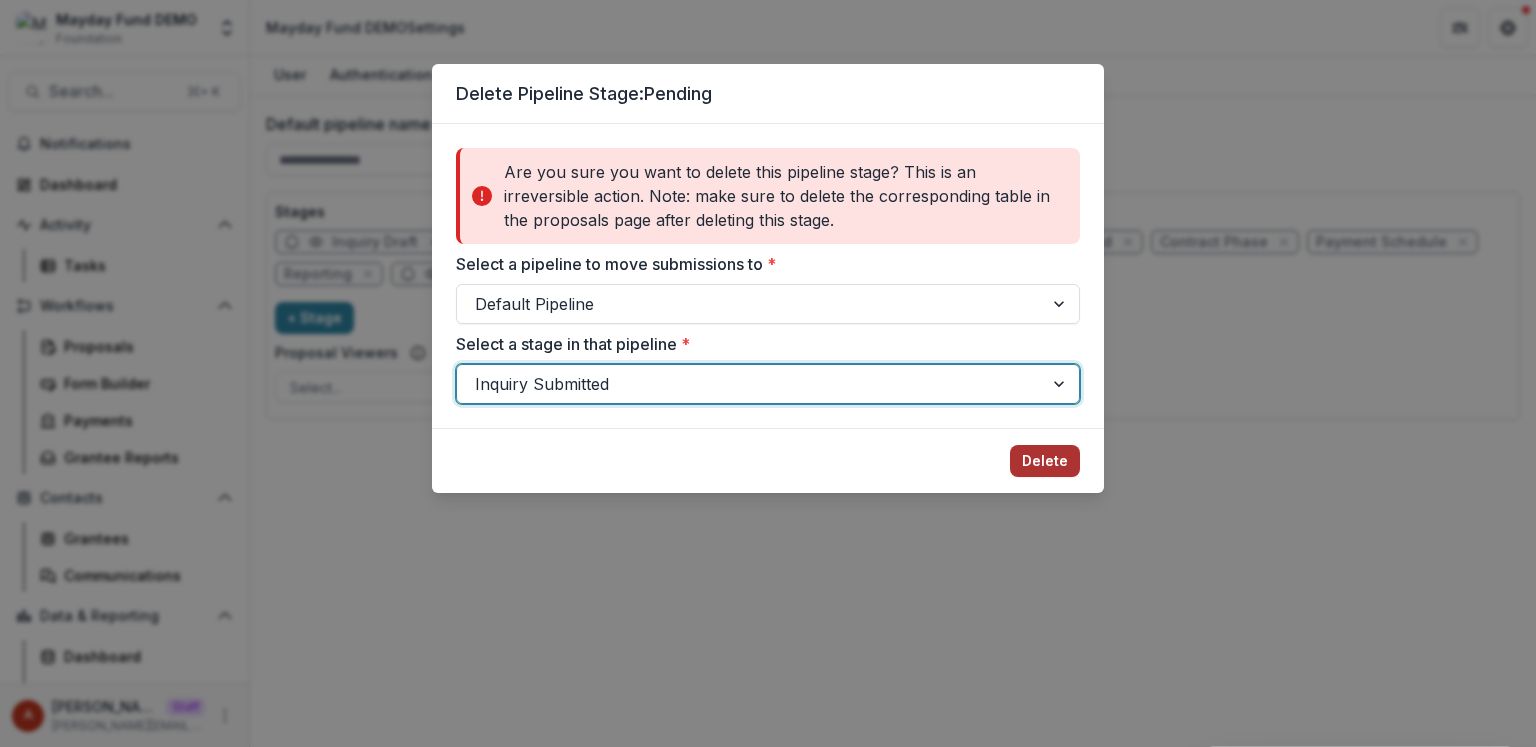 click on "Delete" at bounding box center (1045, 461) 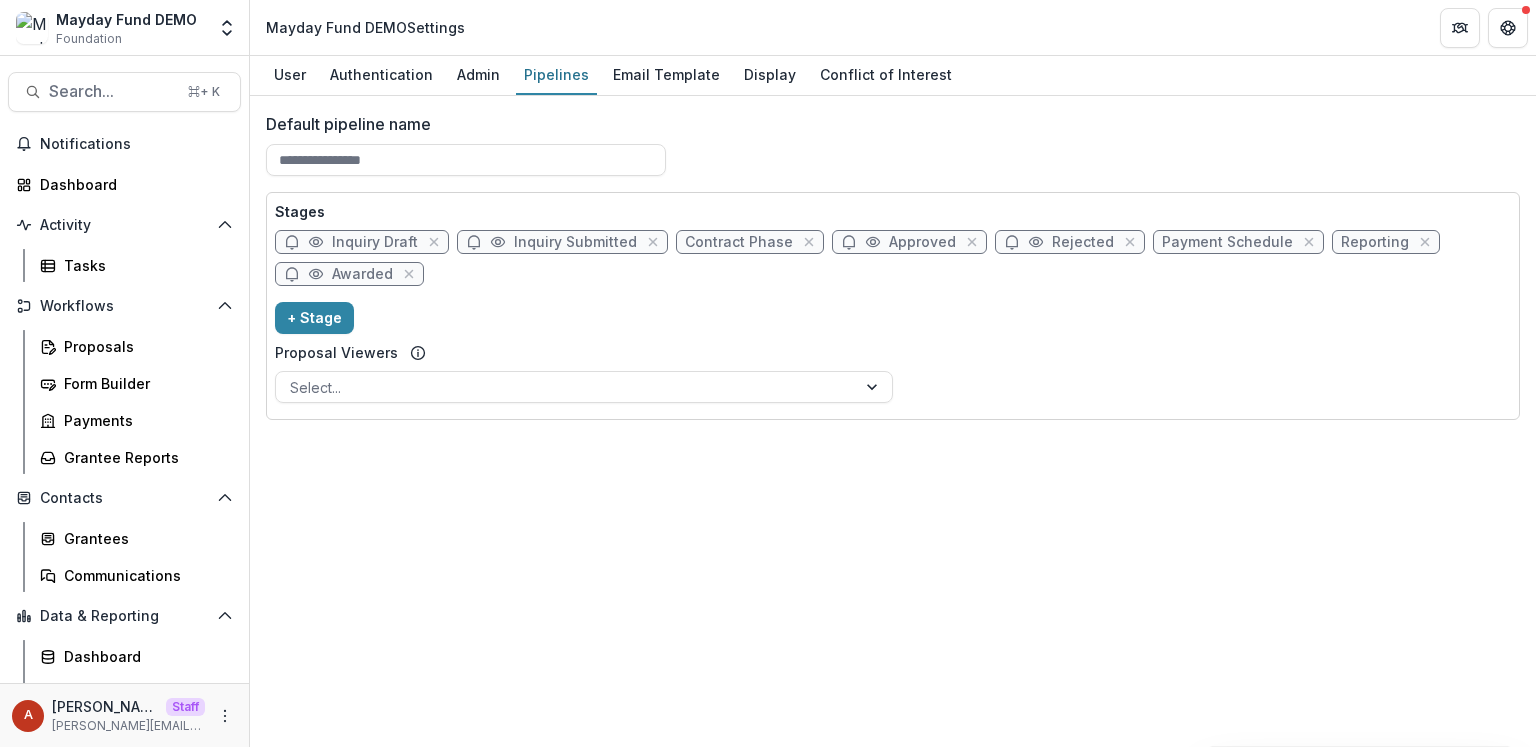 click on "Contract Phase" at bounding box center [739, 242] 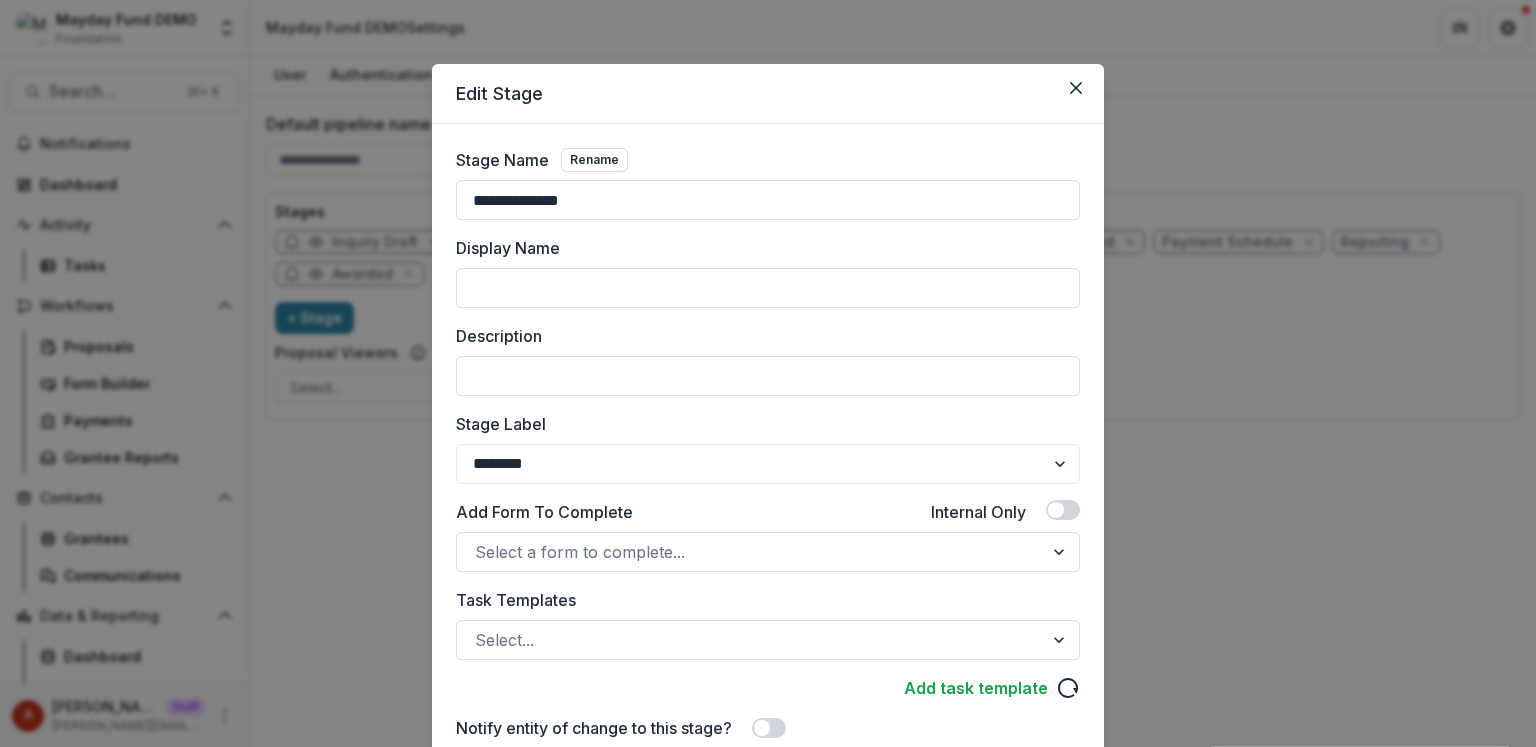 drag, startPoint x: 616, startPoint y: 197, endPoint x: 393, endPoint y: 197, distance: 223 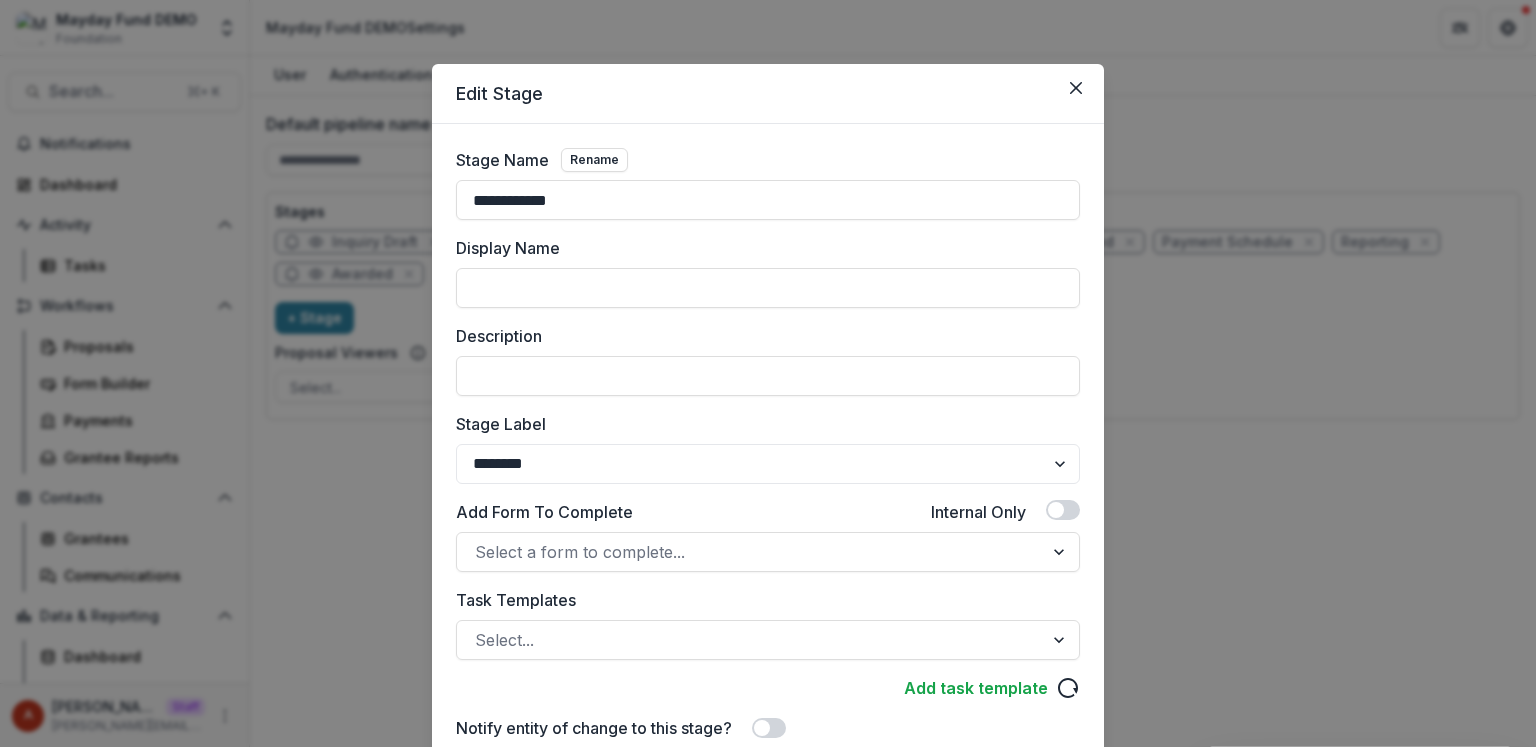 type on "**********" 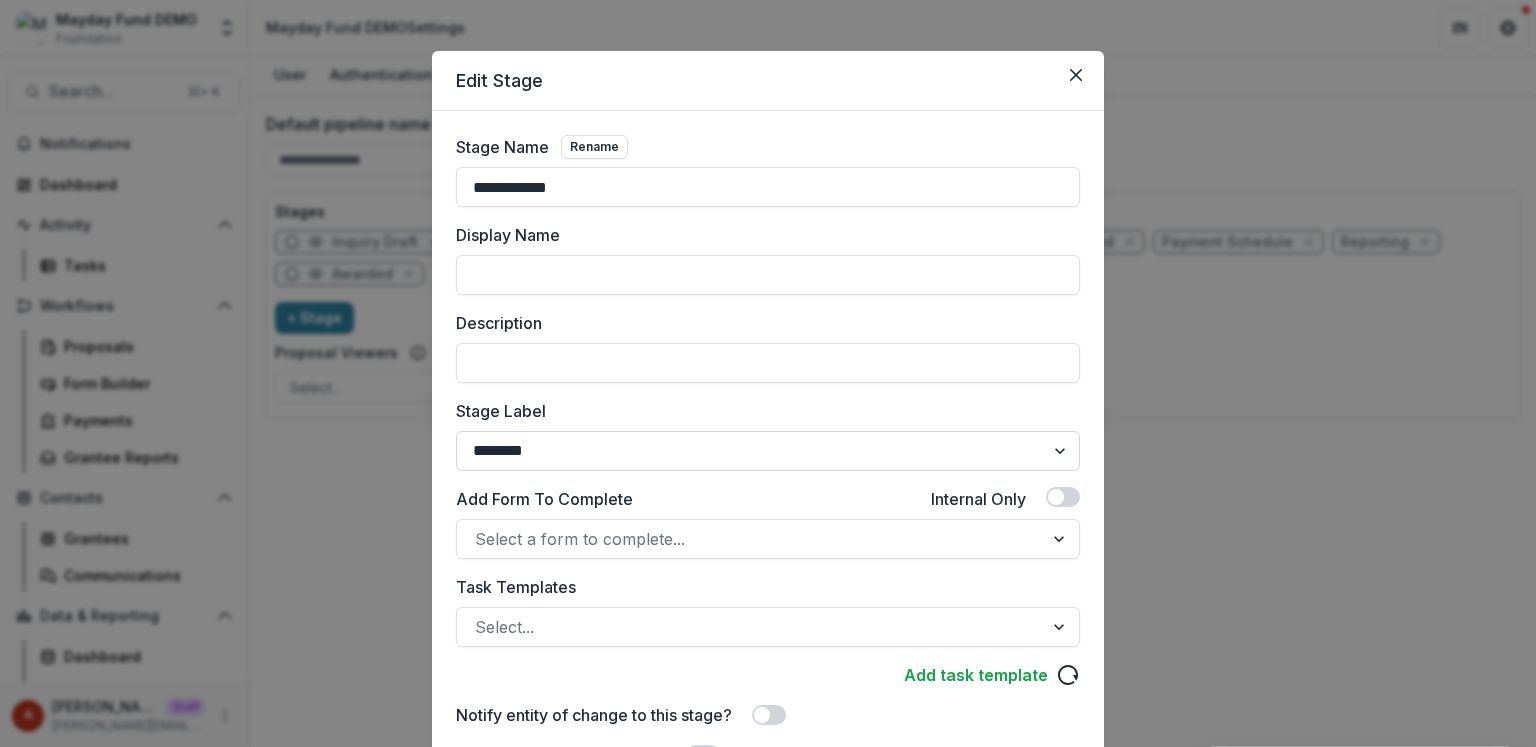 scroll, scrollTop: 12, scrollLeft: 0, axis: vertical 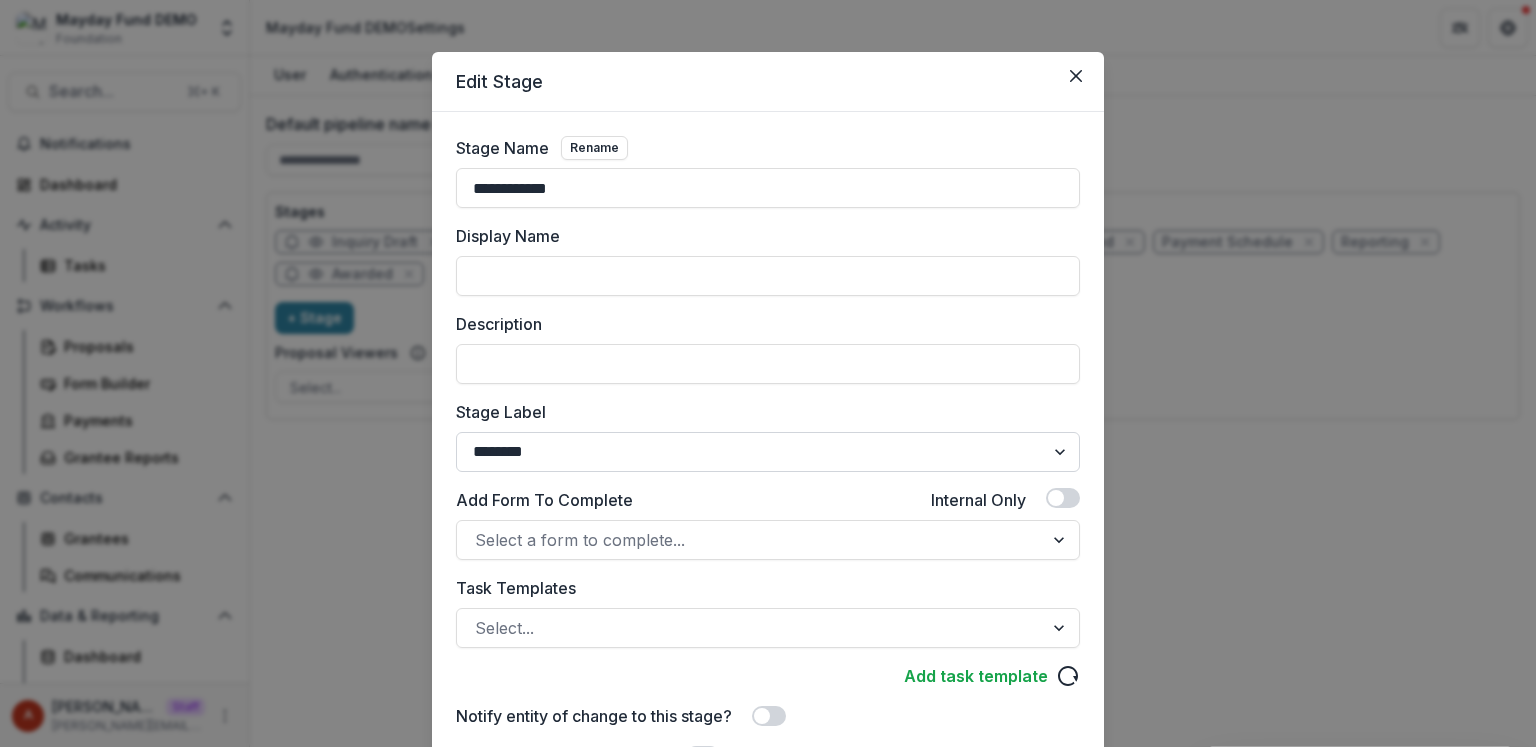 click on "******* ***** ********* ****** ******* ******** ******** ******* ********* ******* ******" at bounding box center [768, 452] 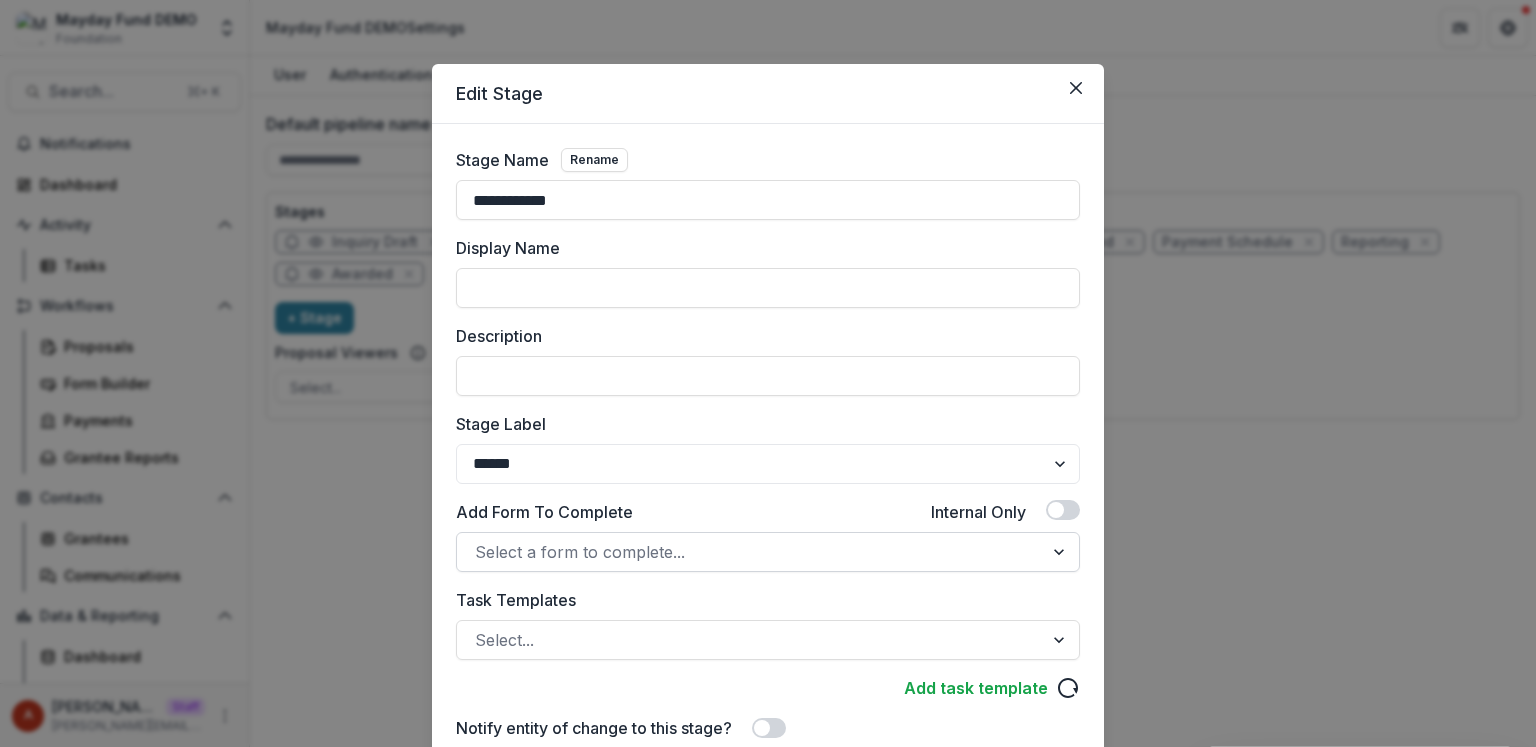 scroll, scrollTop: 185, scrollLeft: 0, axis: vertical 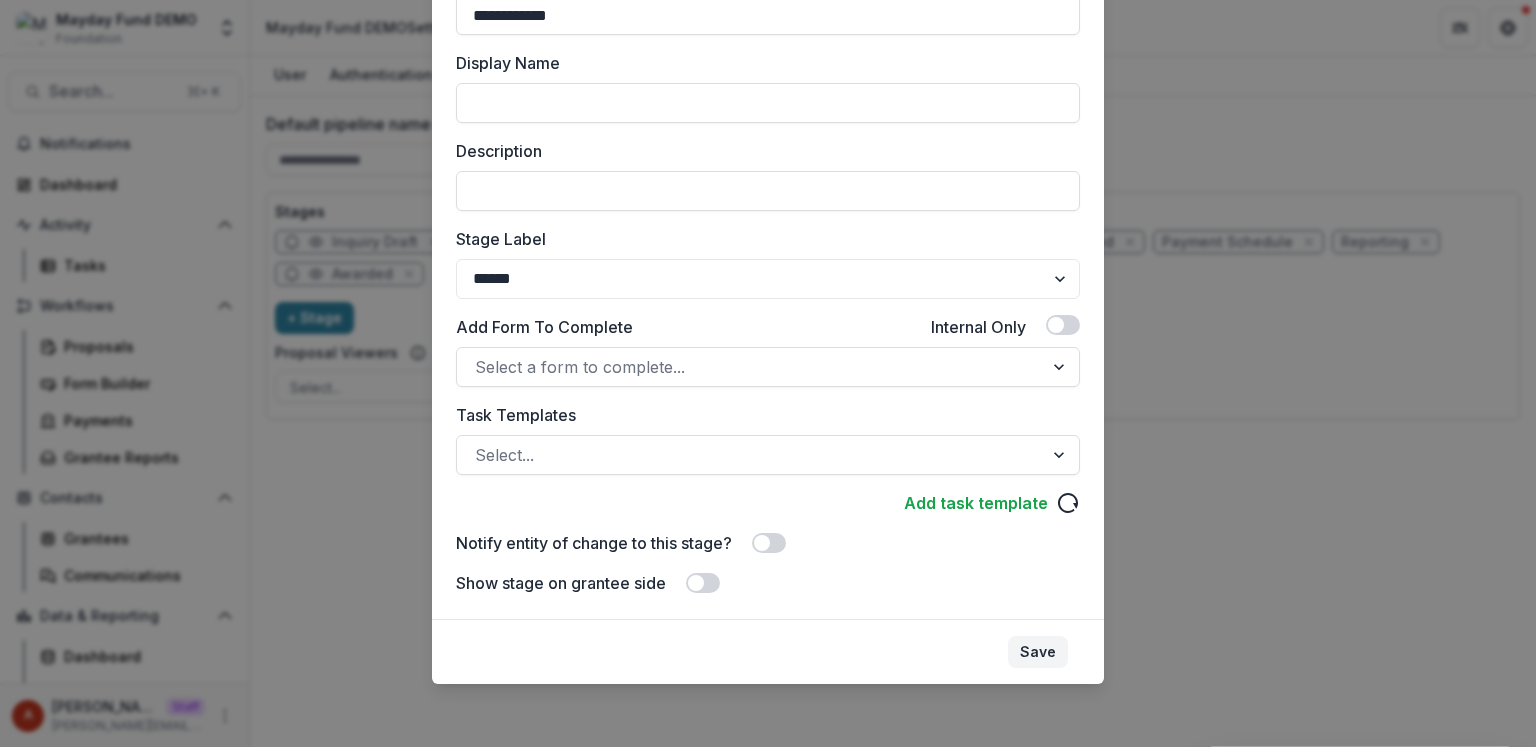 click on "Save" at bounding box center (1038, 652) 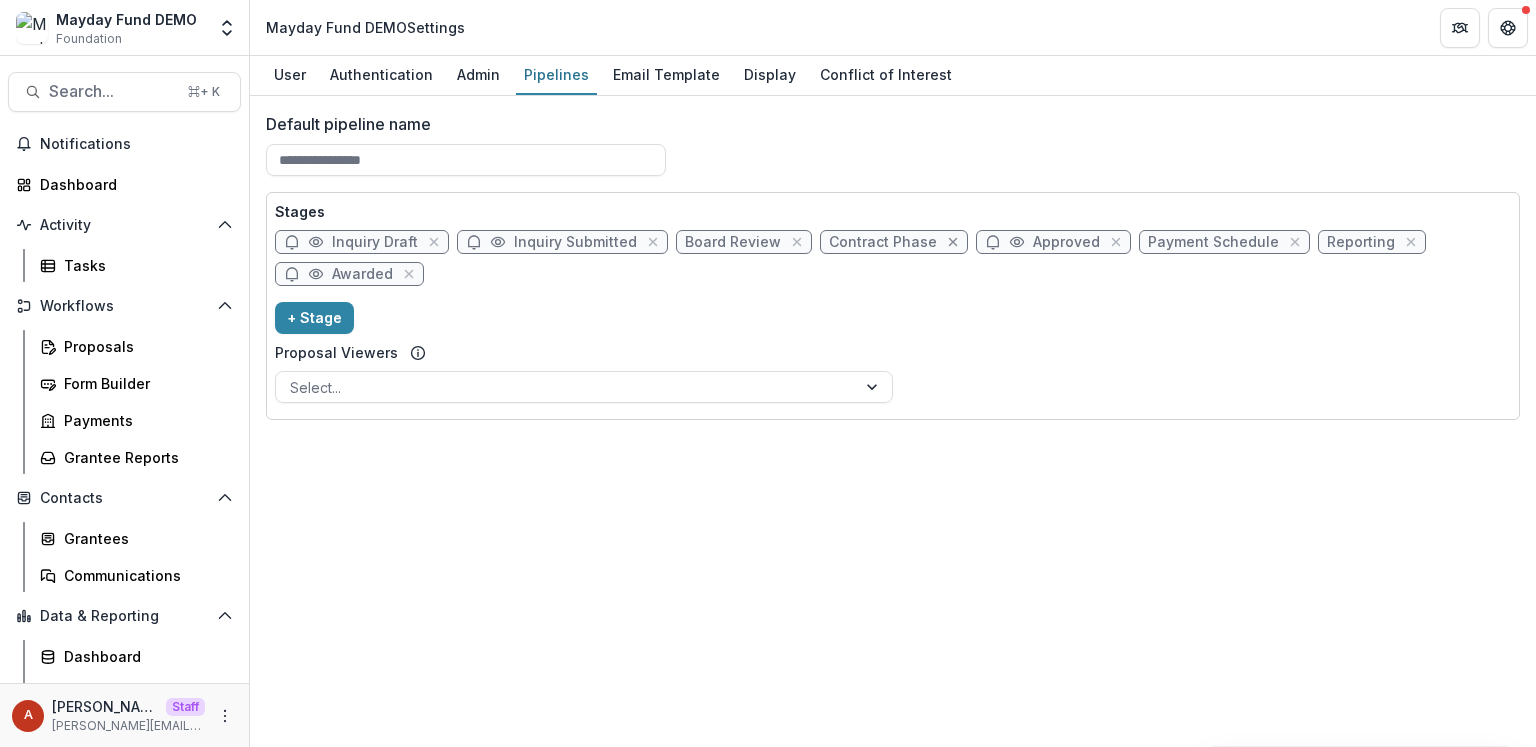 click 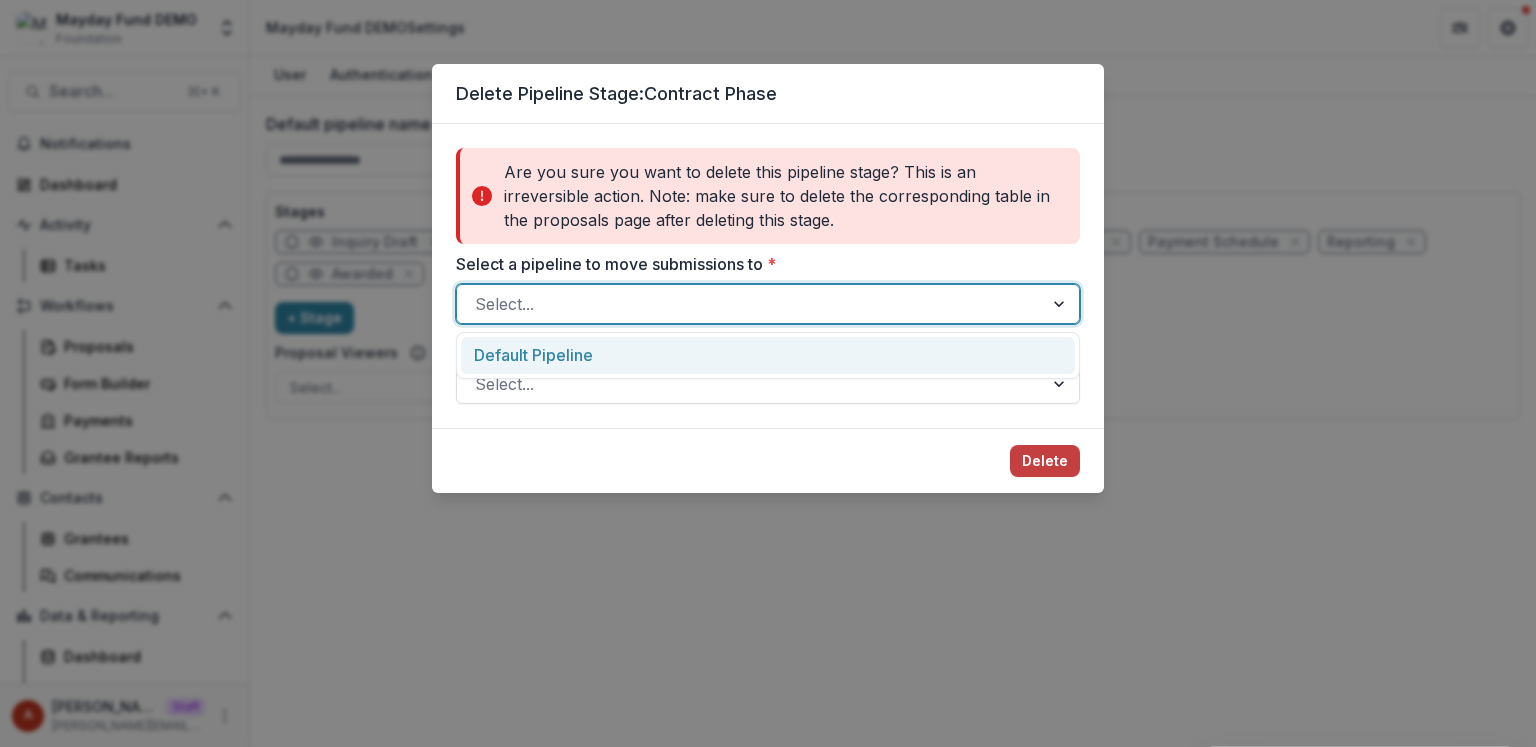 click at bounding box center [750, 304] 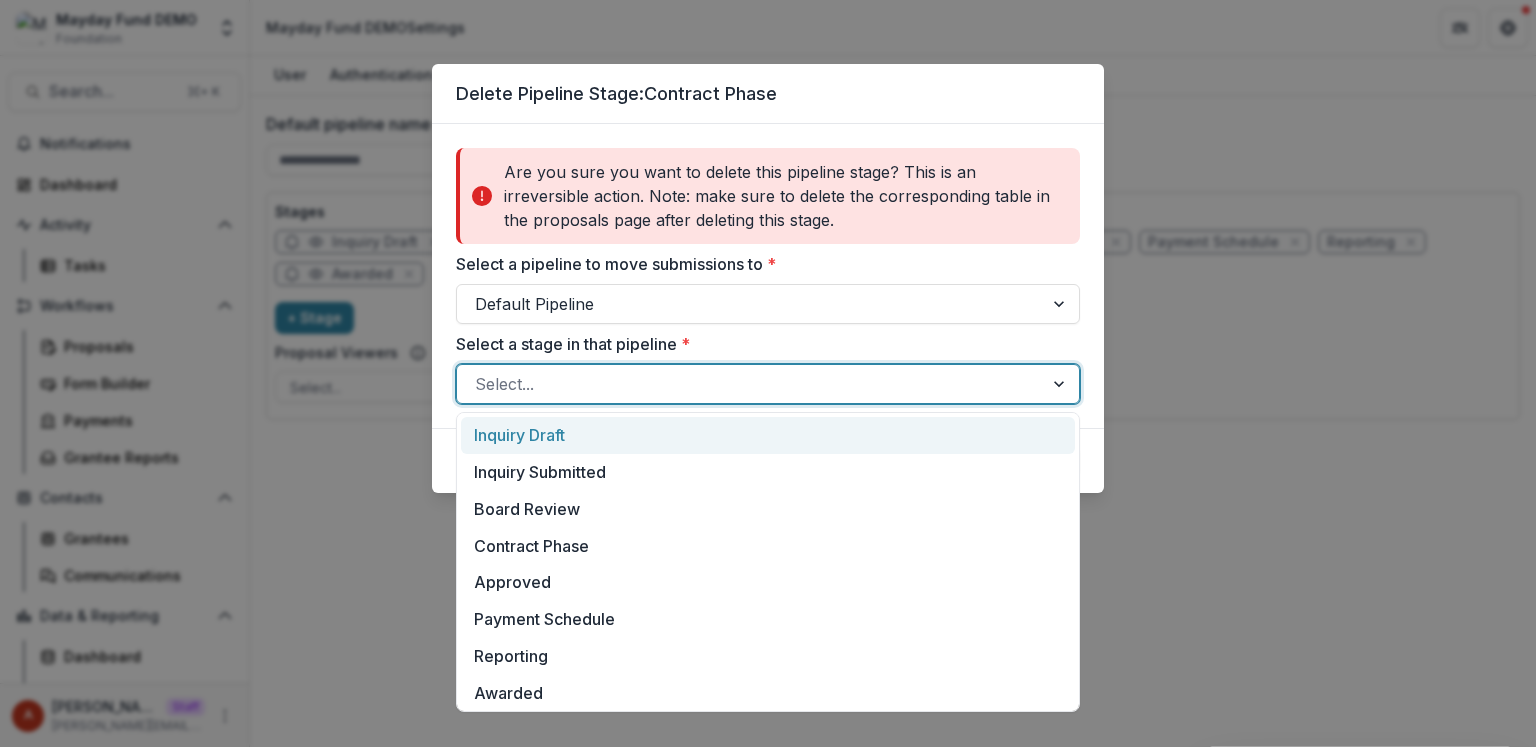 click at bounding box center (750, 384) 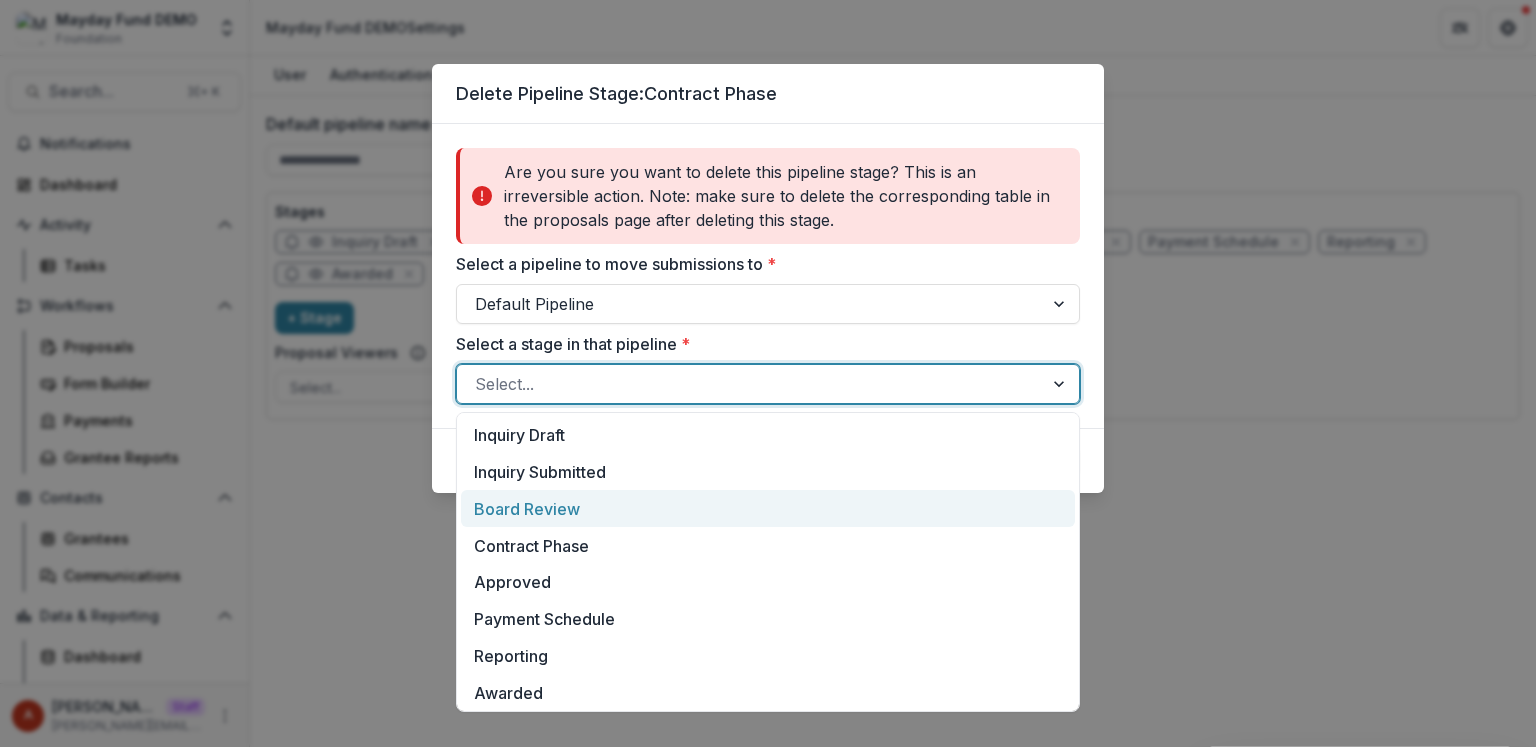 click on "Board Review" at bounding box center (768, 508) 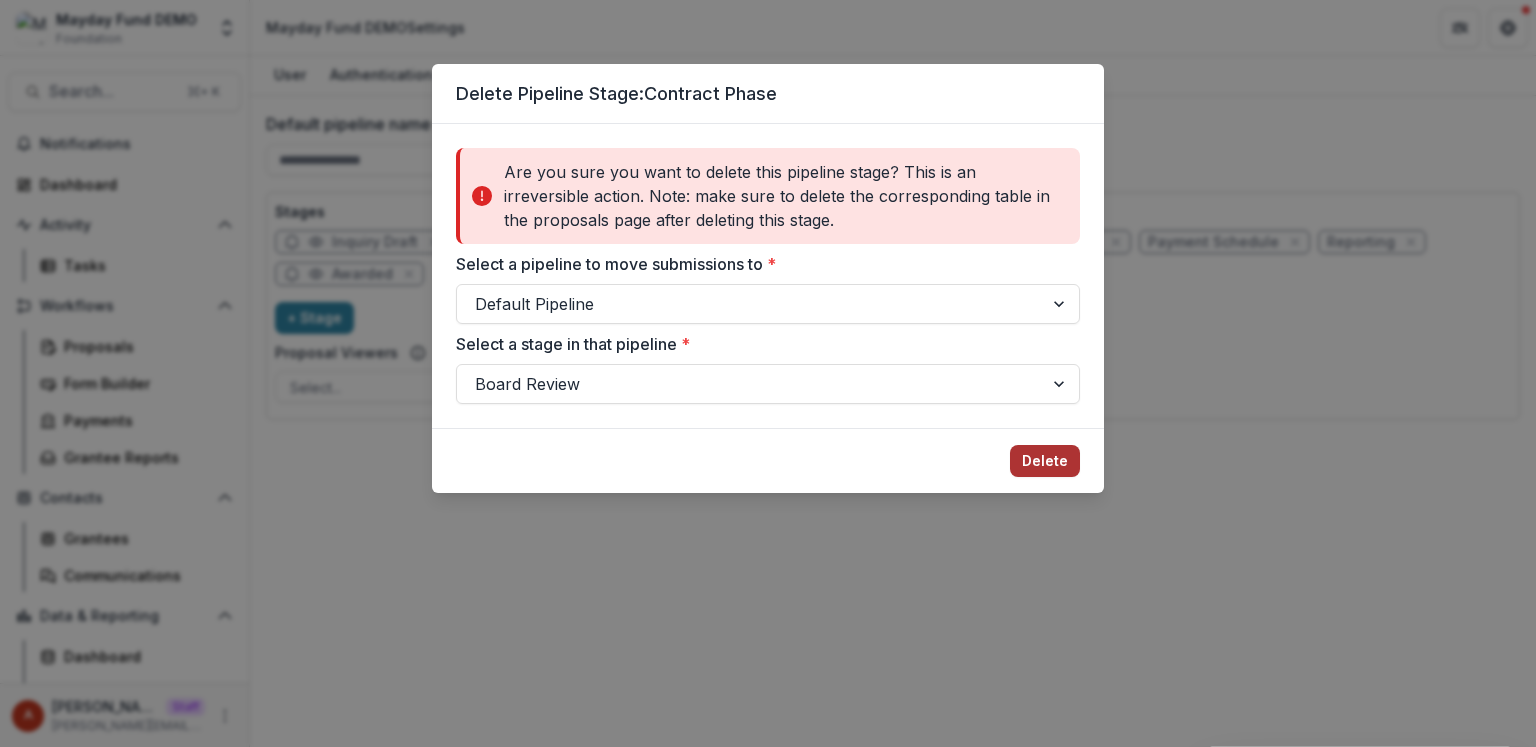 click on "Delete" at bounding box center (1045, 461) 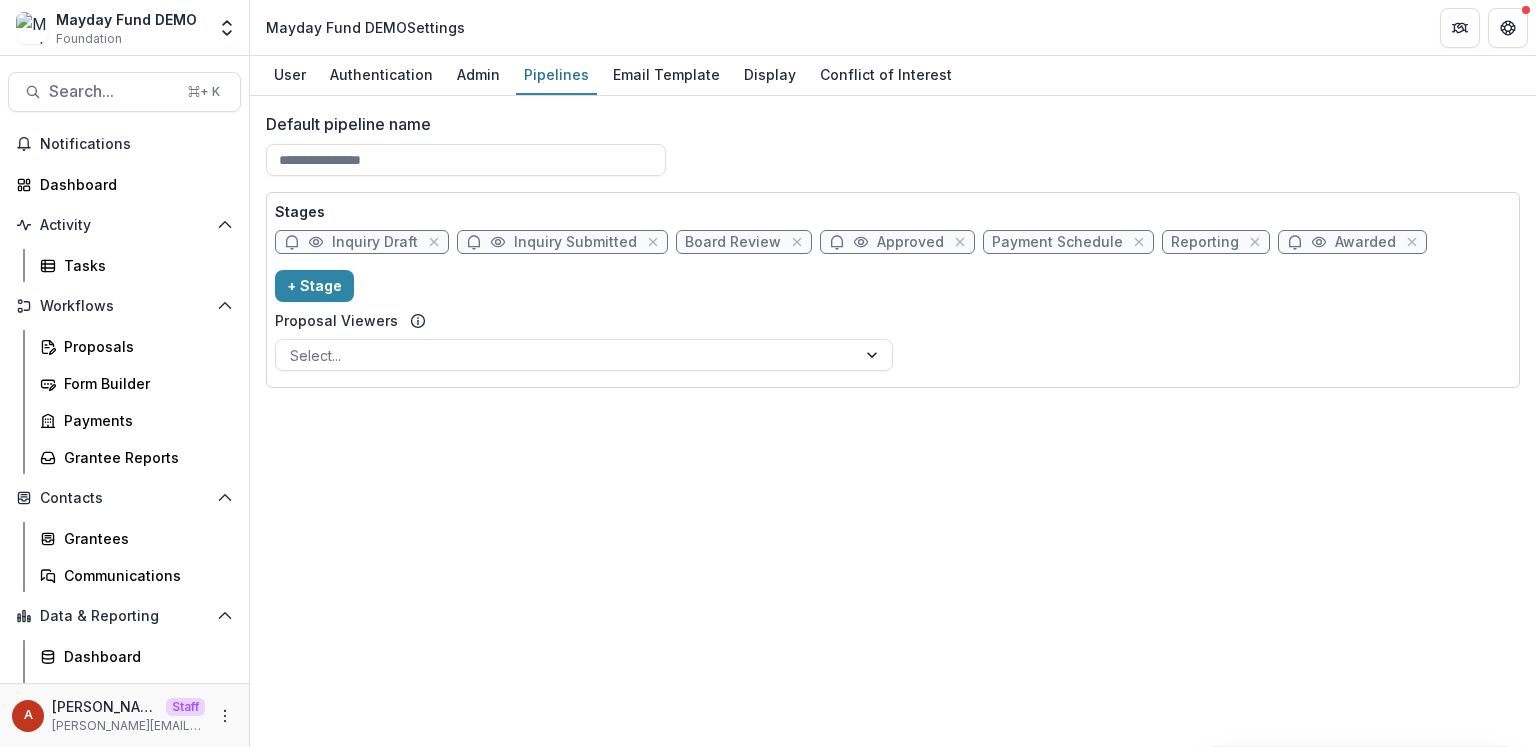 click on "Approved" at bounding box center [910, 242] 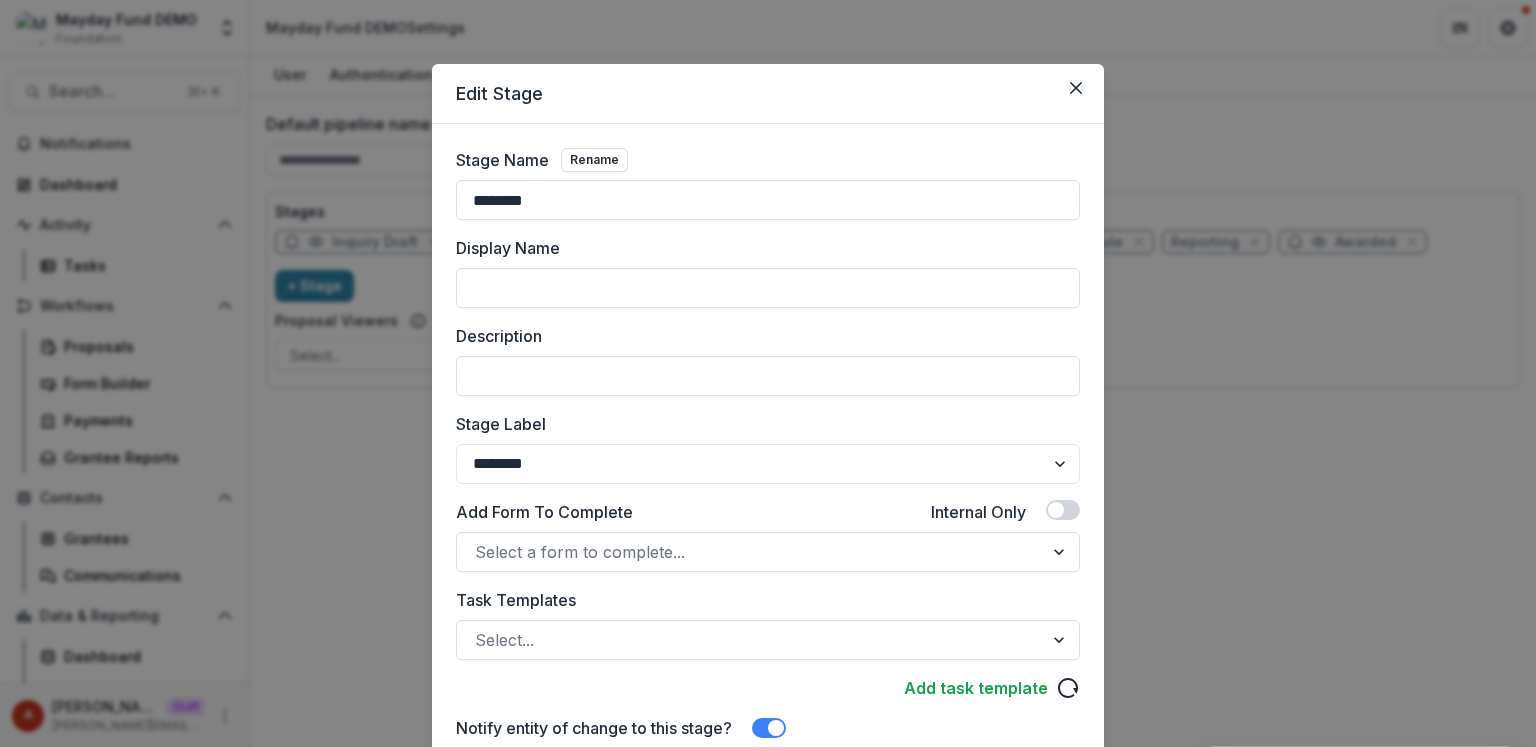 click on "**********" at bounding box center (768, 373) 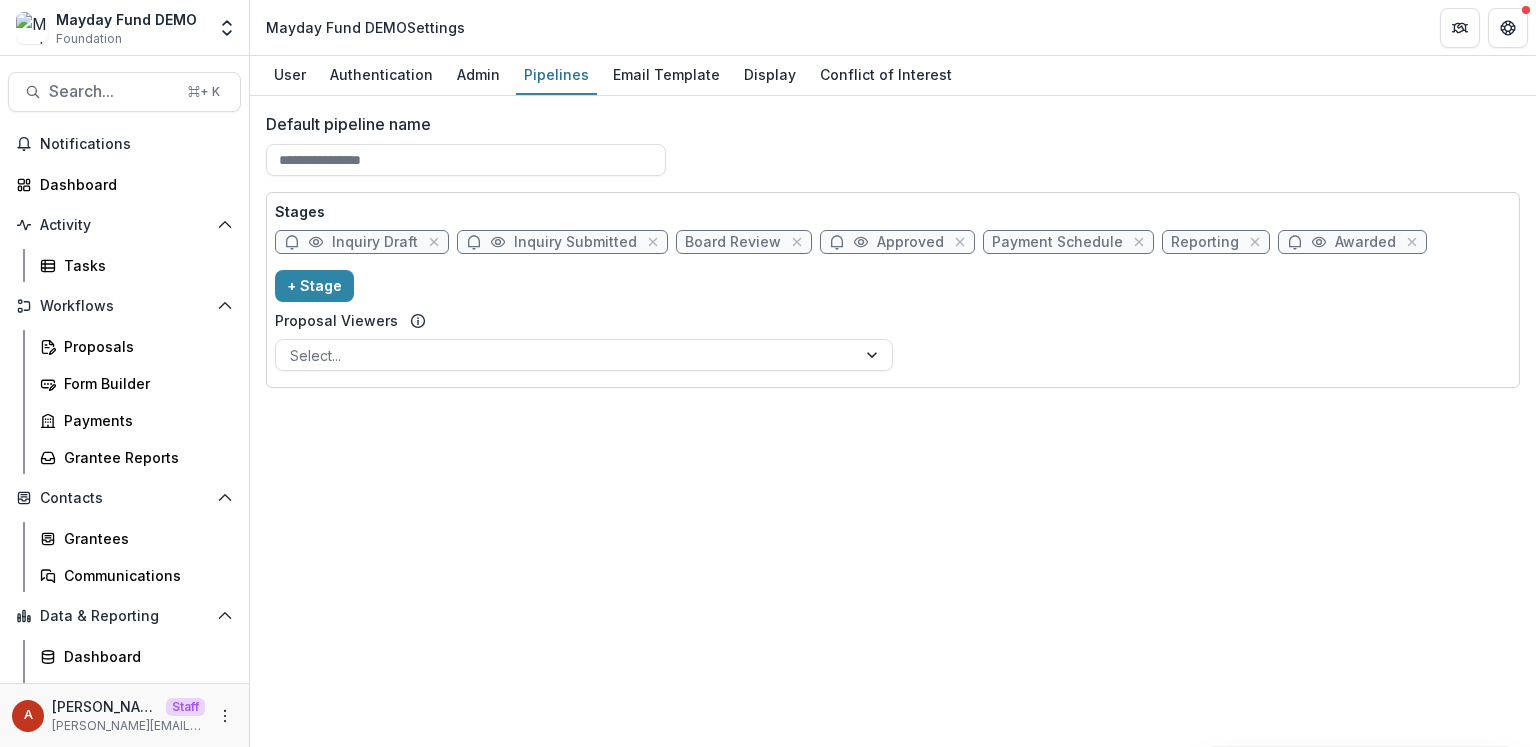 click on "Approved" at bounding box center (910, 242) 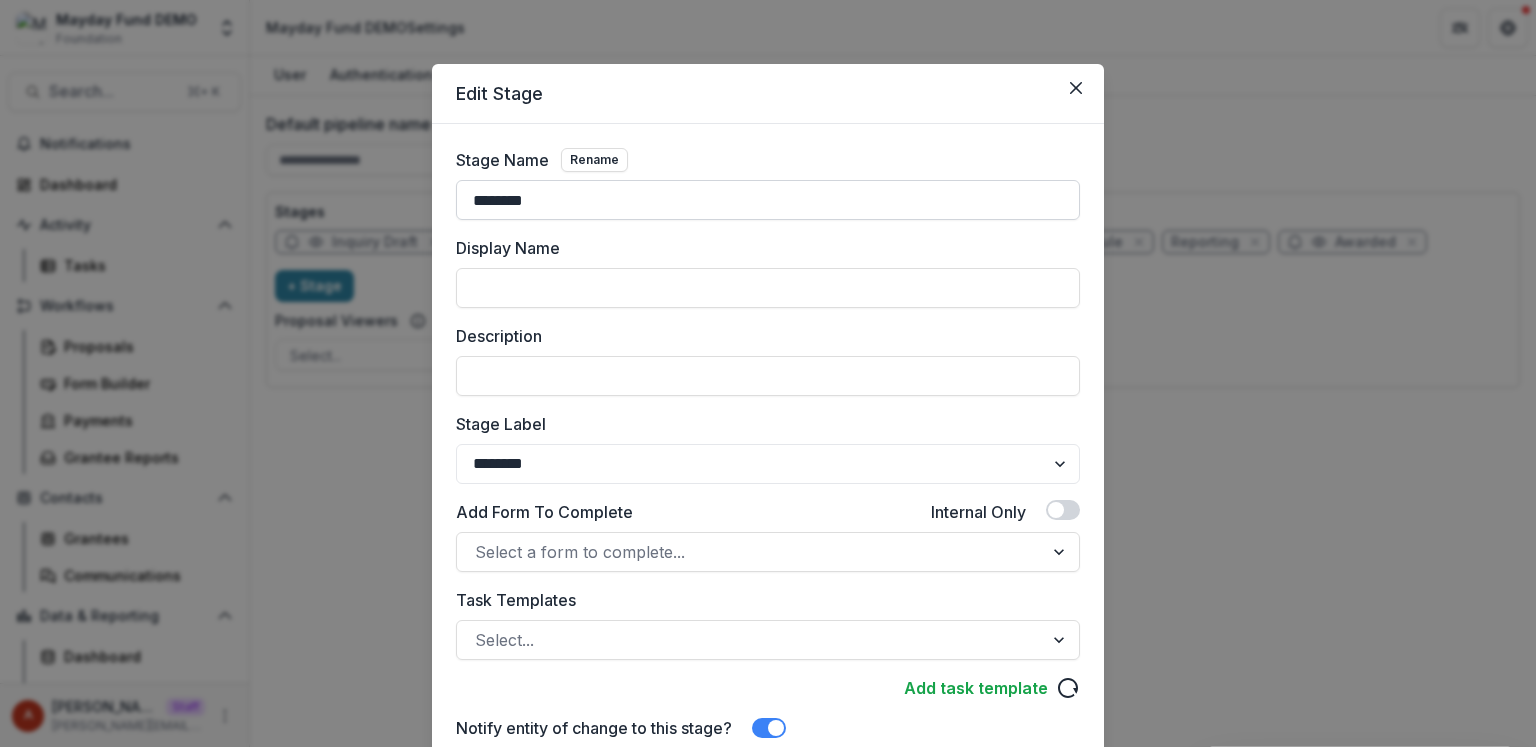 click on "********" at bounding box center (768, 200) 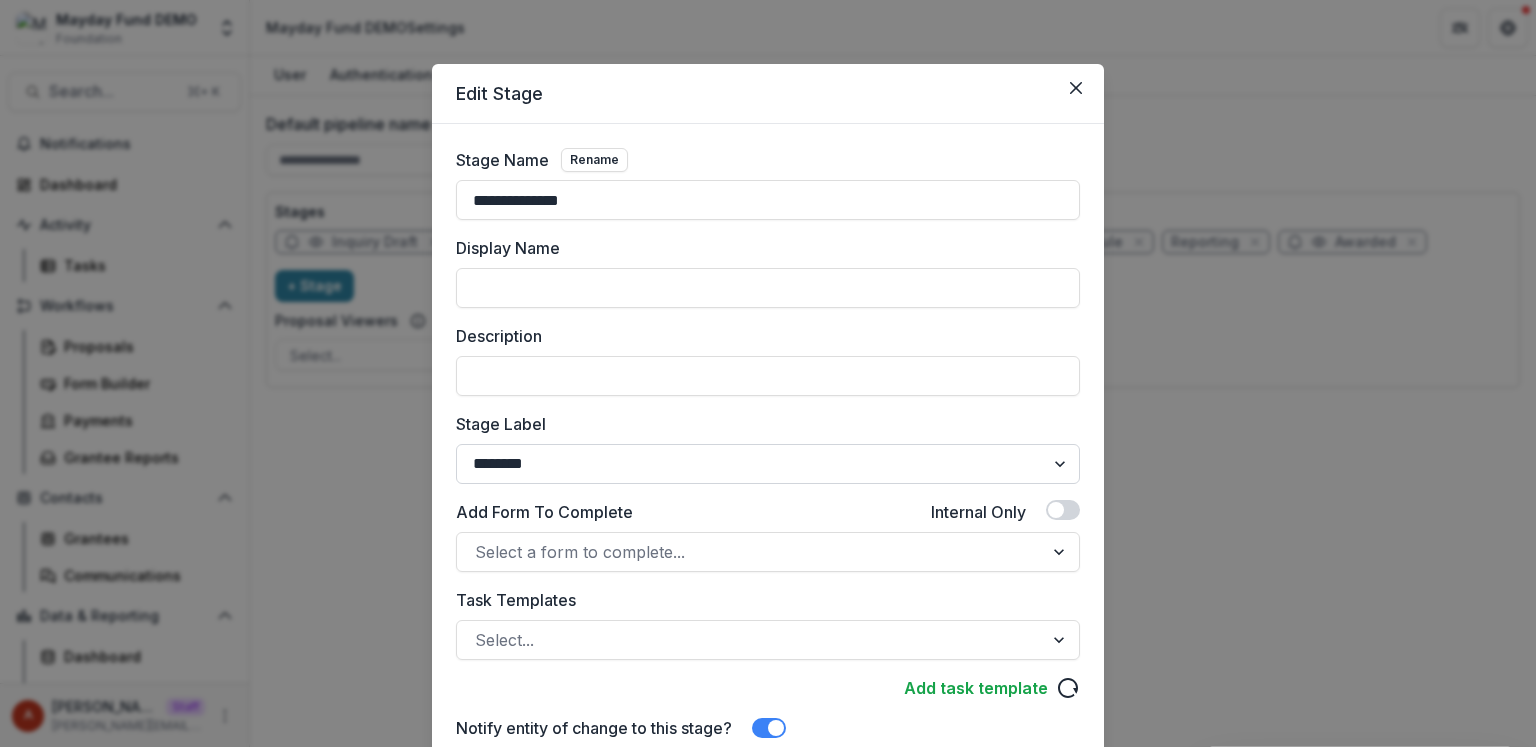 scroll, scrollTop: 451, scrollLeft: 0, axis: vertical 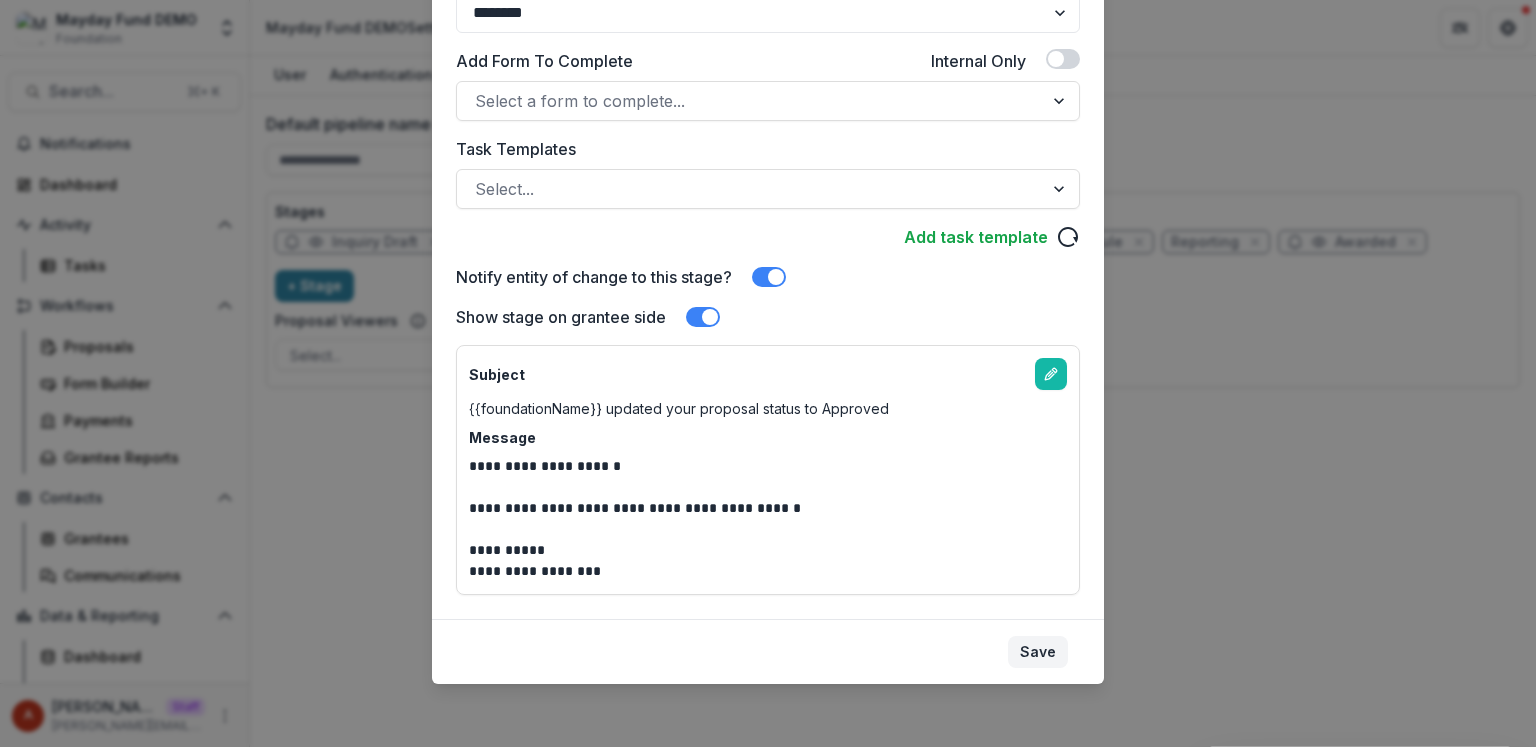 type on "**********" 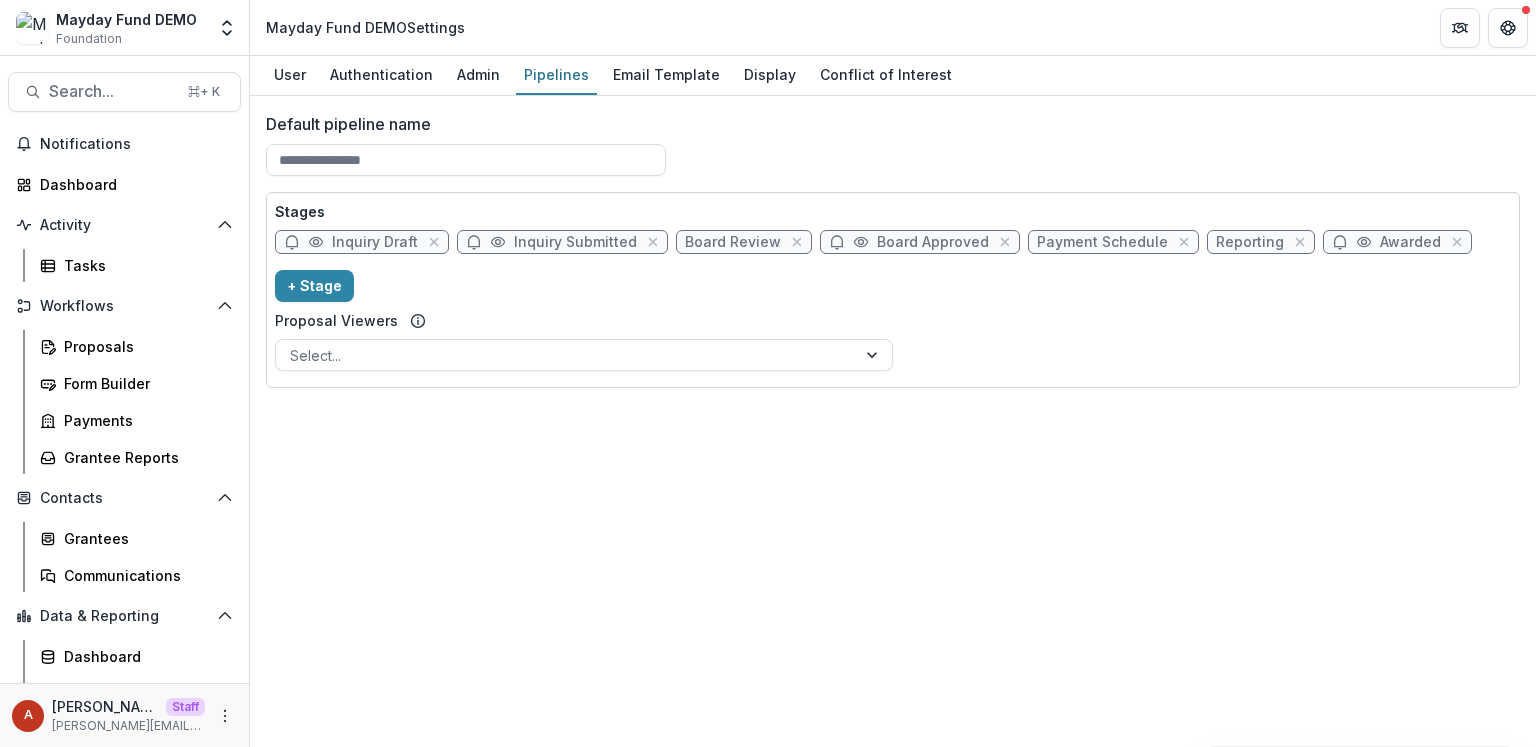 click on "Payment Schedule" at bounding box center (1102, 242) 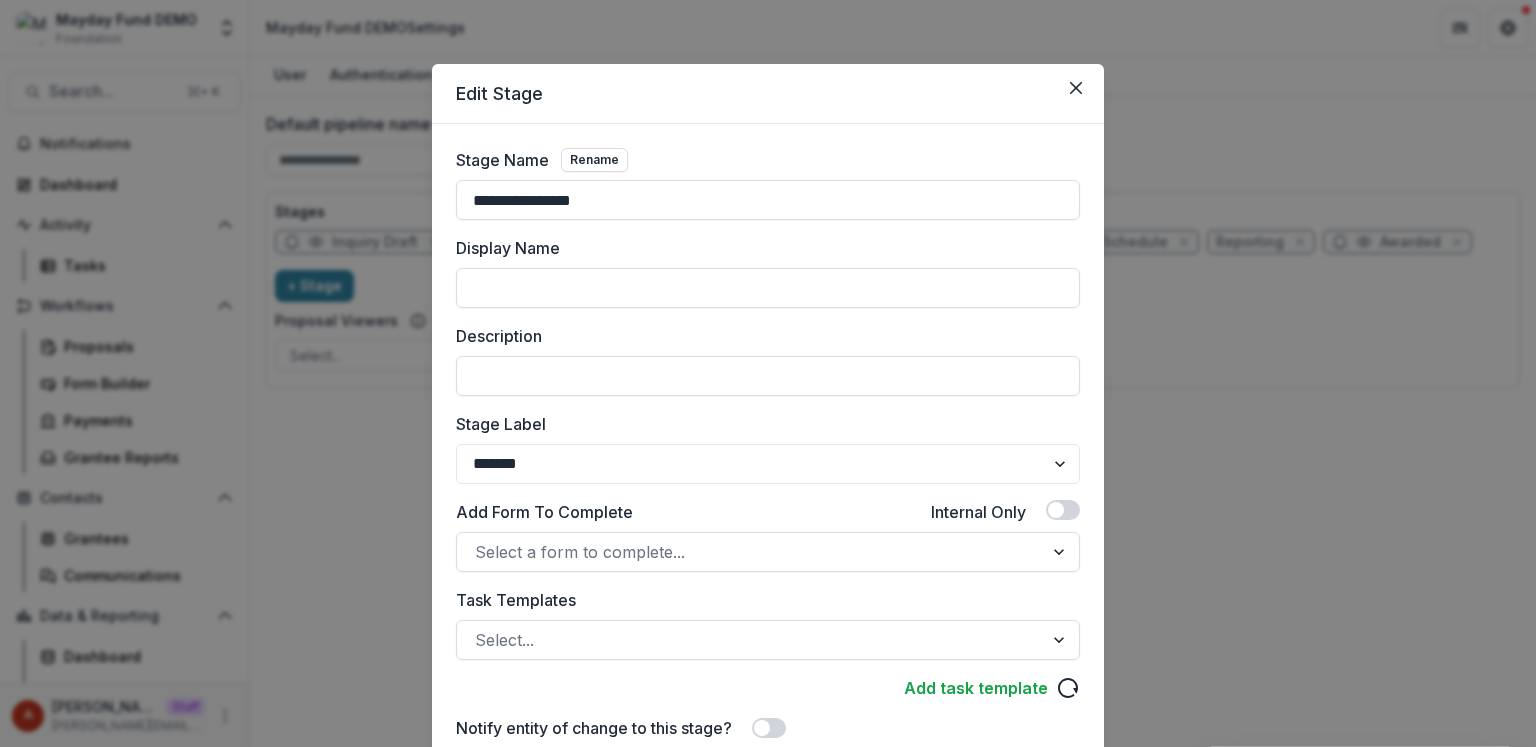 drag, startPoint x: 637, startPoint y: 198, endPoint x: 304, endPoint y: 179, distance: 333.5416 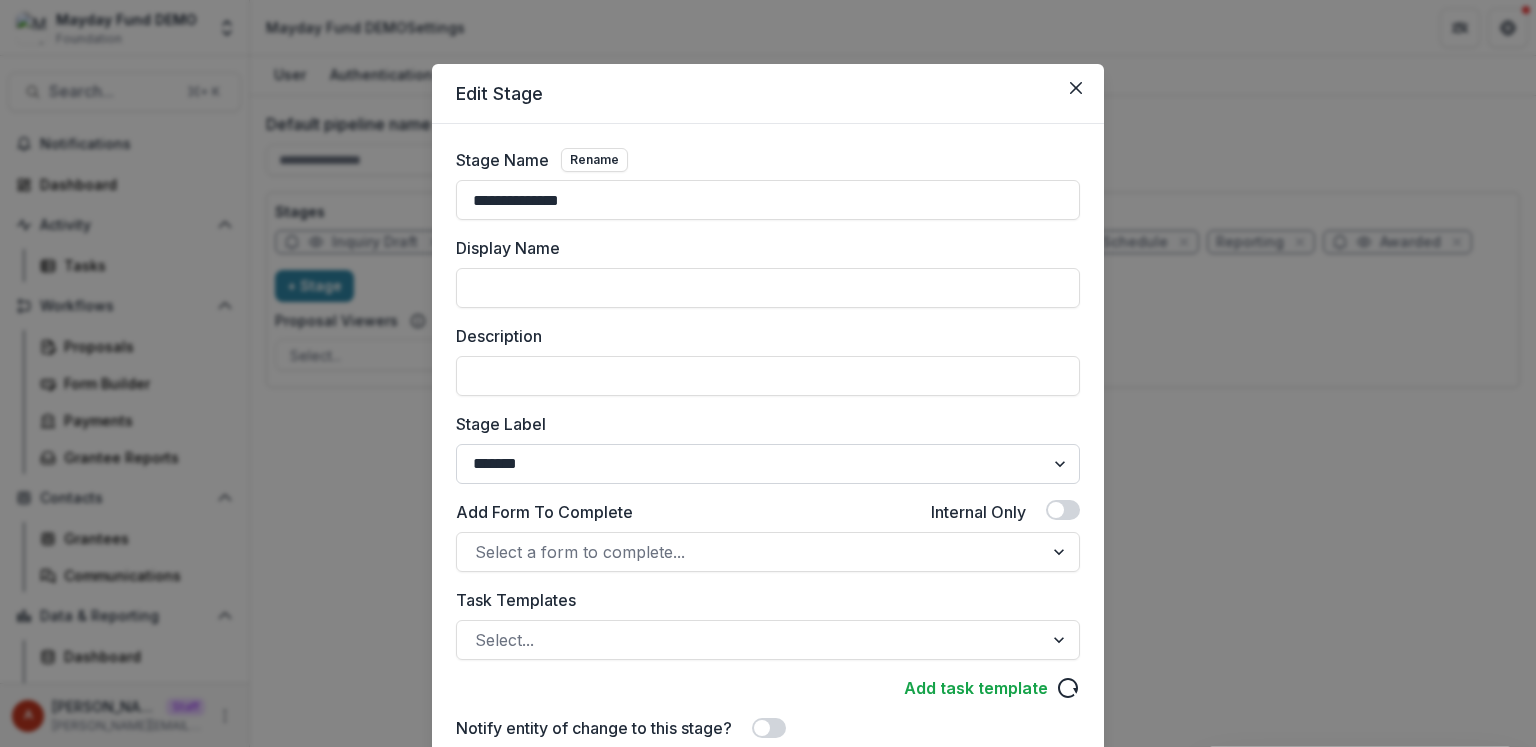 type on "**********" 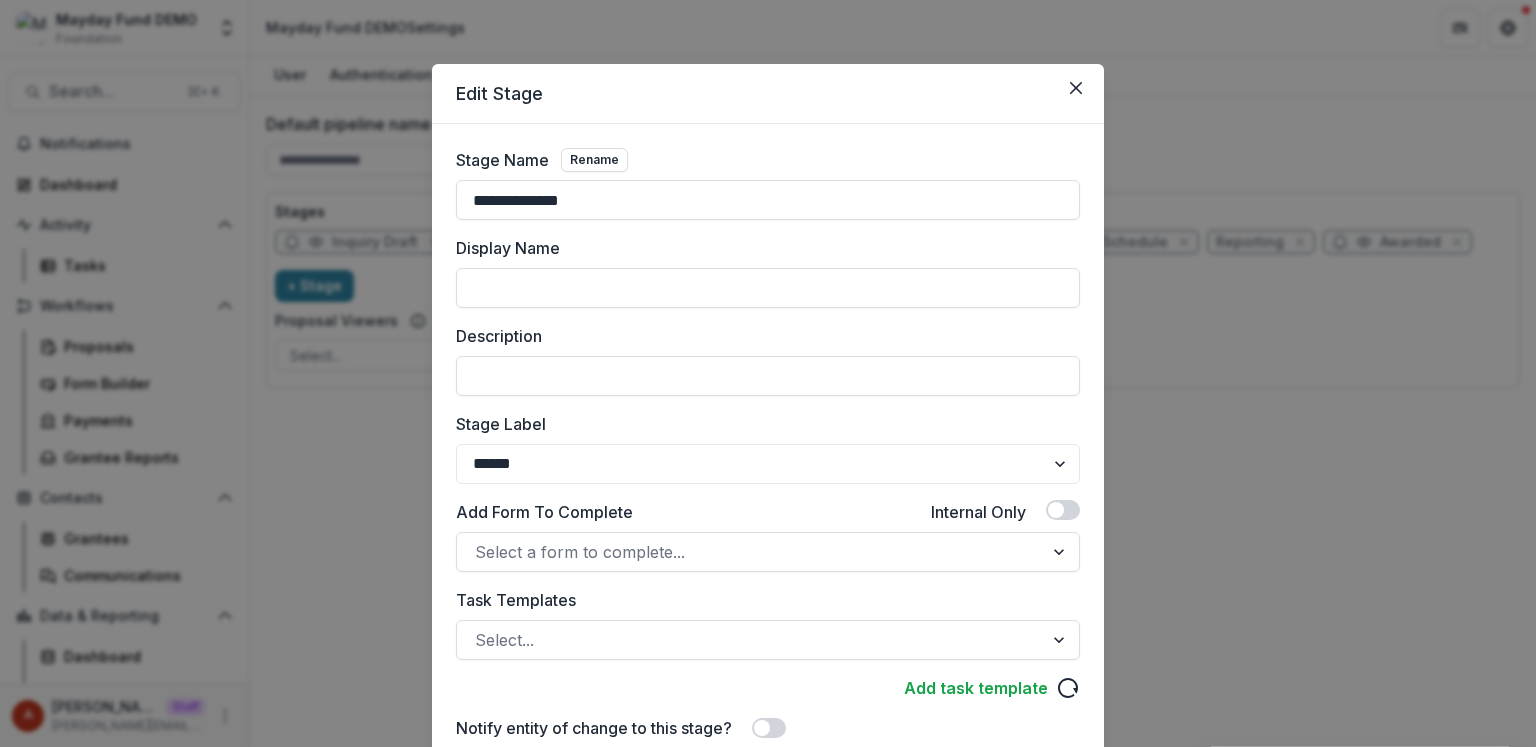 scroll, scrollTop: 185, scrollLeft: 0, axis: vertical 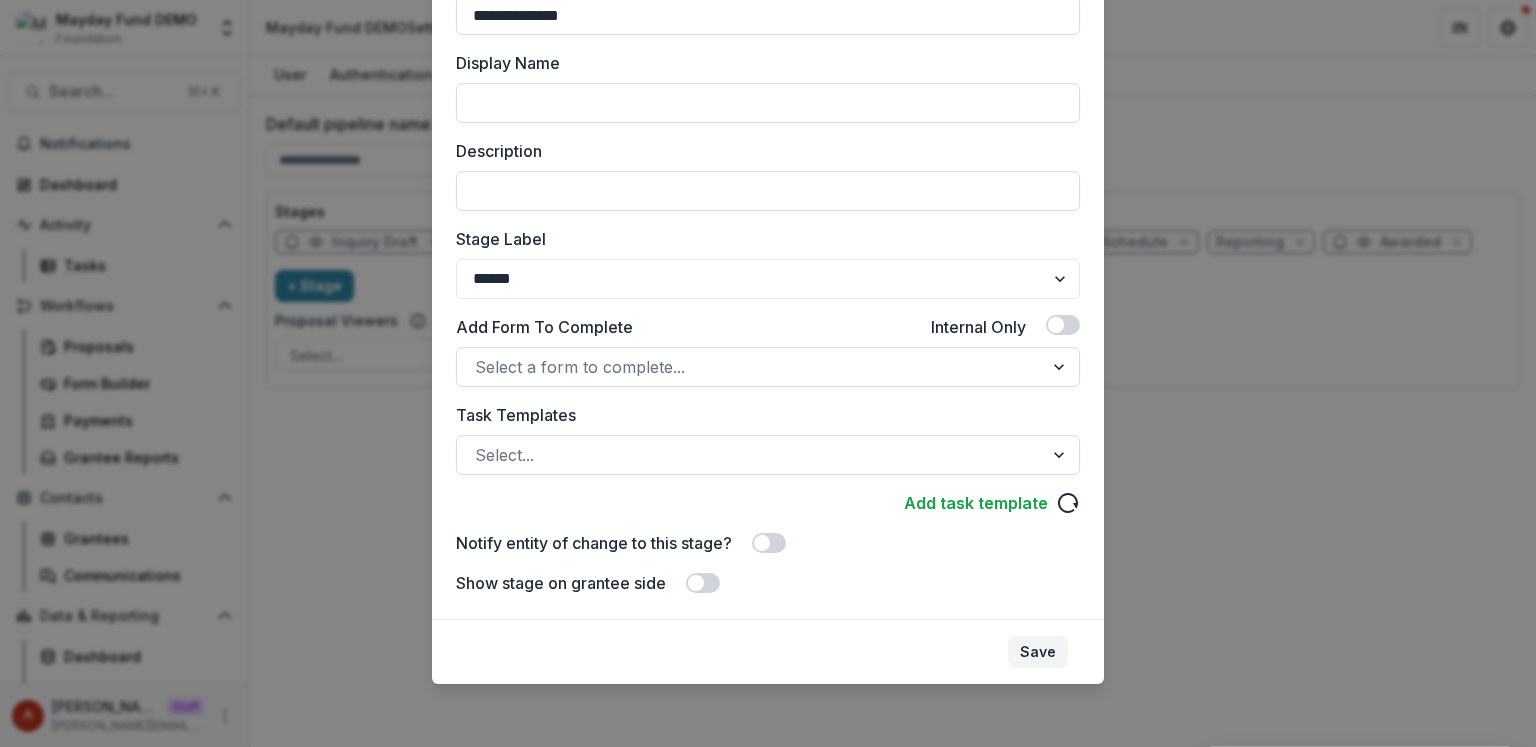 click on "Save" at bounding box center [1038, 652] 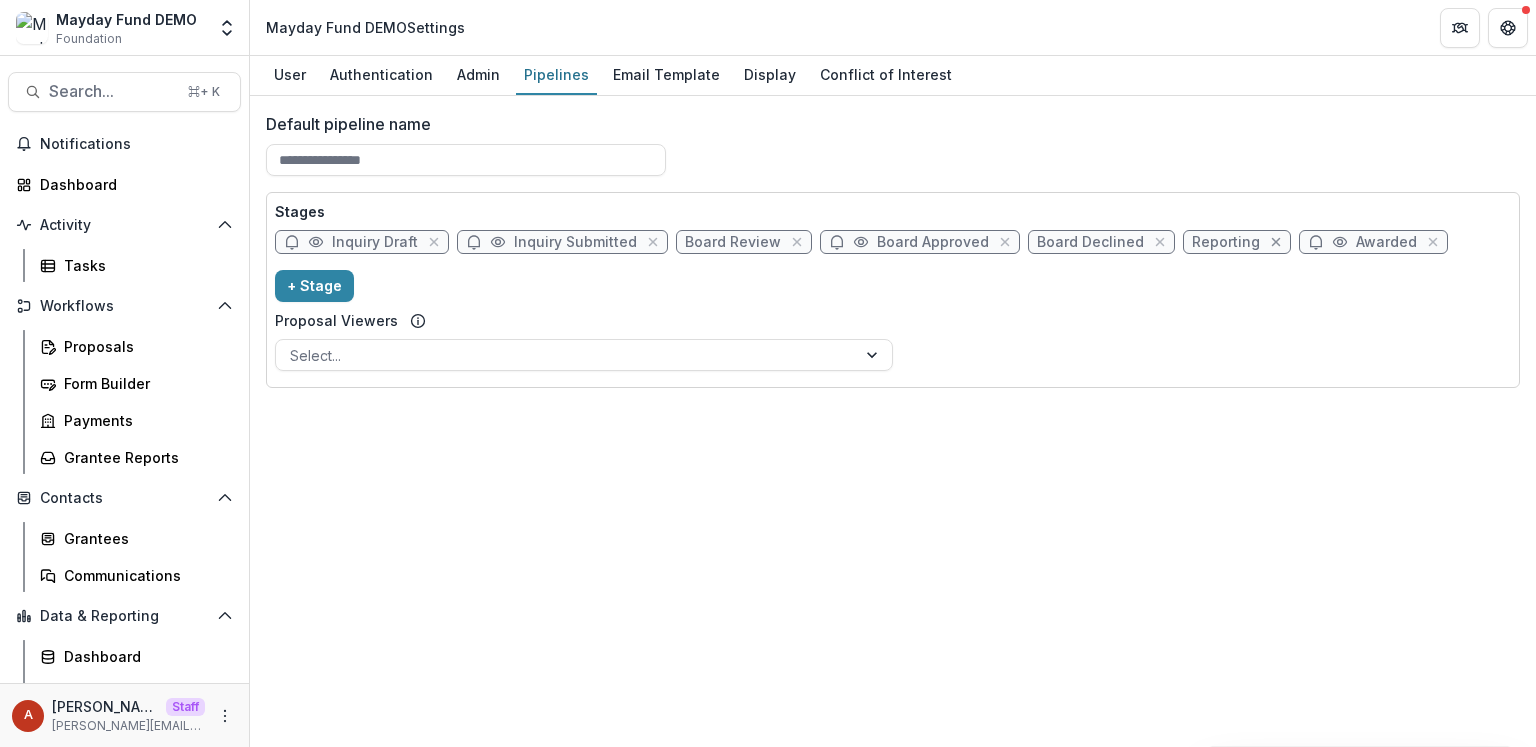 click 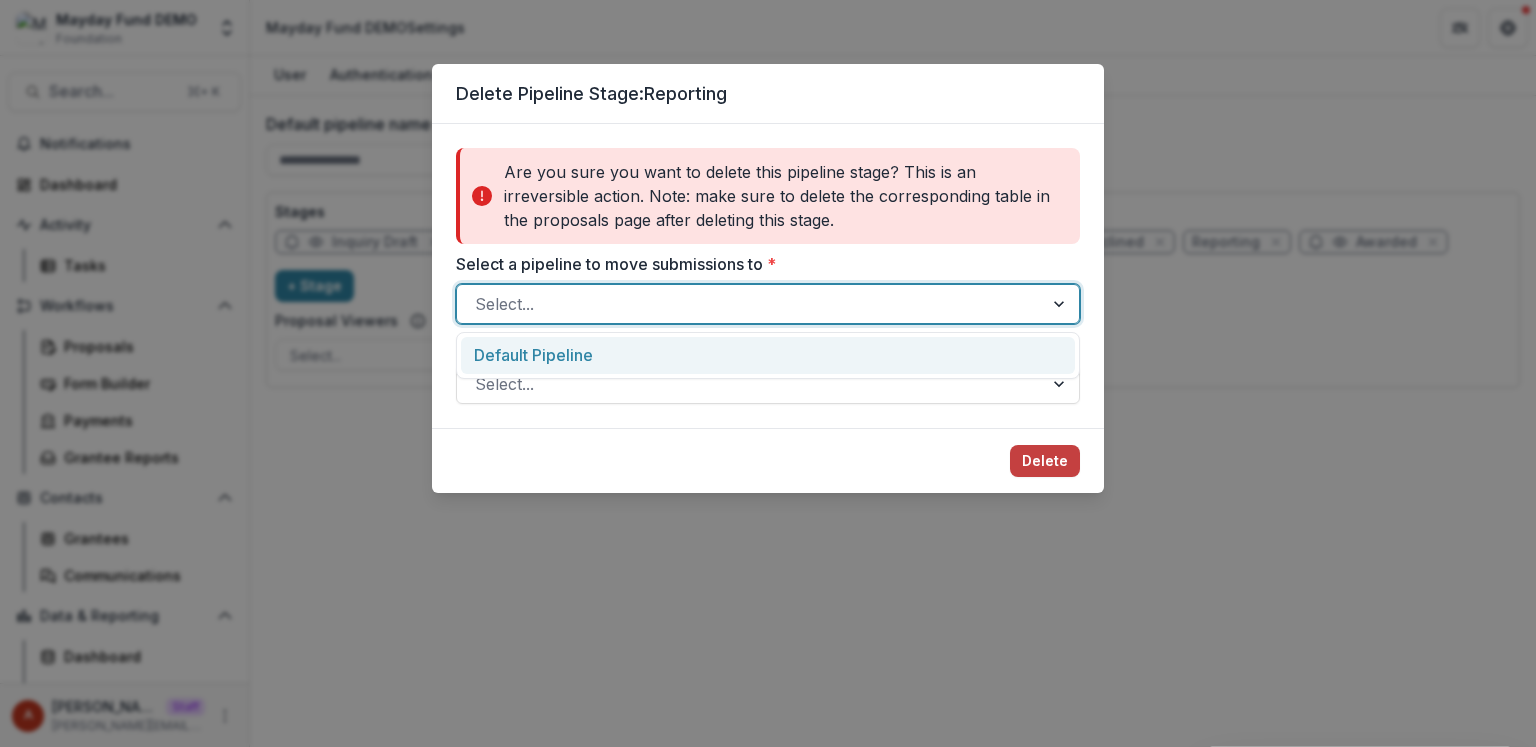 click at bounding box center (750, 304) 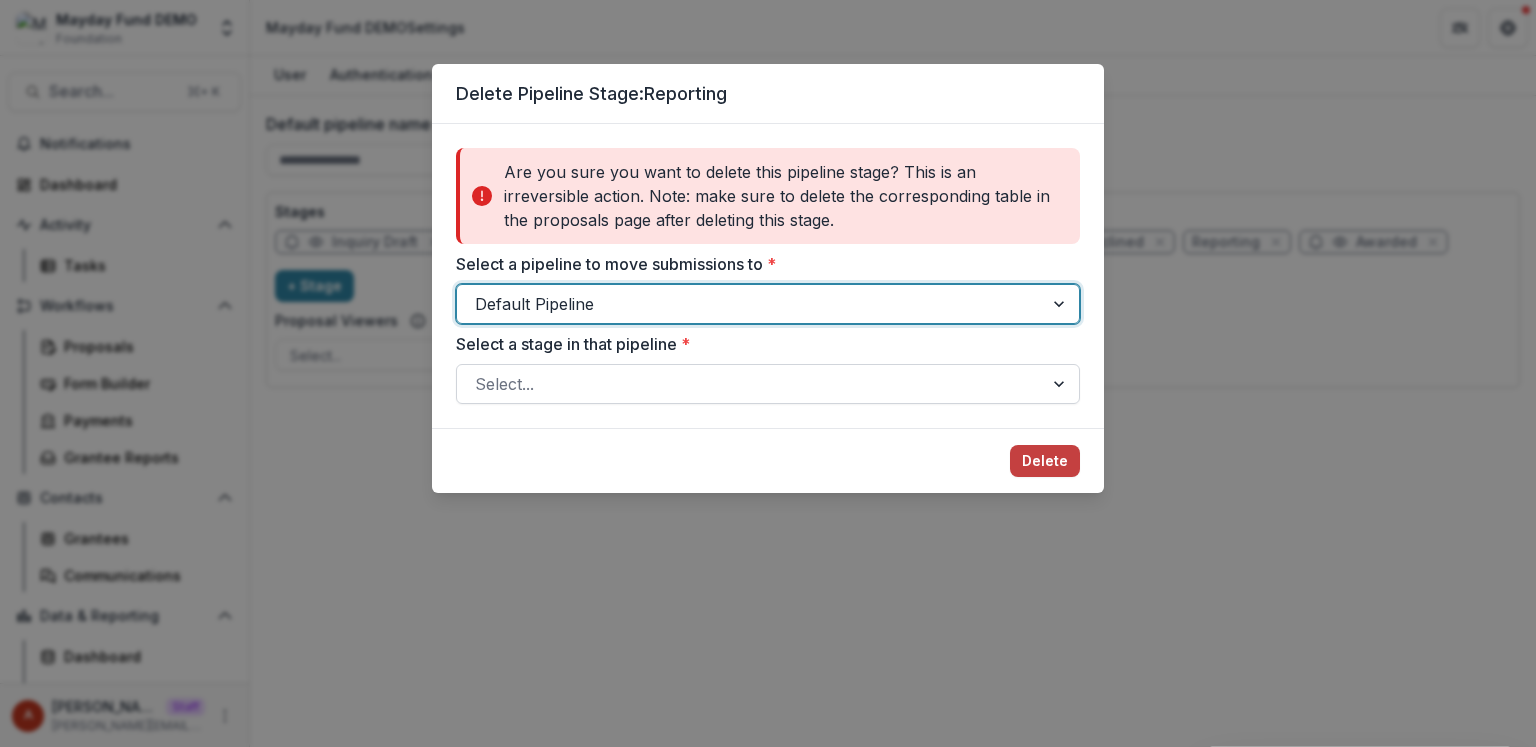 click at bounding box center [750, 384] 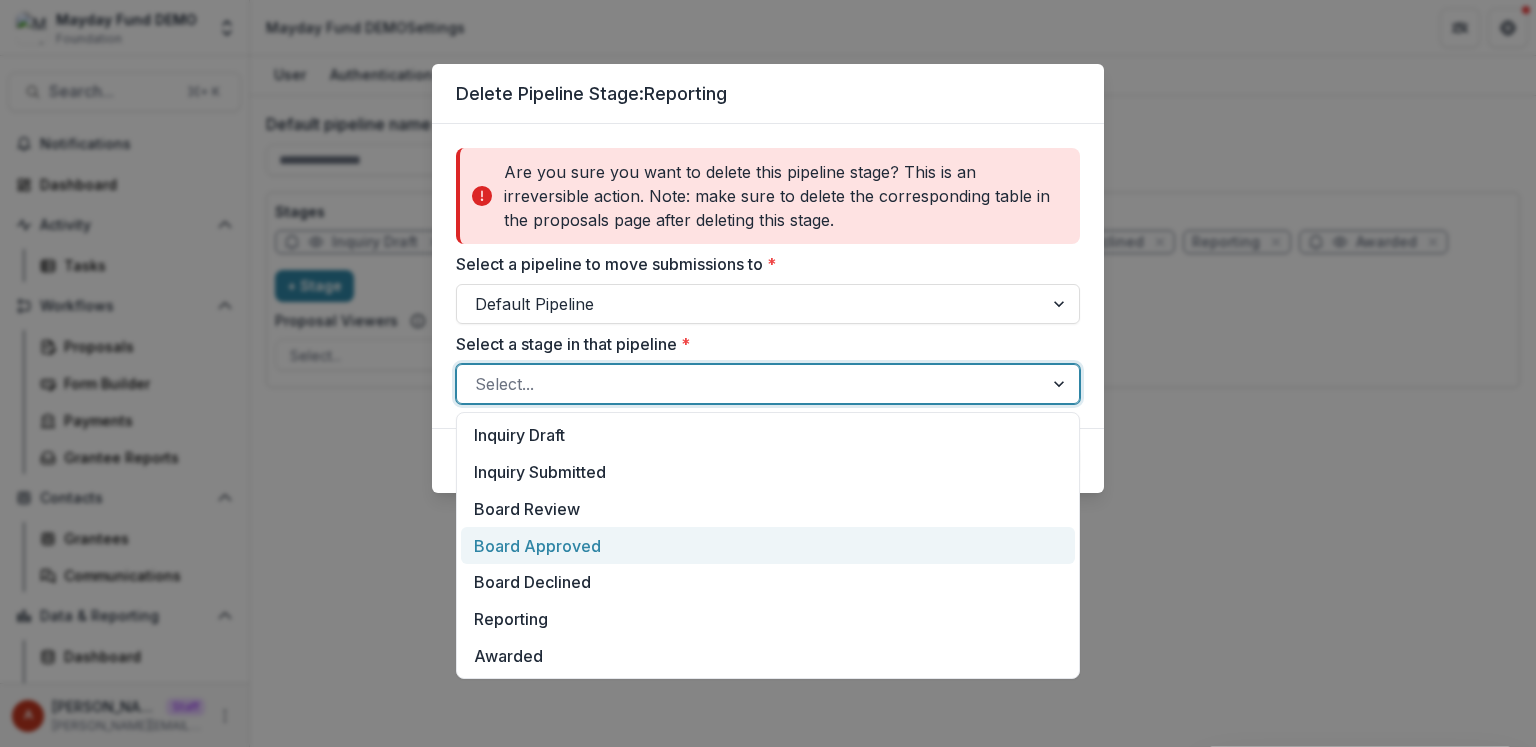 click on "Board Approved" at bounding box center [768, 545] 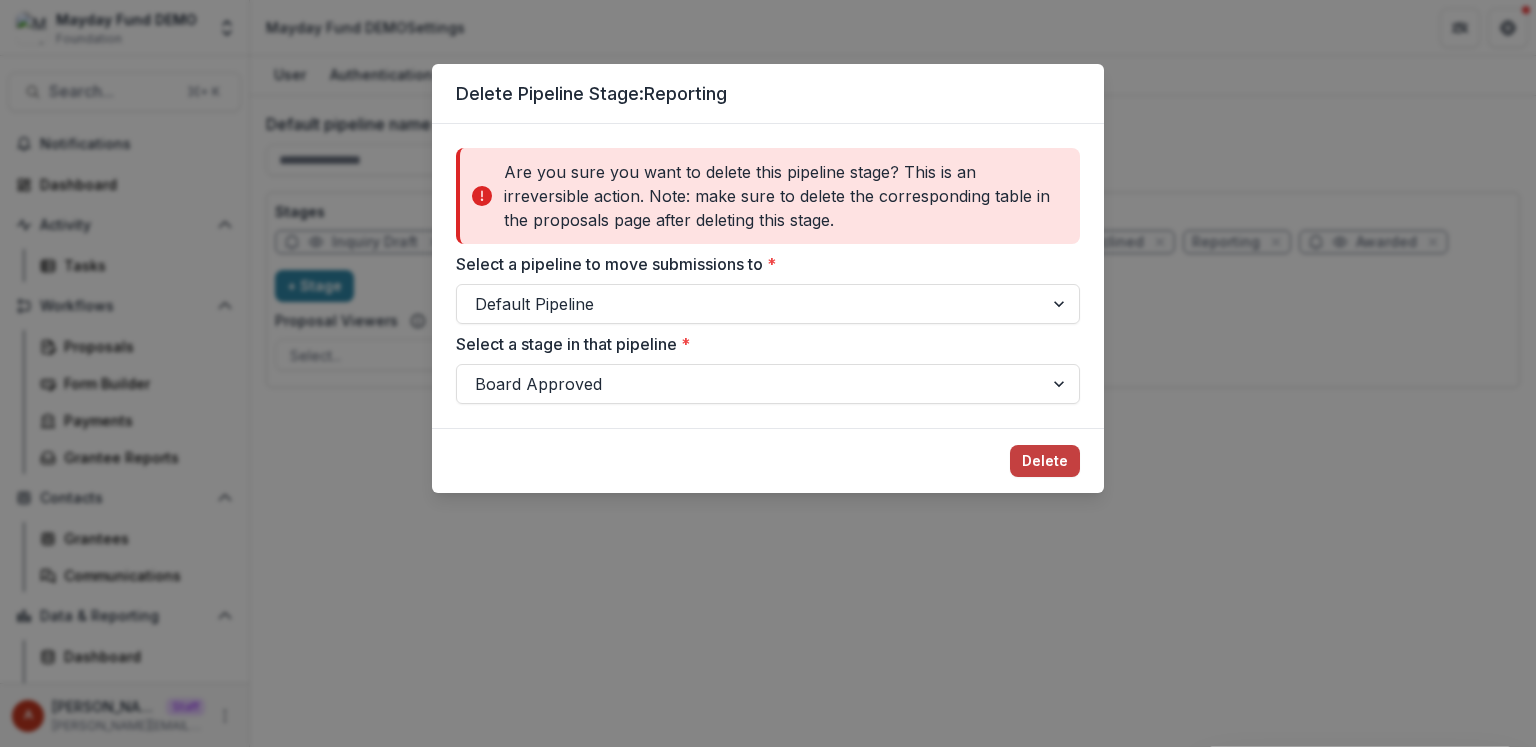 click on "Delete" at bounding box center (768, 460) 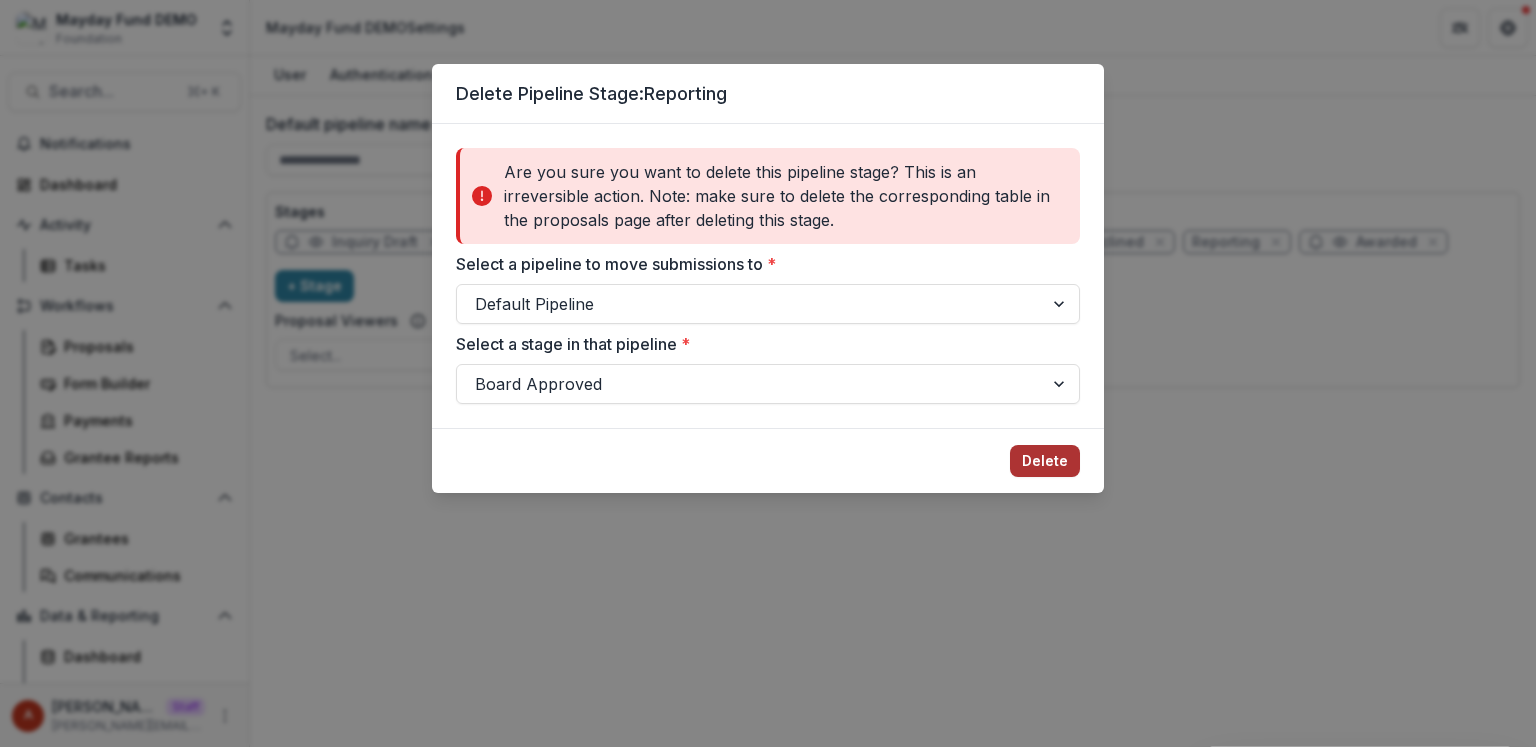 click on "Delete" at bounding box center [1045, 461] 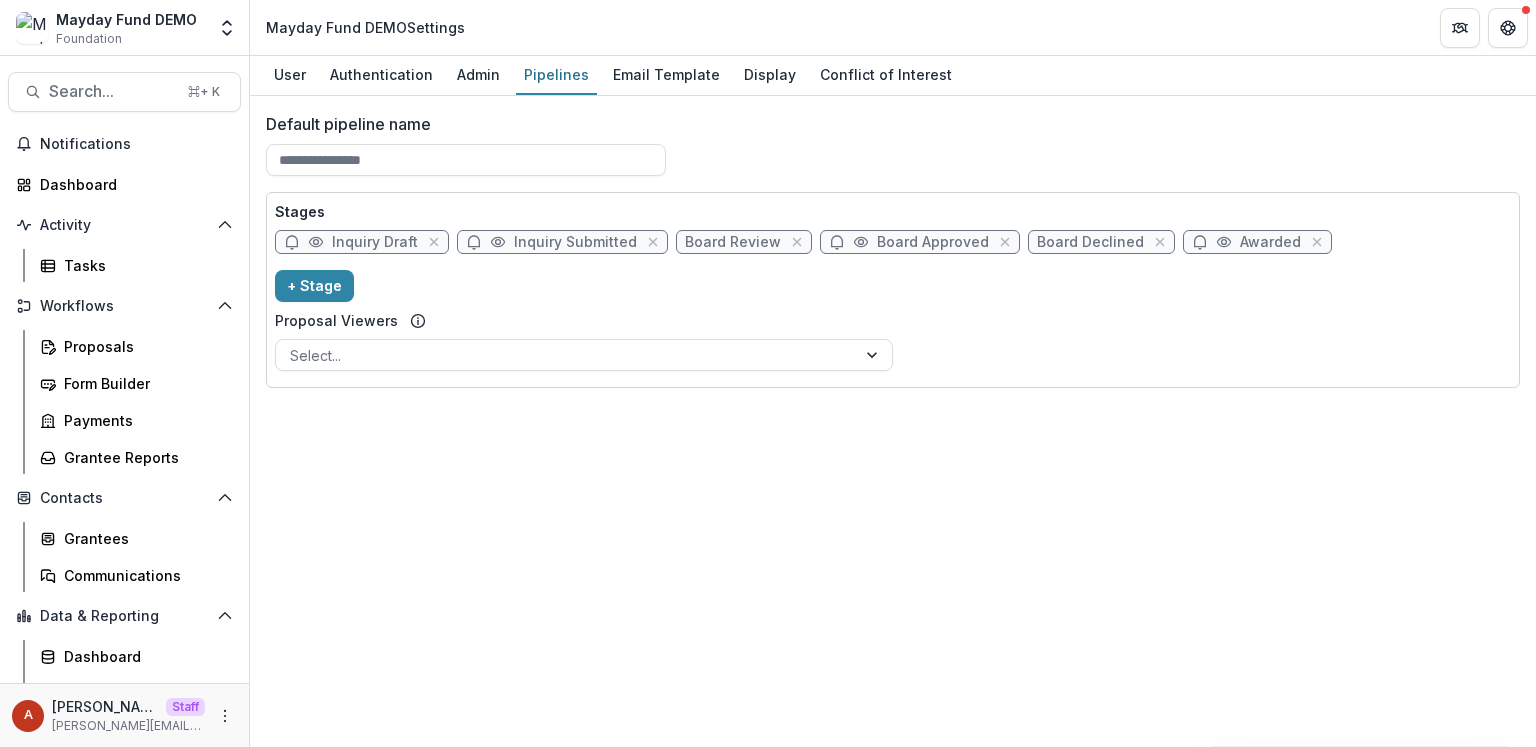 click on "Awarded" at bounding box center (1270, 242) 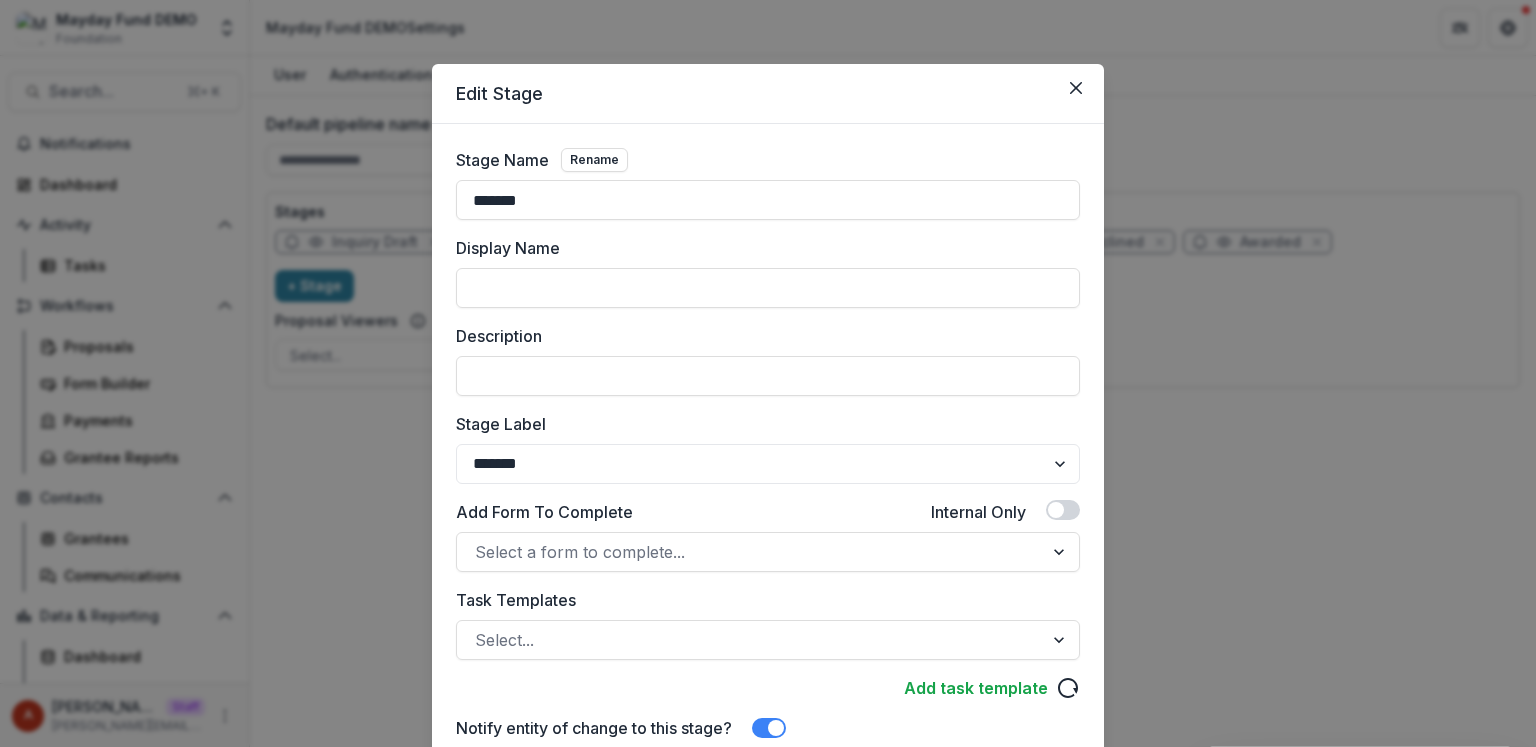 drag, startPoint x: 593, startPoint y: 210, endPoint x: 286, endPoint y: 188, distance: 307.78726 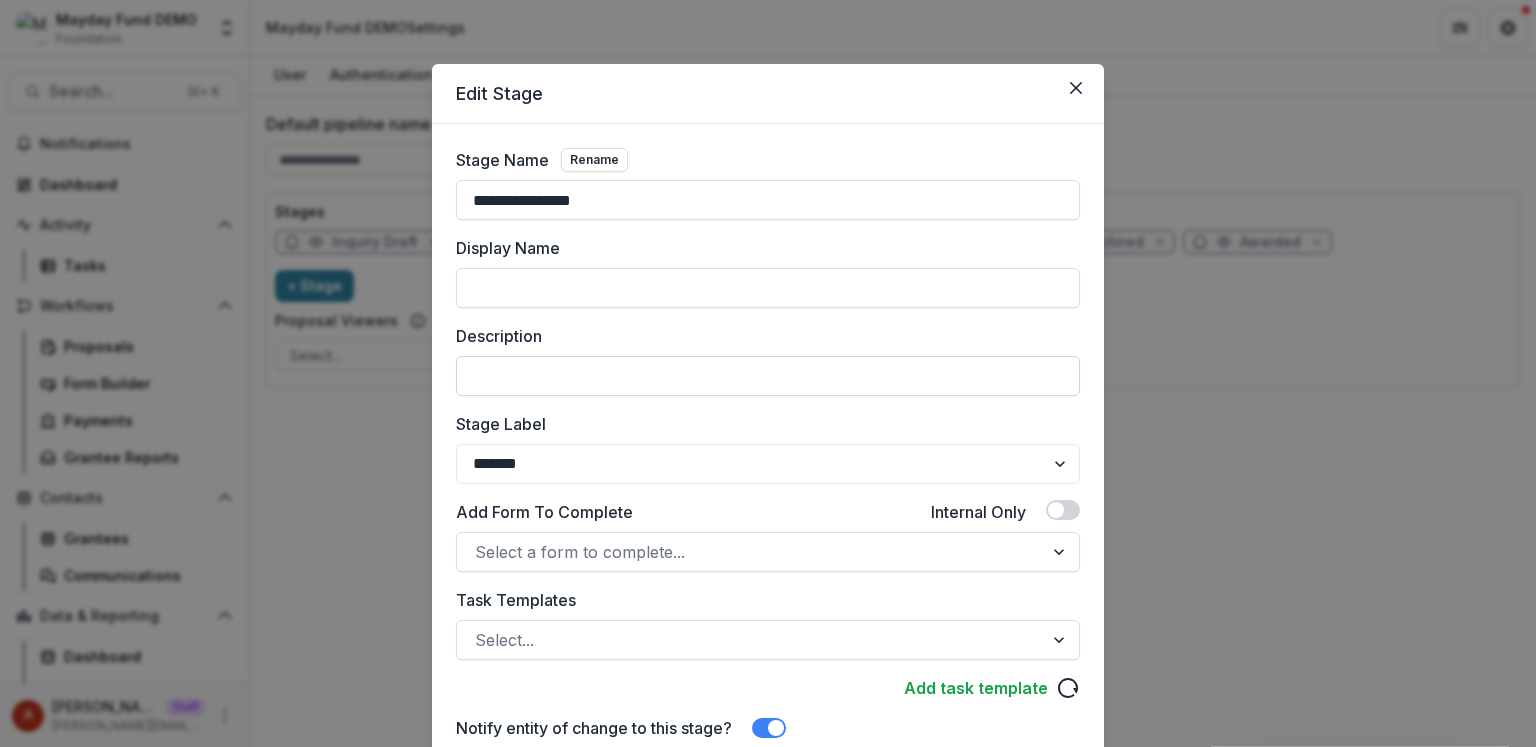 scroll, scrollTop: 346, scrollLeft: 0, axis: vertical 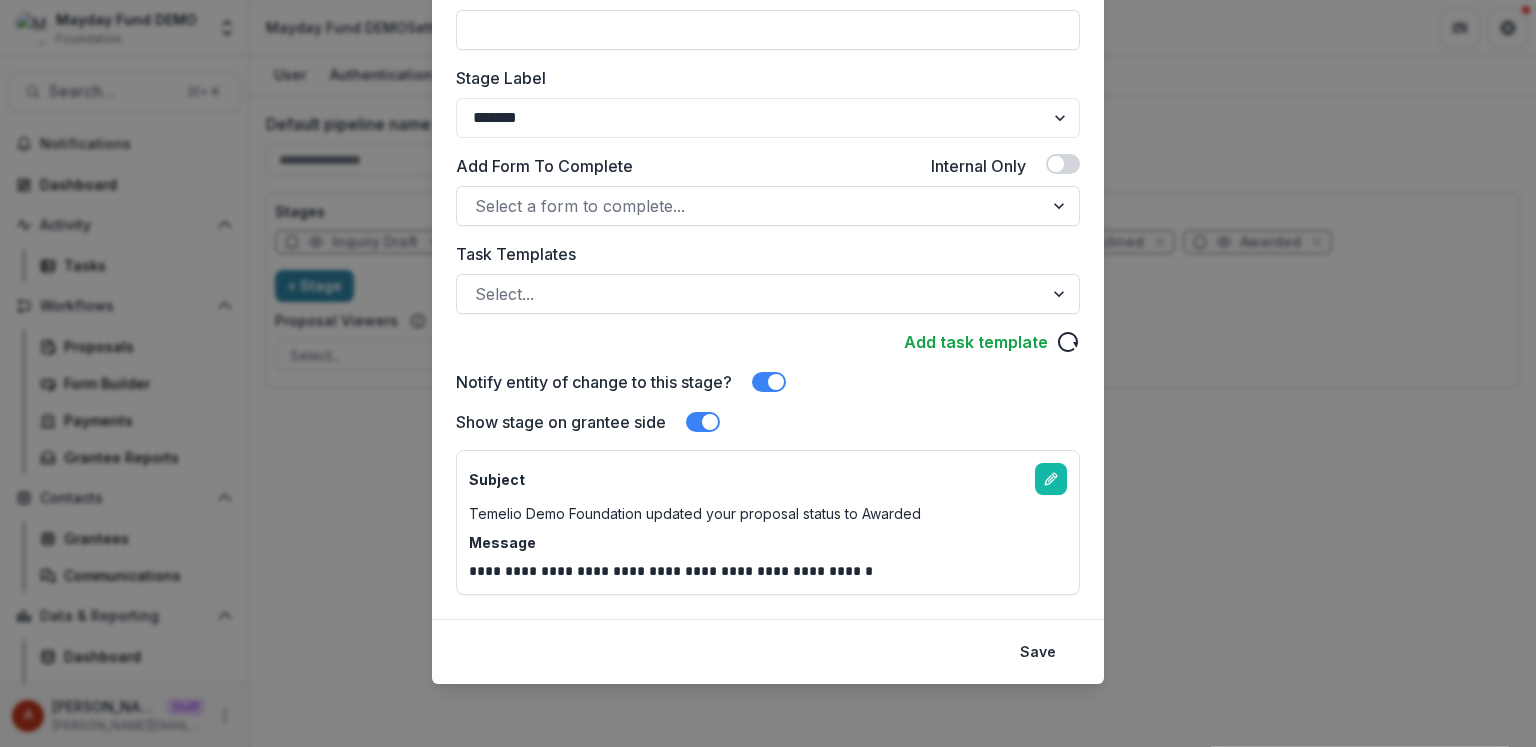 type on "**********" 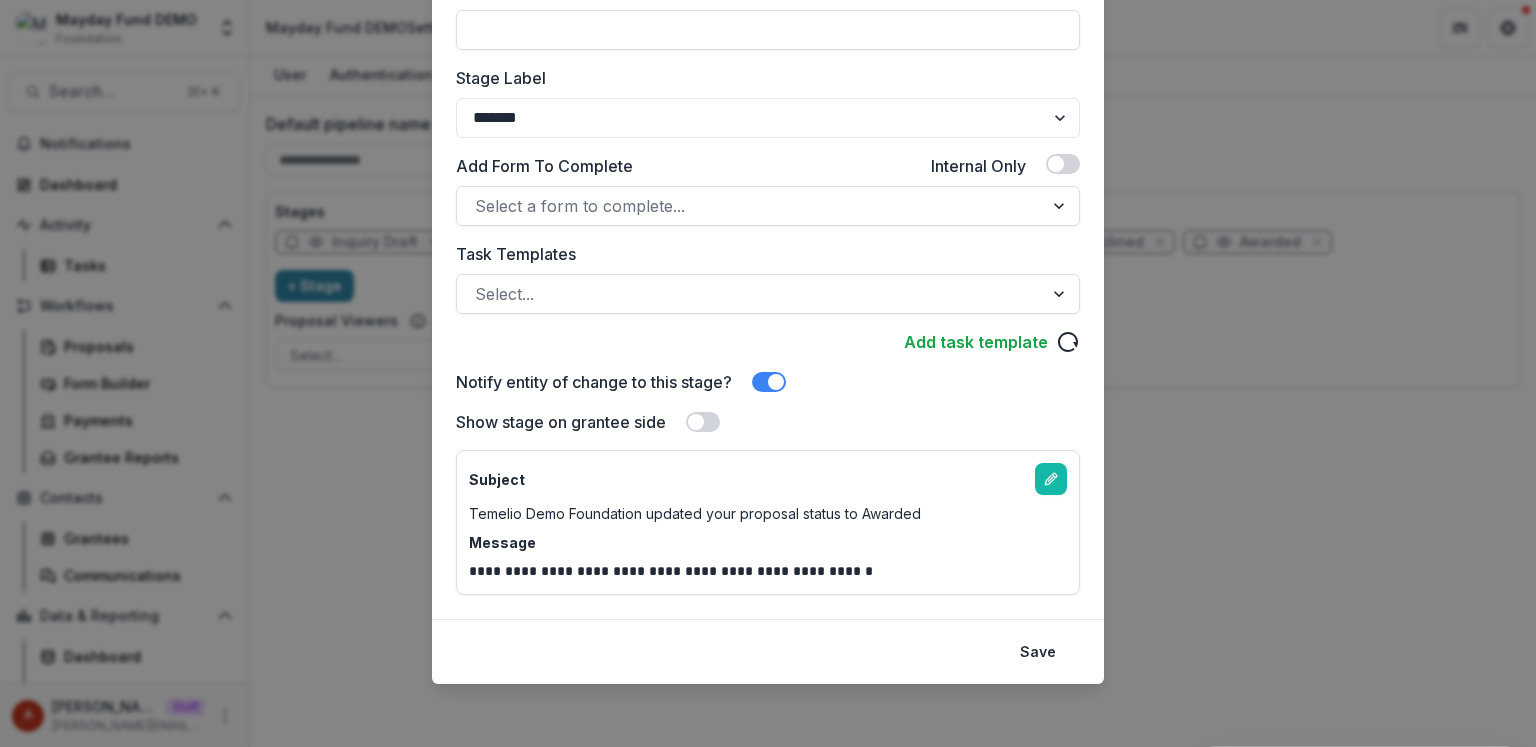 click at bounding box center (769, 382) 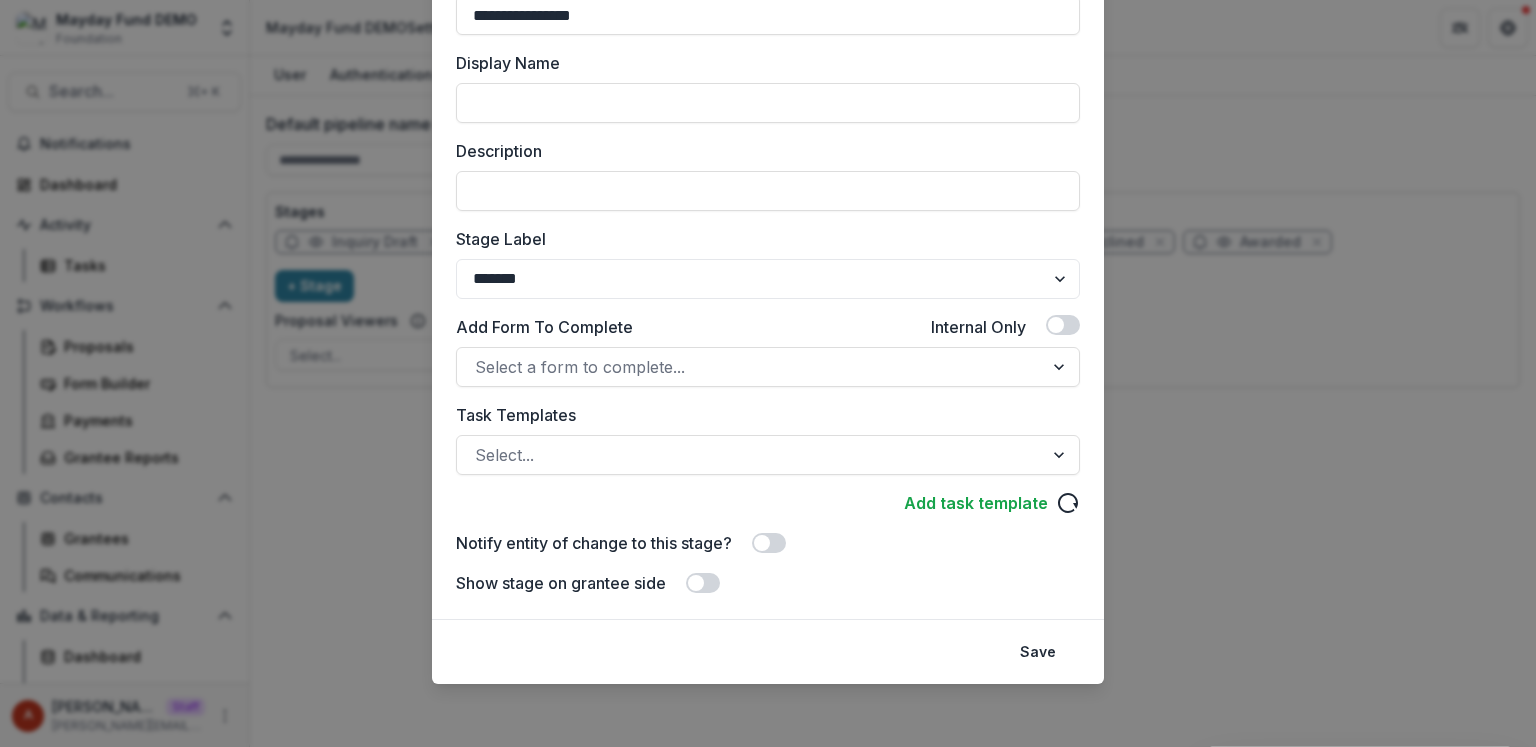 click at bounding box center [769, 543] 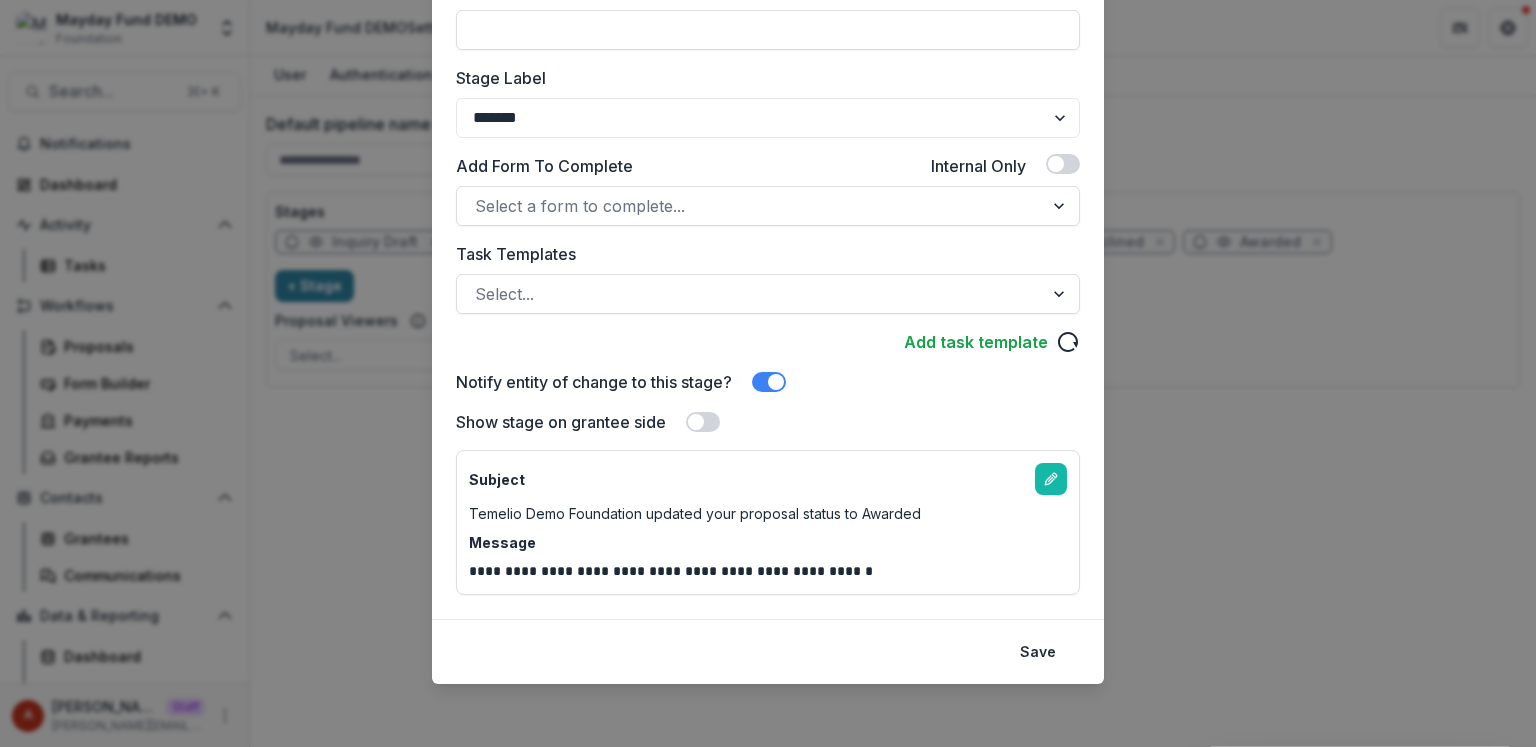 click at bounding box center [769, 382] 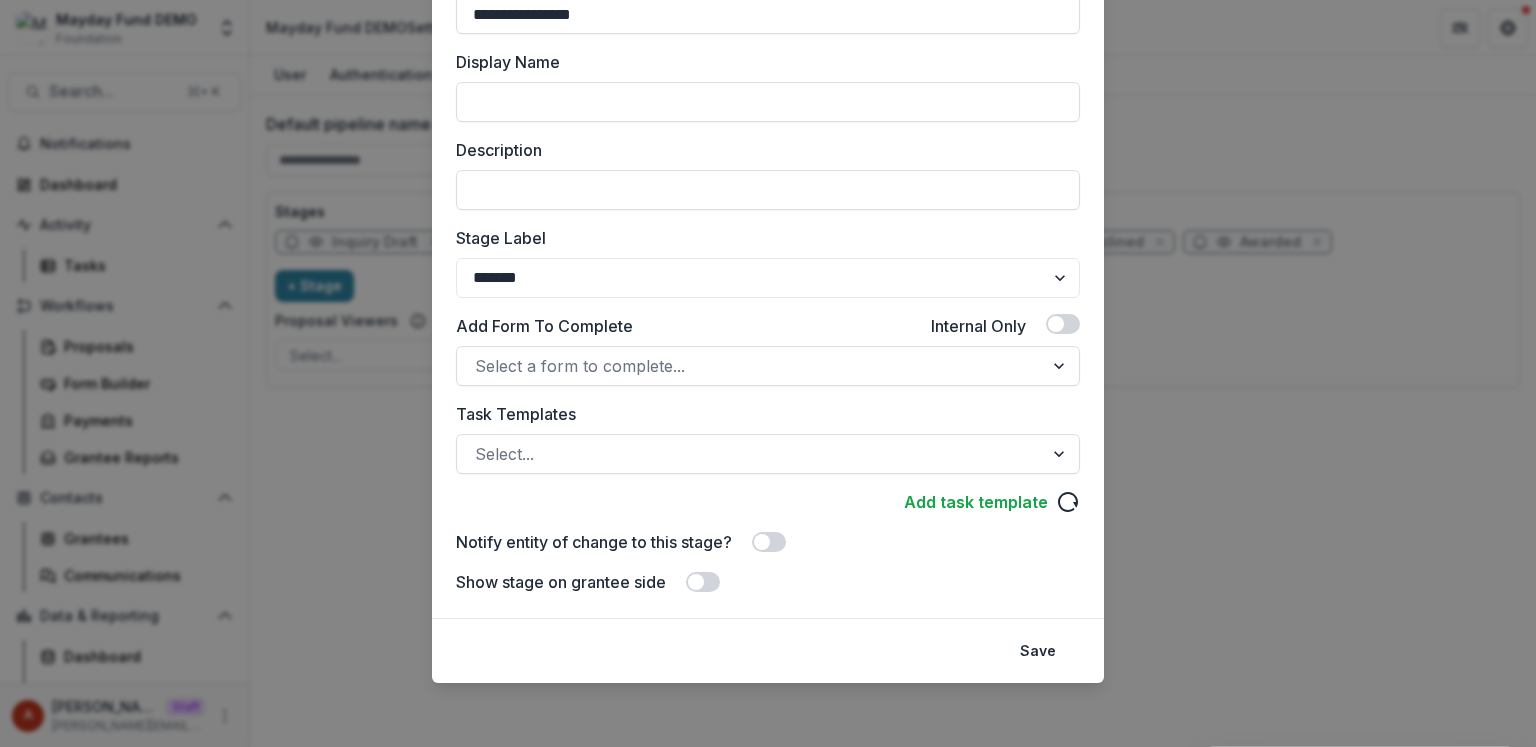 scroll, scrollTop: 185, scrollLeft: 0, axis: vertical 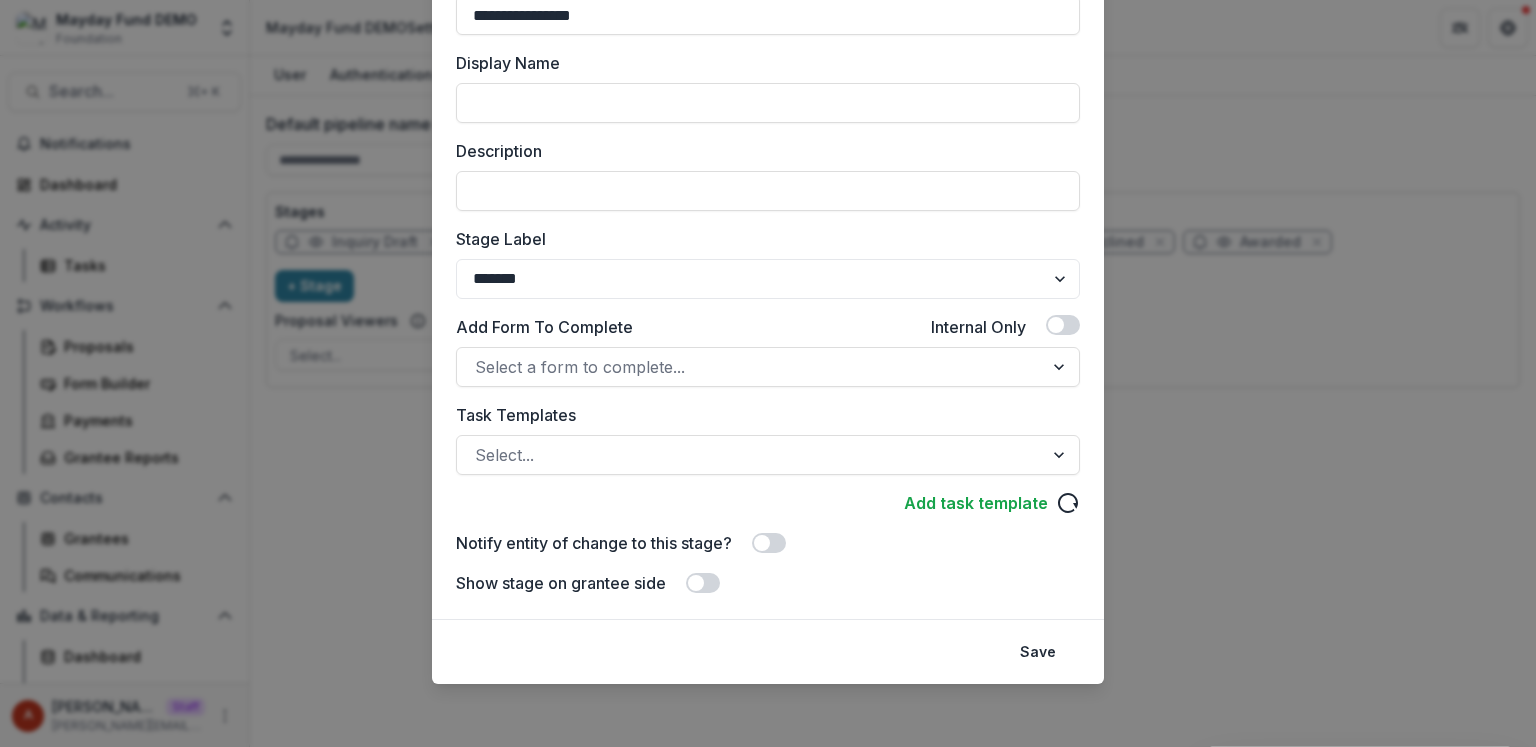click at bounding box center (703, 583) 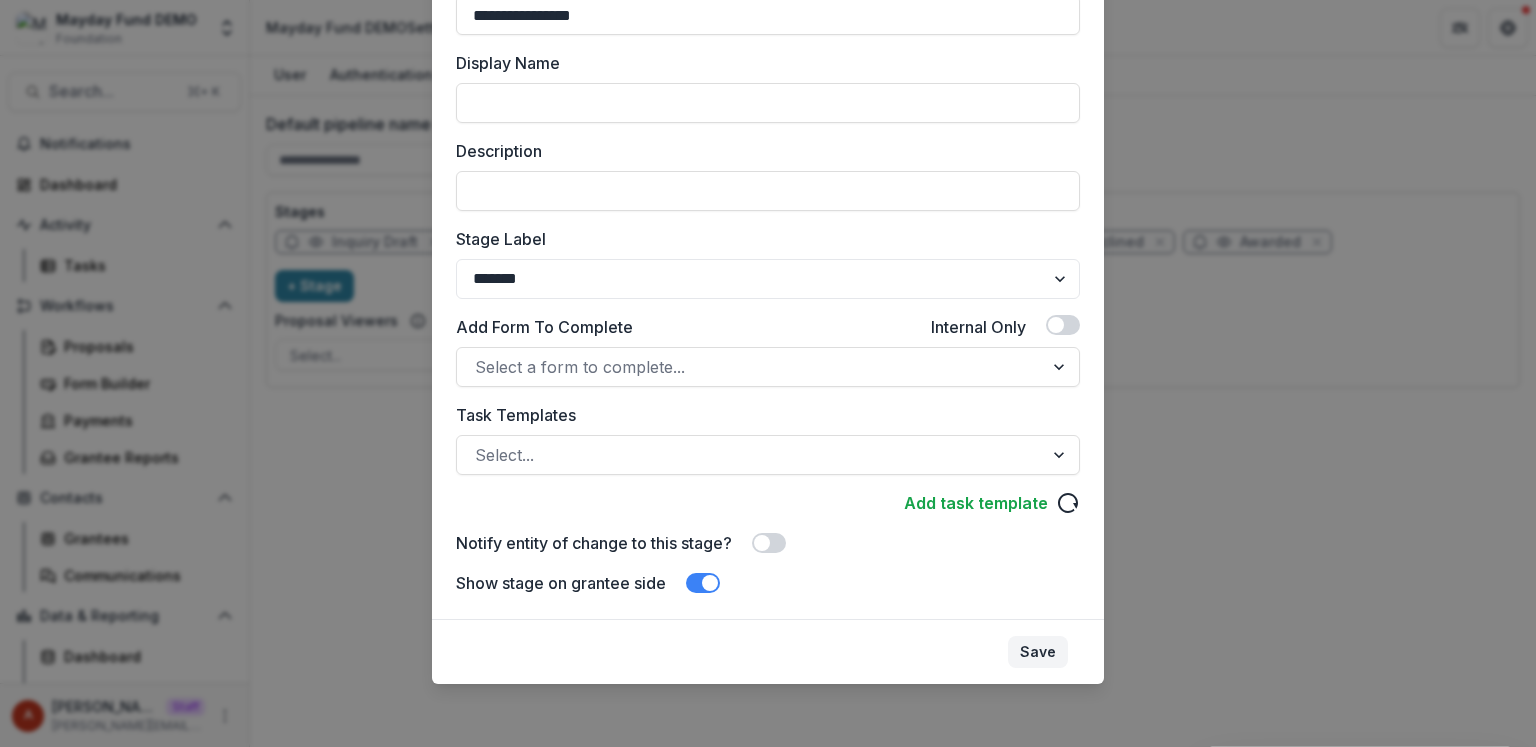 click on "Save" at bounding box center [1038, 652] 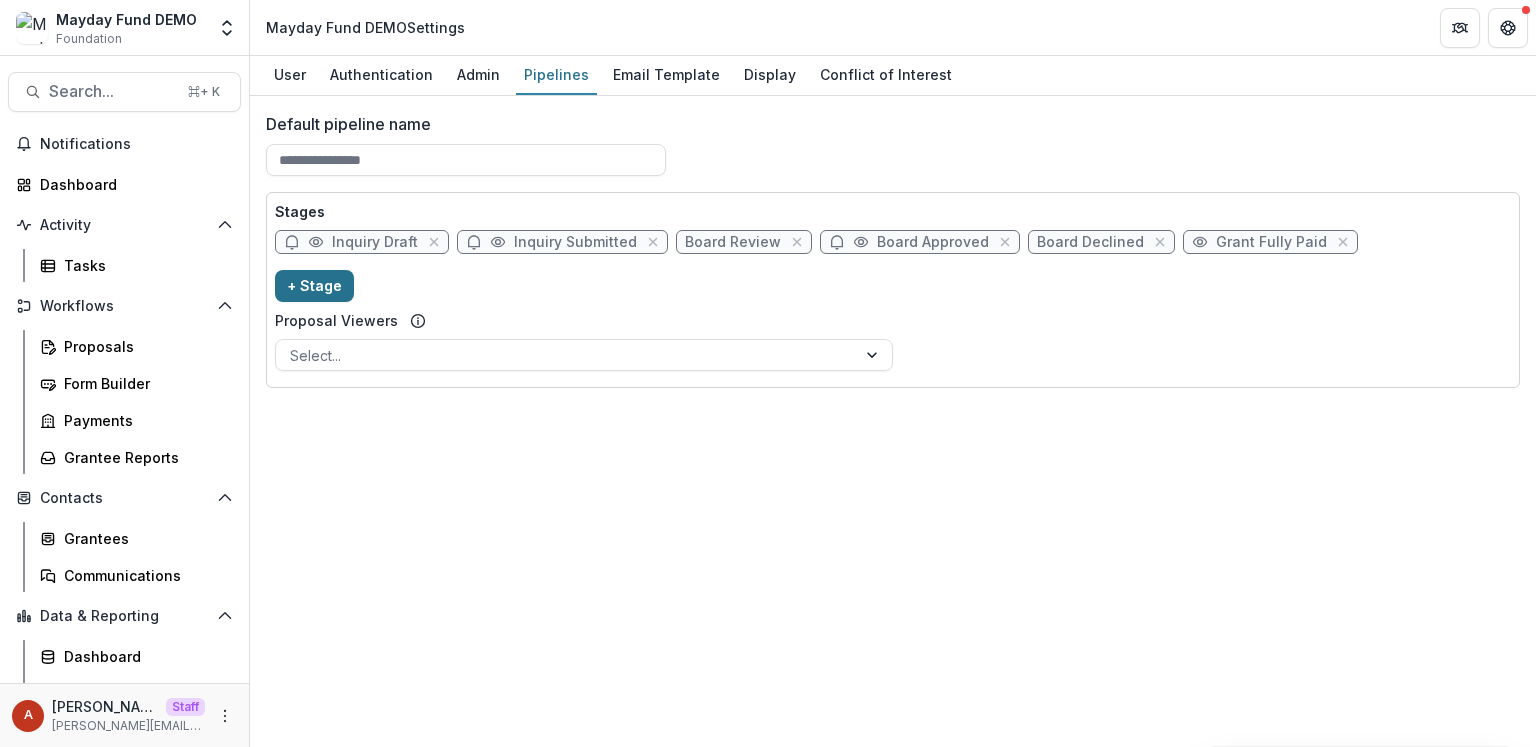 click on "+ Stage" at bounding box center [314, 286] 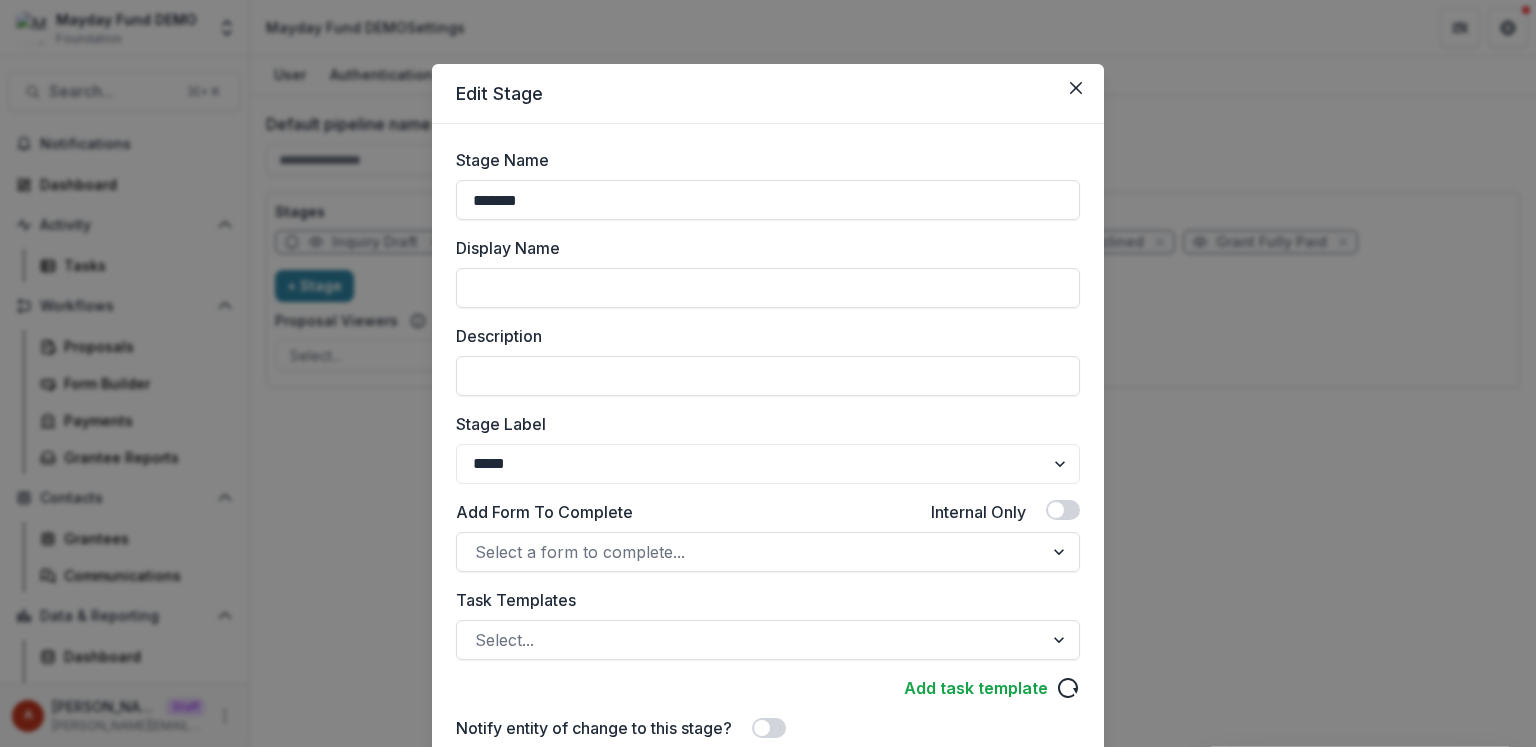 drag, startPoint x: 561, startPoint y: 201, endPoint x: 254, endPoint y: 200, distance: 307.00162 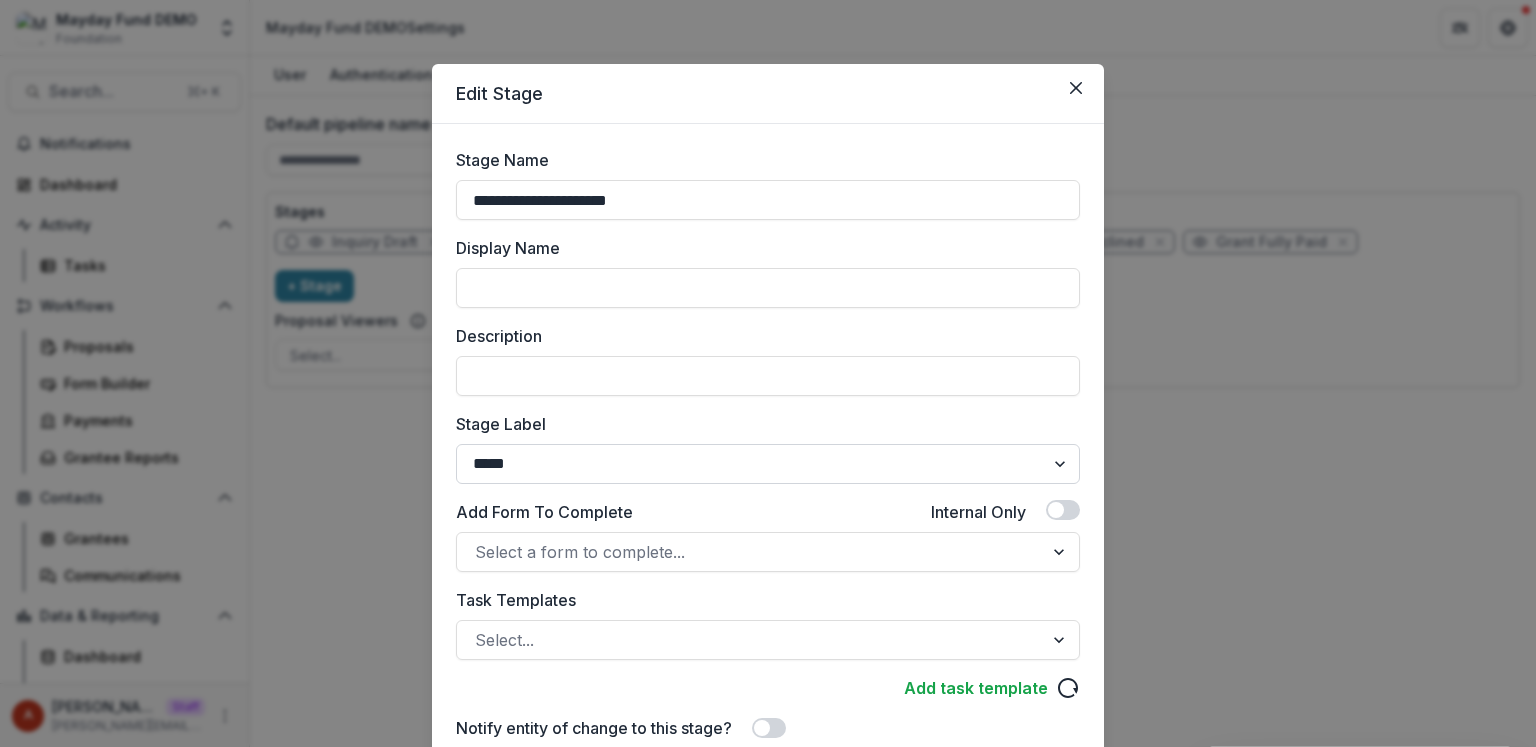 type on "**********" 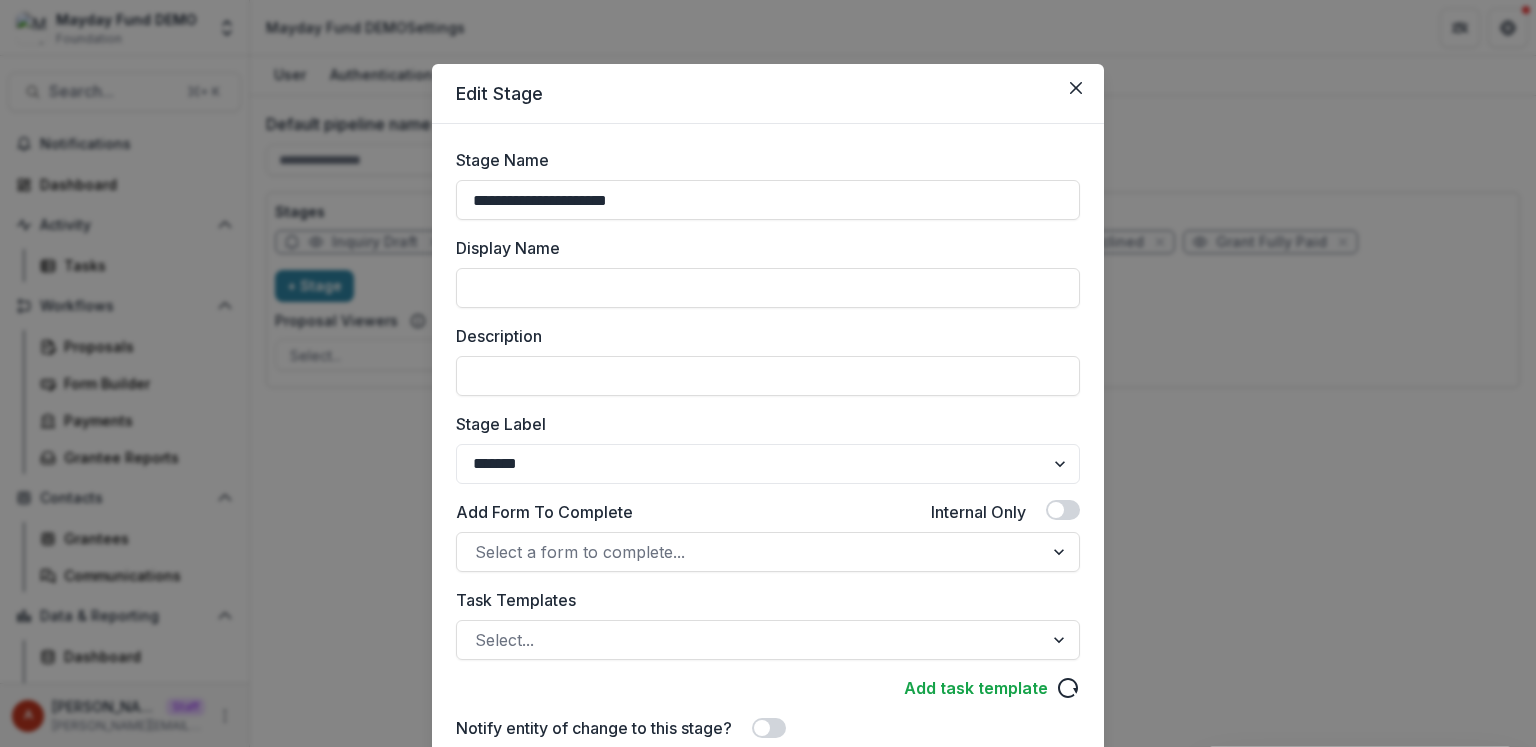 scroll, scrollTop: 185, scrollLeft: 0, axis: vertical 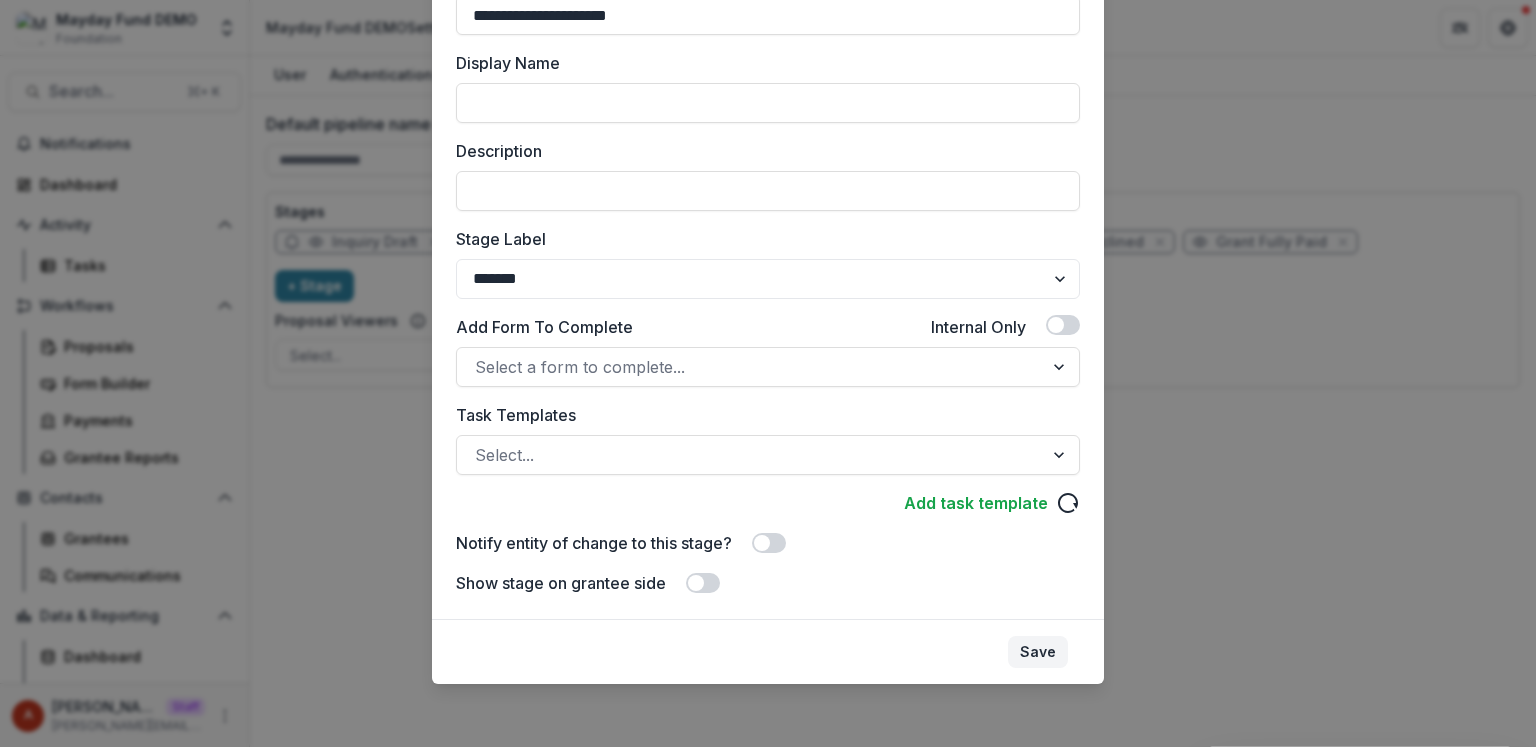 click on "Save" at bounding box center (1038, 652) 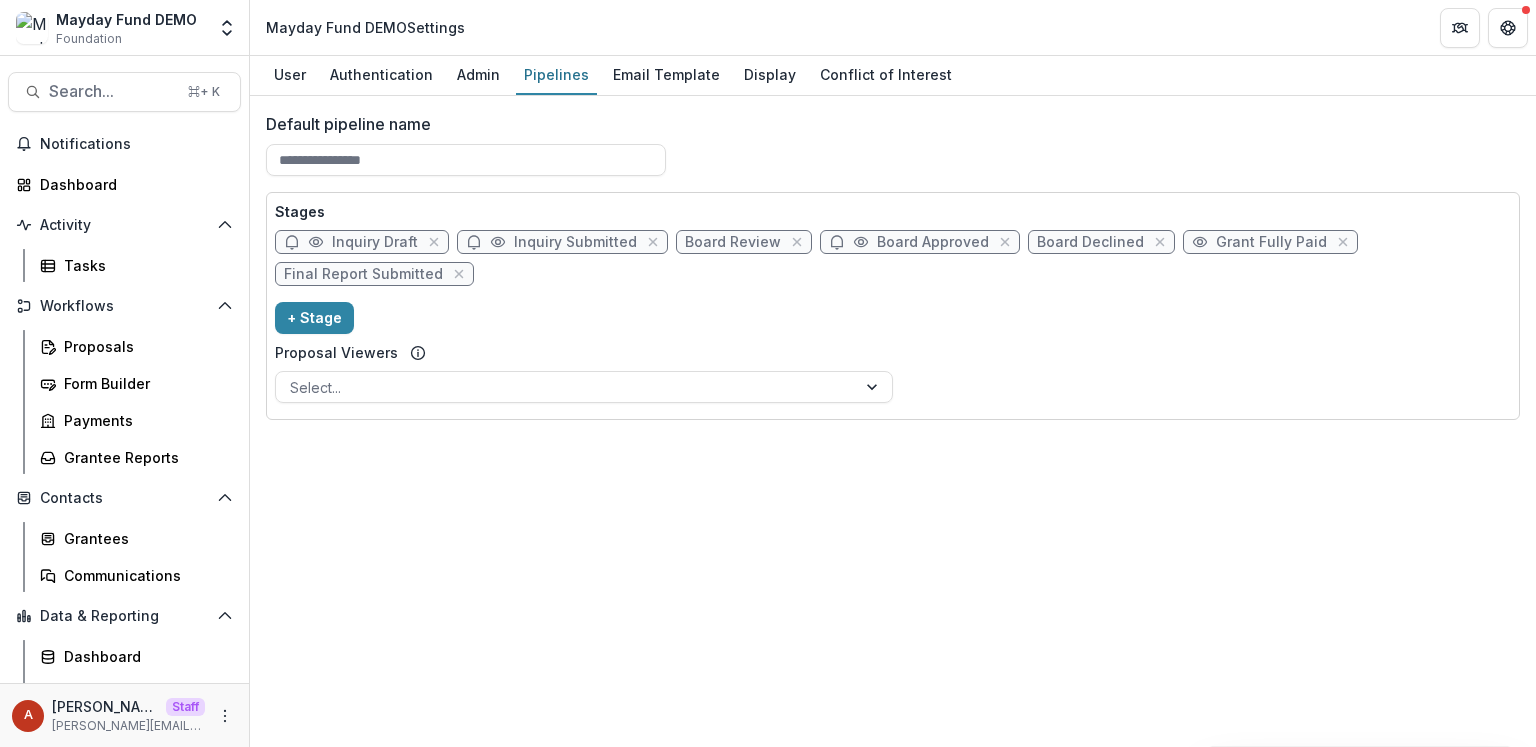drag, startPoint x: 443, startPoint y: 171, endPoint x: 236, endPoint y: 152, distance: 207.87015 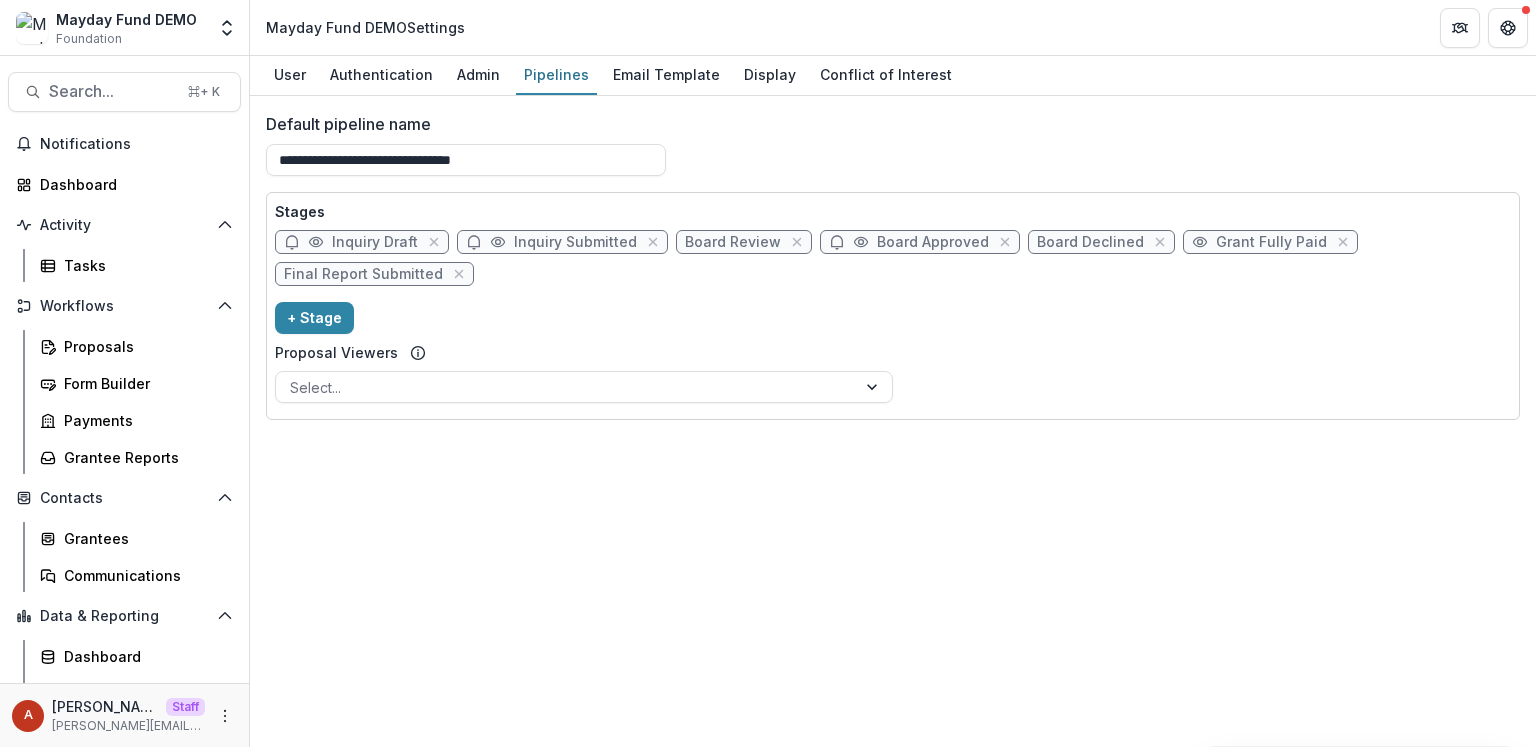 type on "**********" 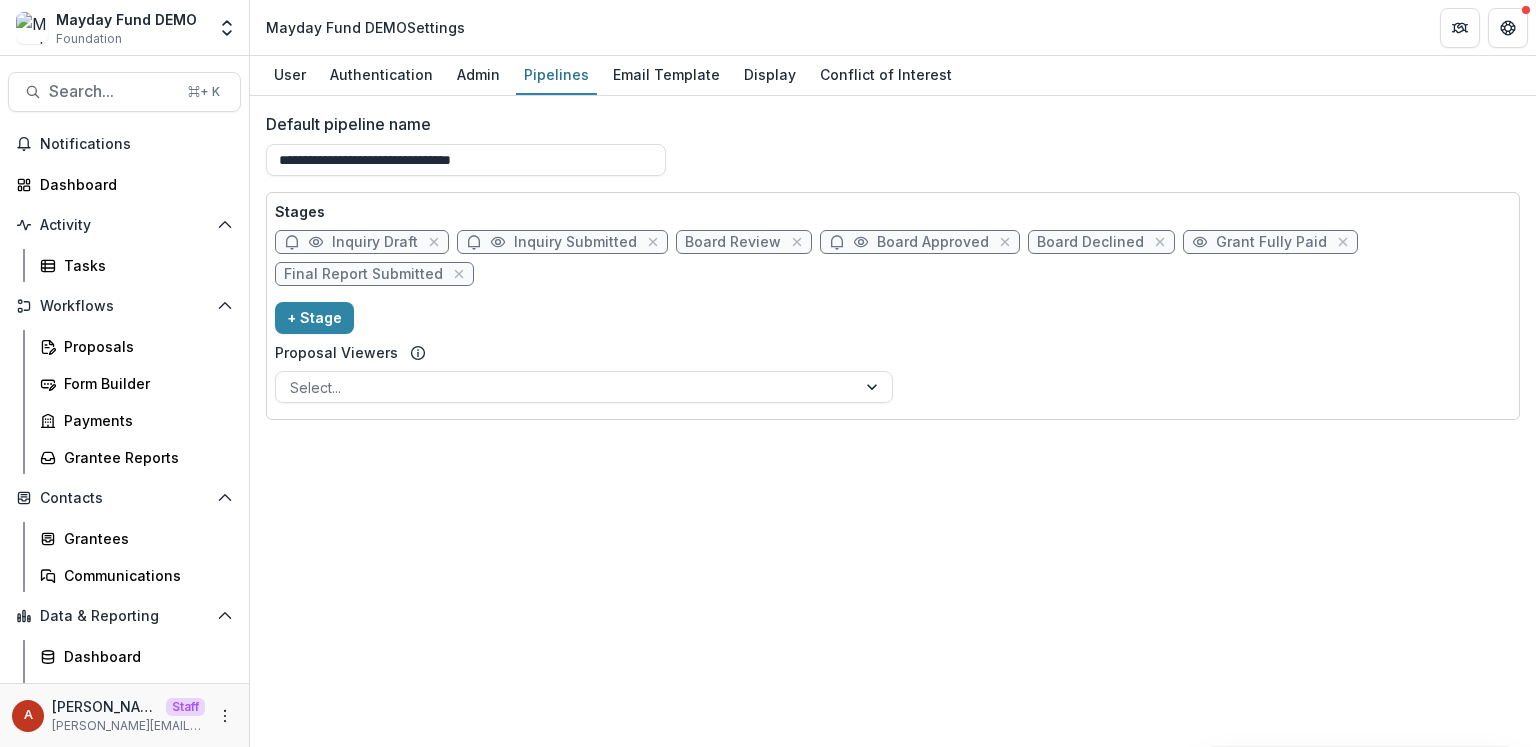click on "Stages Inquiry Draft Inquiry Submitted Board Review Board Approved Board Declined Grant Fully Paid Final Report Submitted + Stage Proposal Viewers Select..." at bounding box center [893, 306] 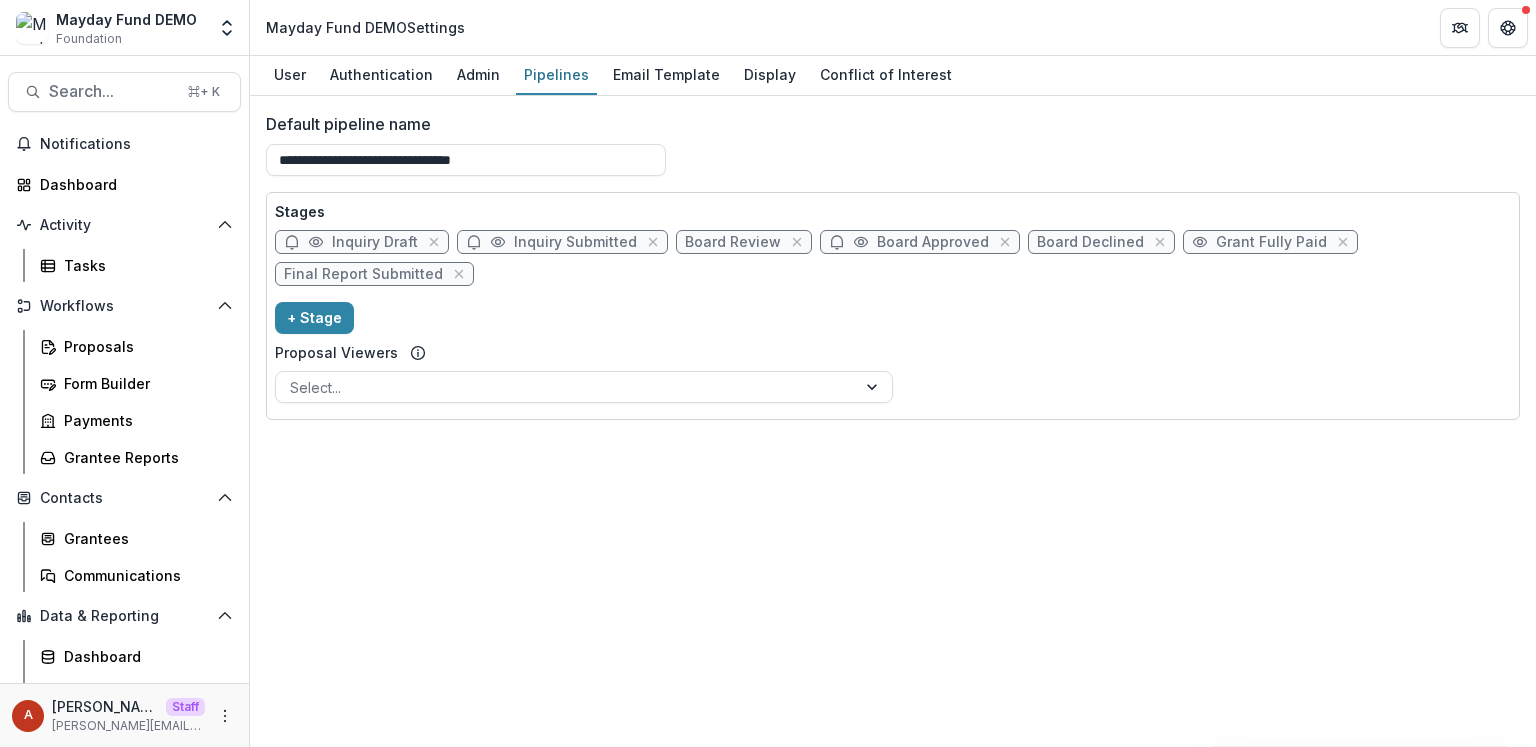 click on "Inquiry Submitted" at bounding box center (575, 242) 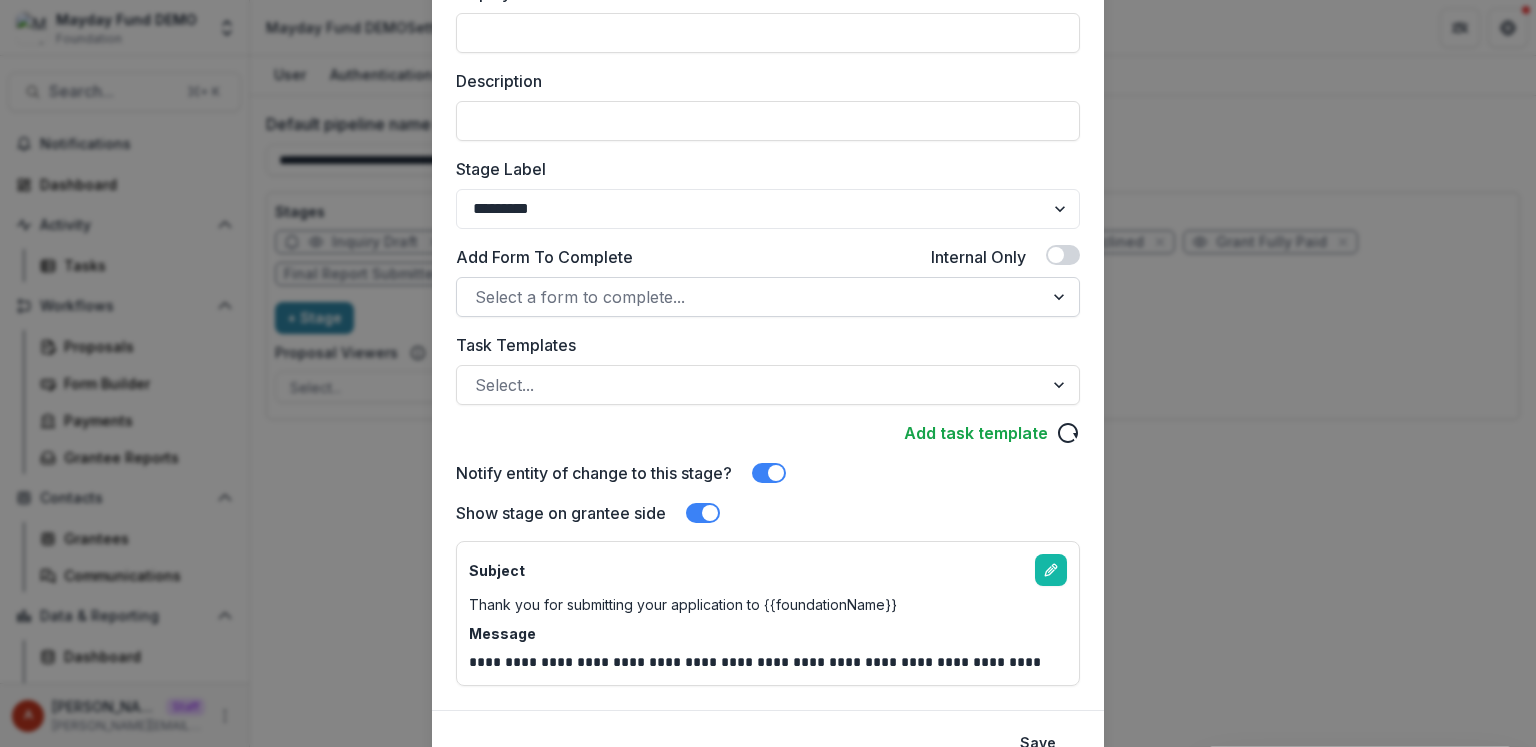 scroll, scrollTop: 346, scrollLeft: 0, axis: vertical 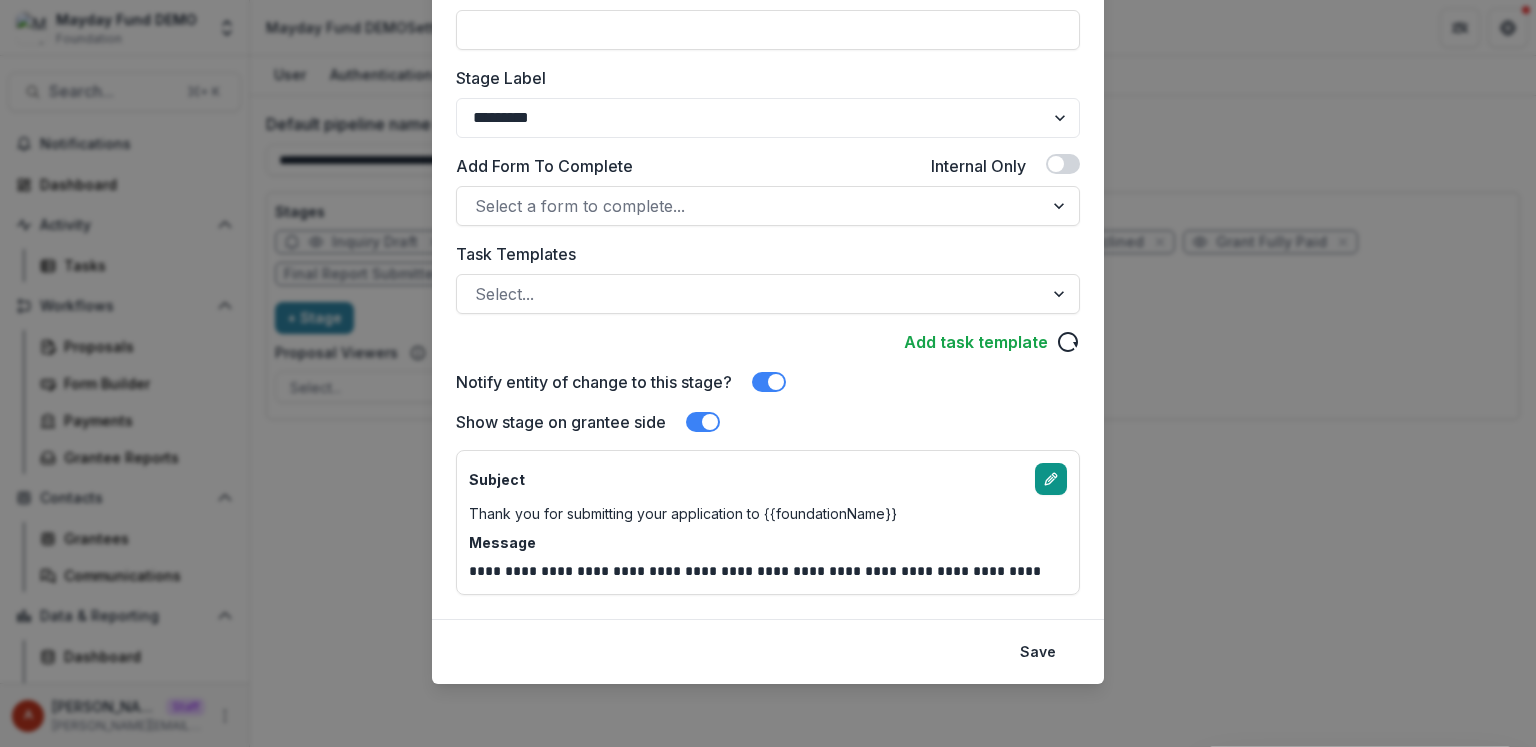 click 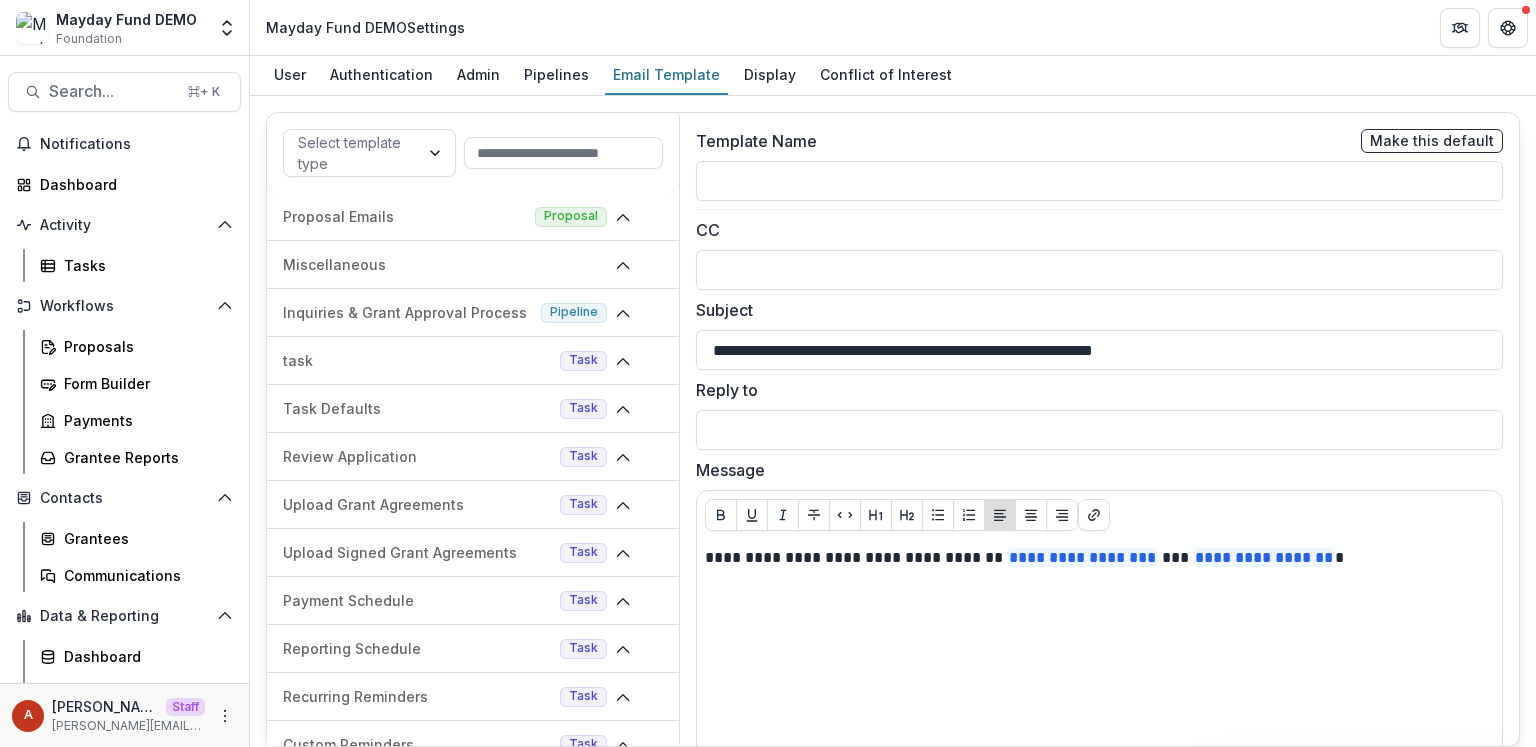 scroll, scrollTop: 0, scrollLeft: 0, axis: both 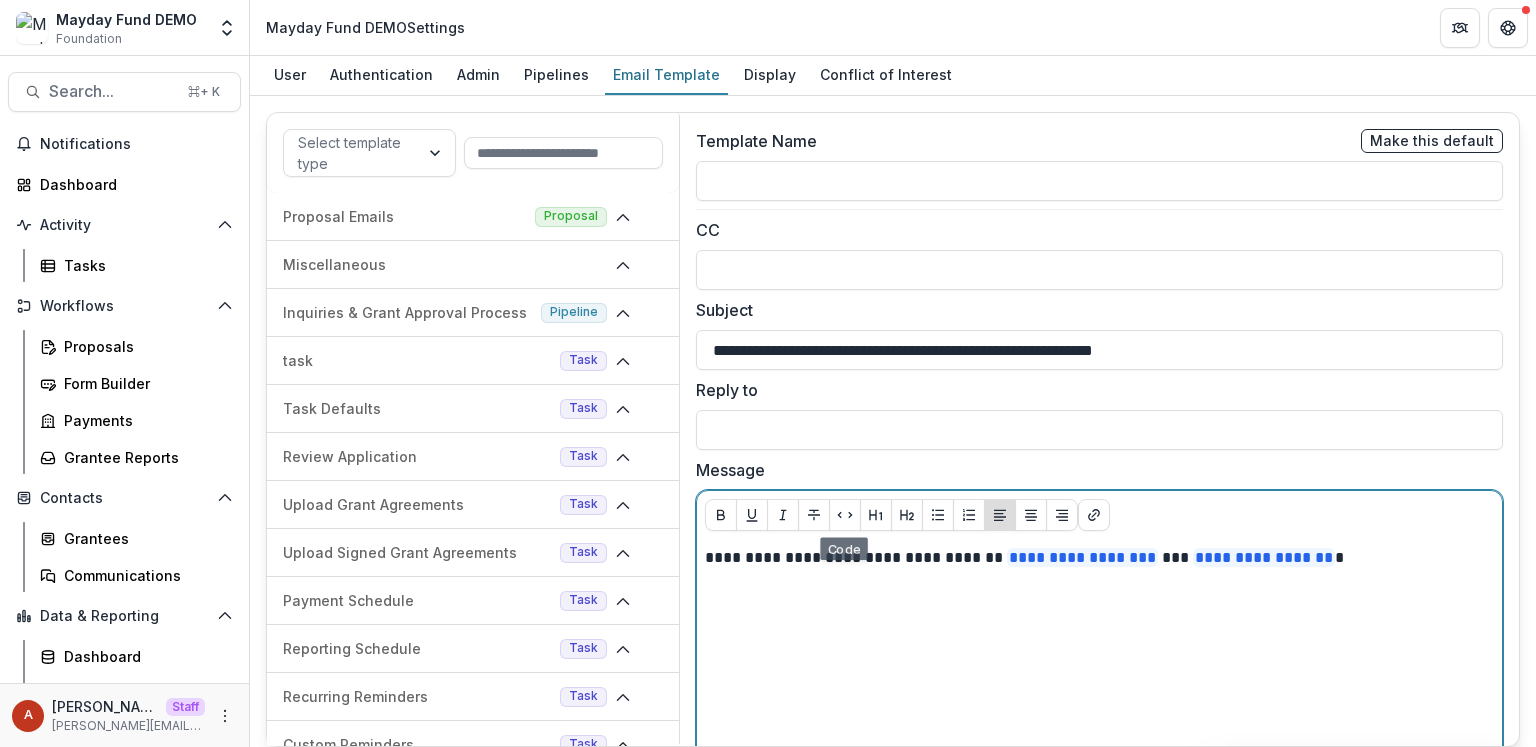 click on "**********" at bounding box center (1095, 558) 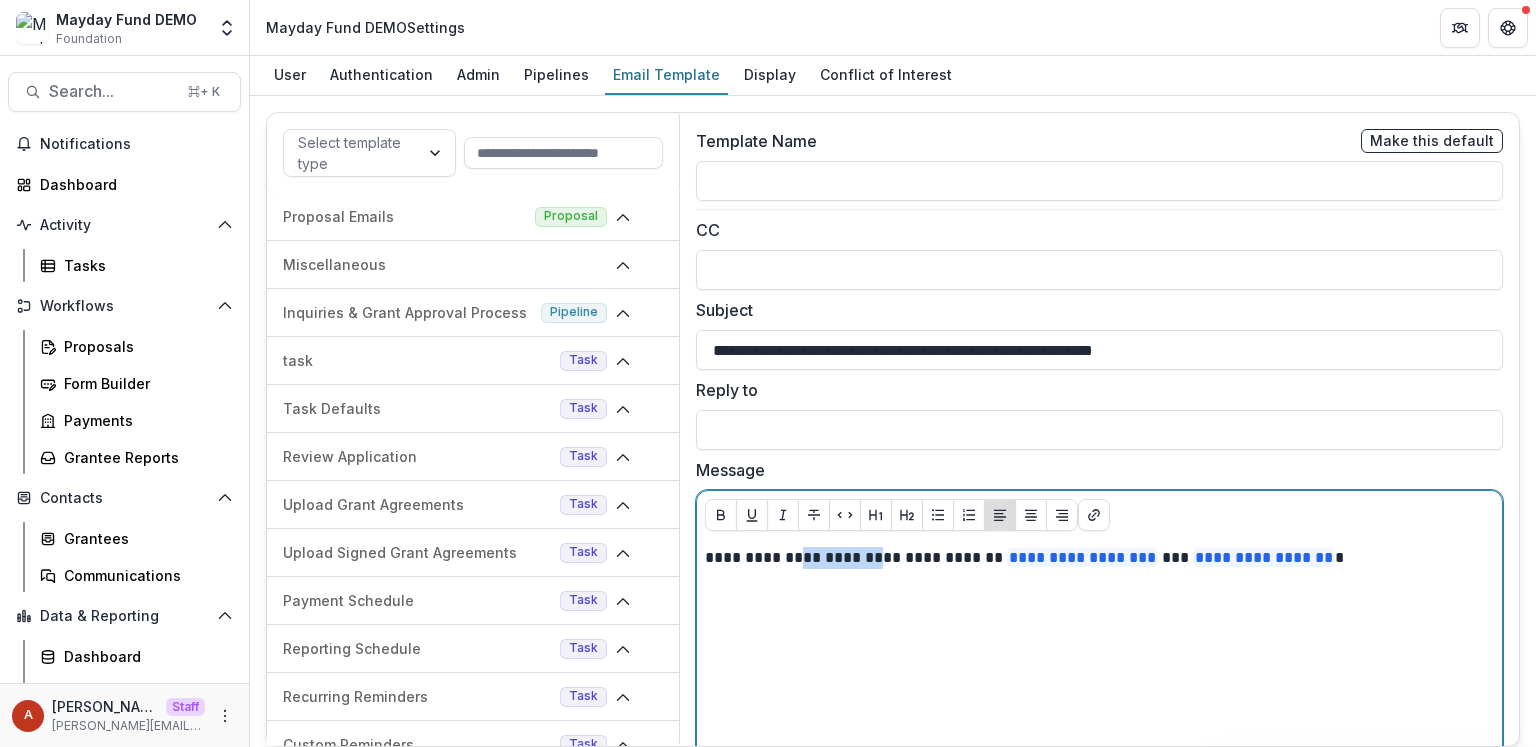 click on "**********" at bounding box center (1095, 558) 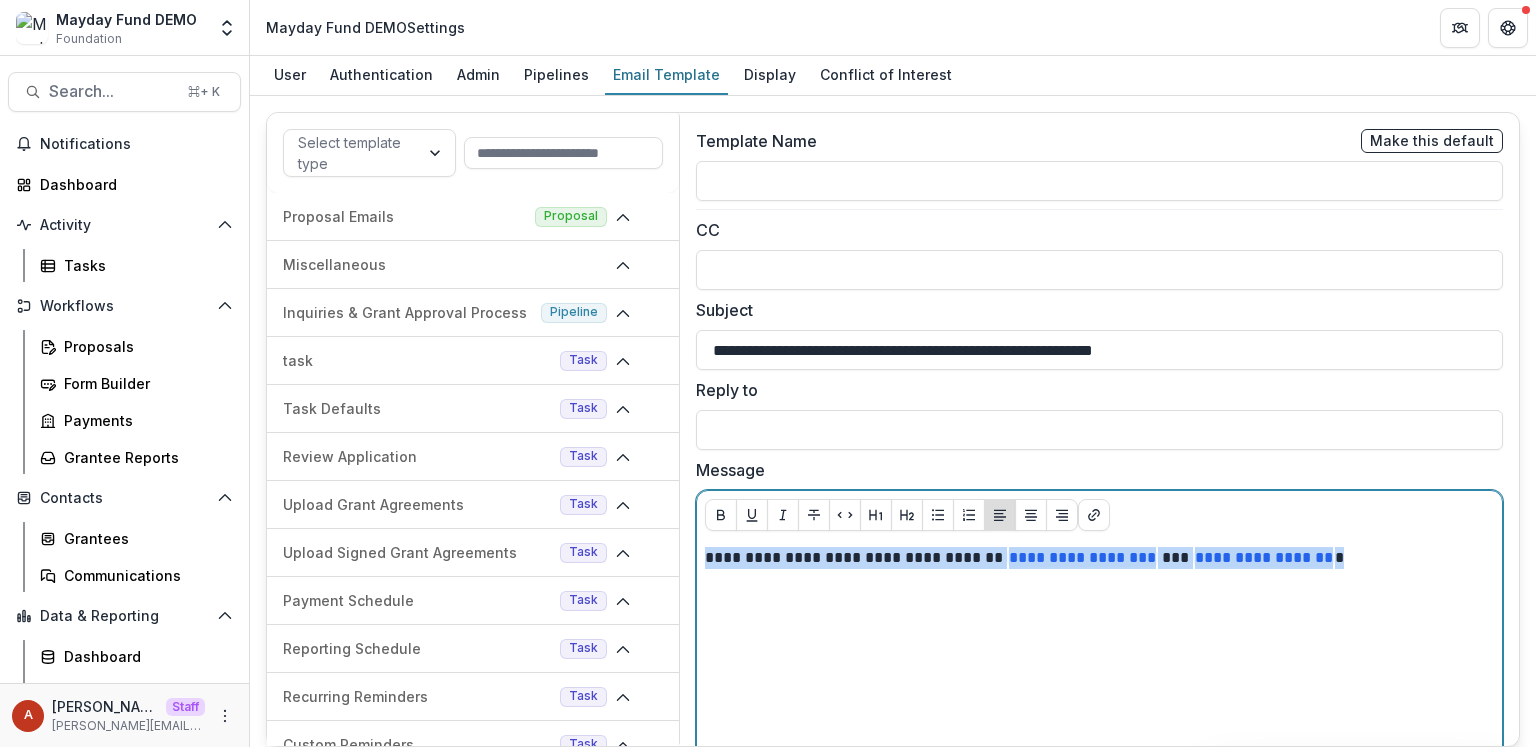 click on "**********" at bounding box center (1095, 558) 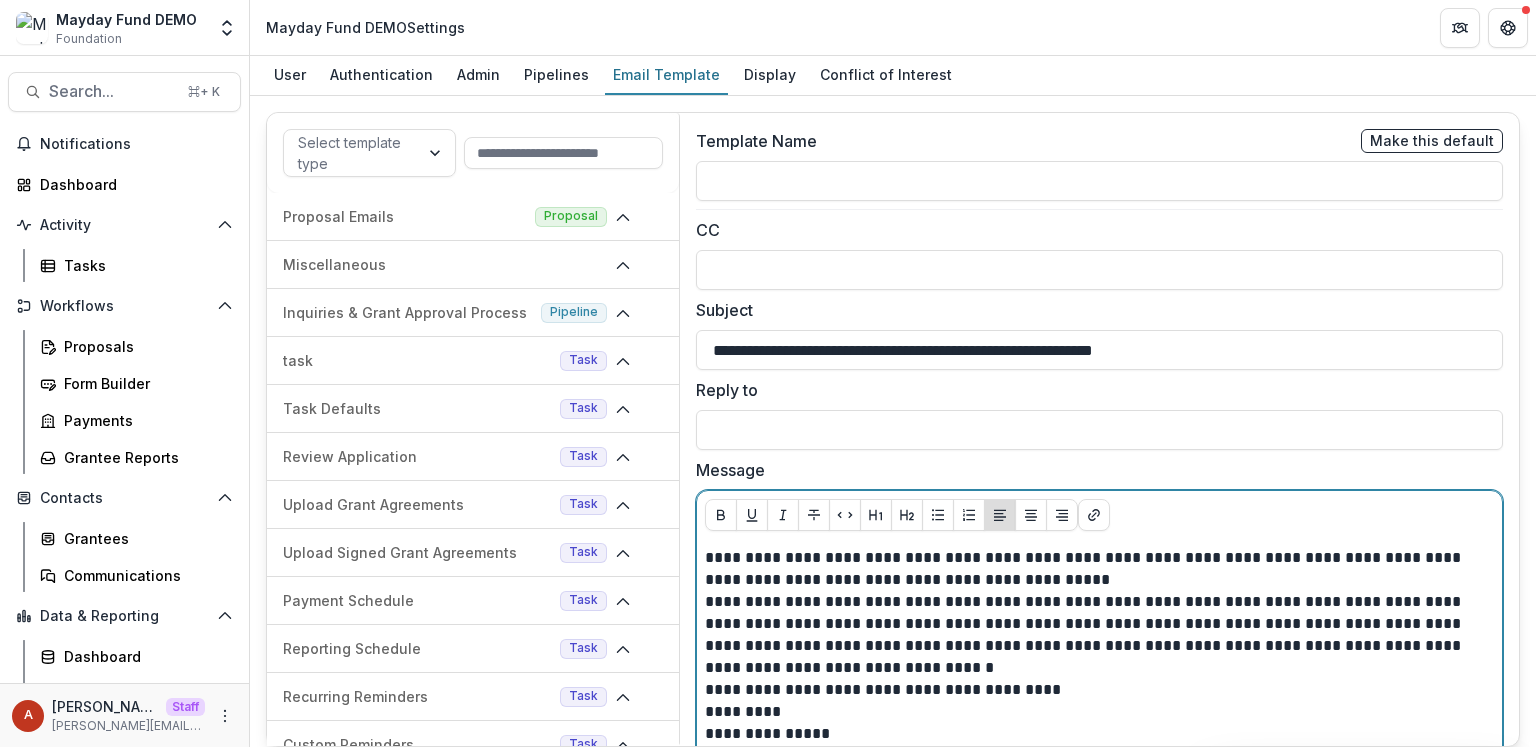 scroll, scrollTop: 92, scrollLeft: 0, axis: vertical 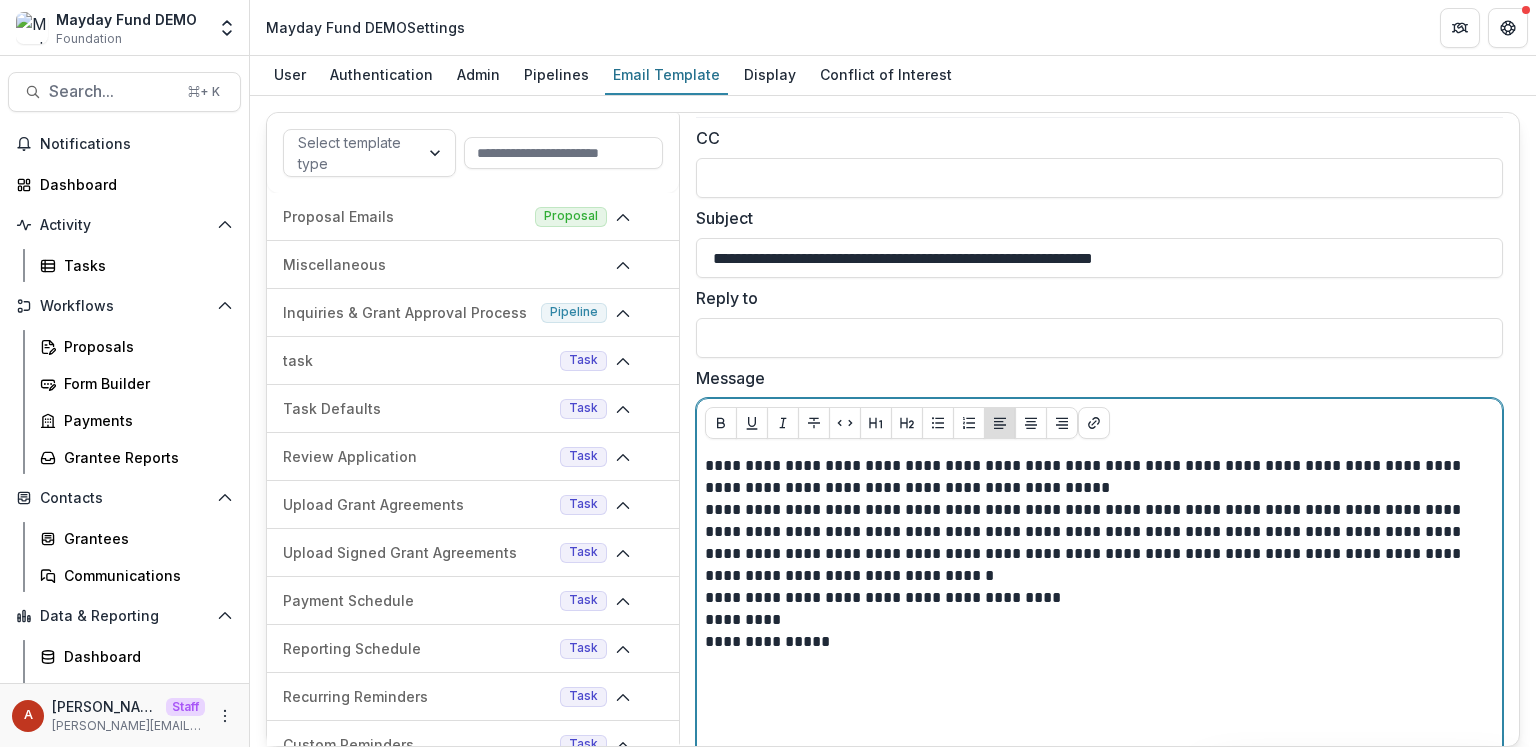 click on "**********" at bounding box center (1095, 477) 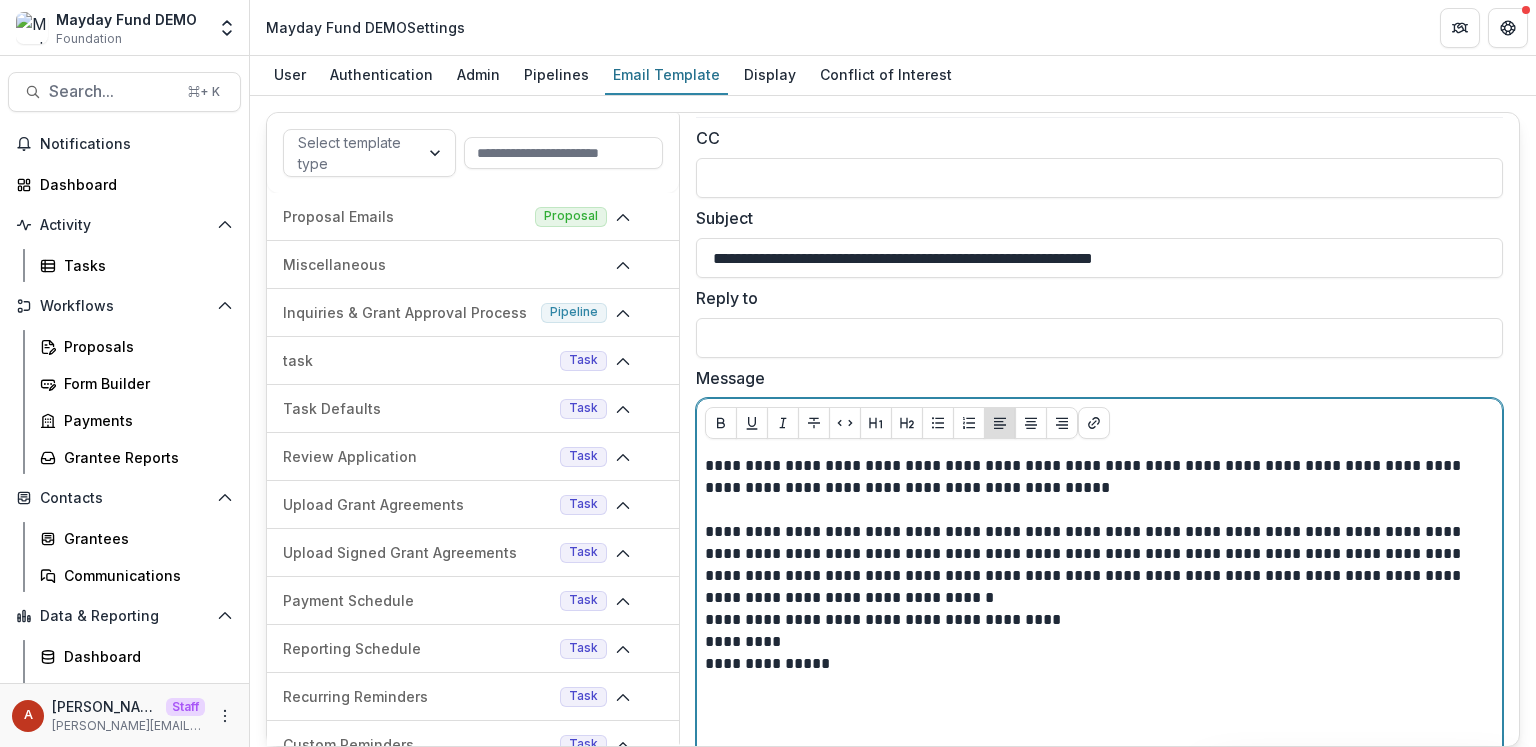 click on "**********" at bounding box center [1095, 565] 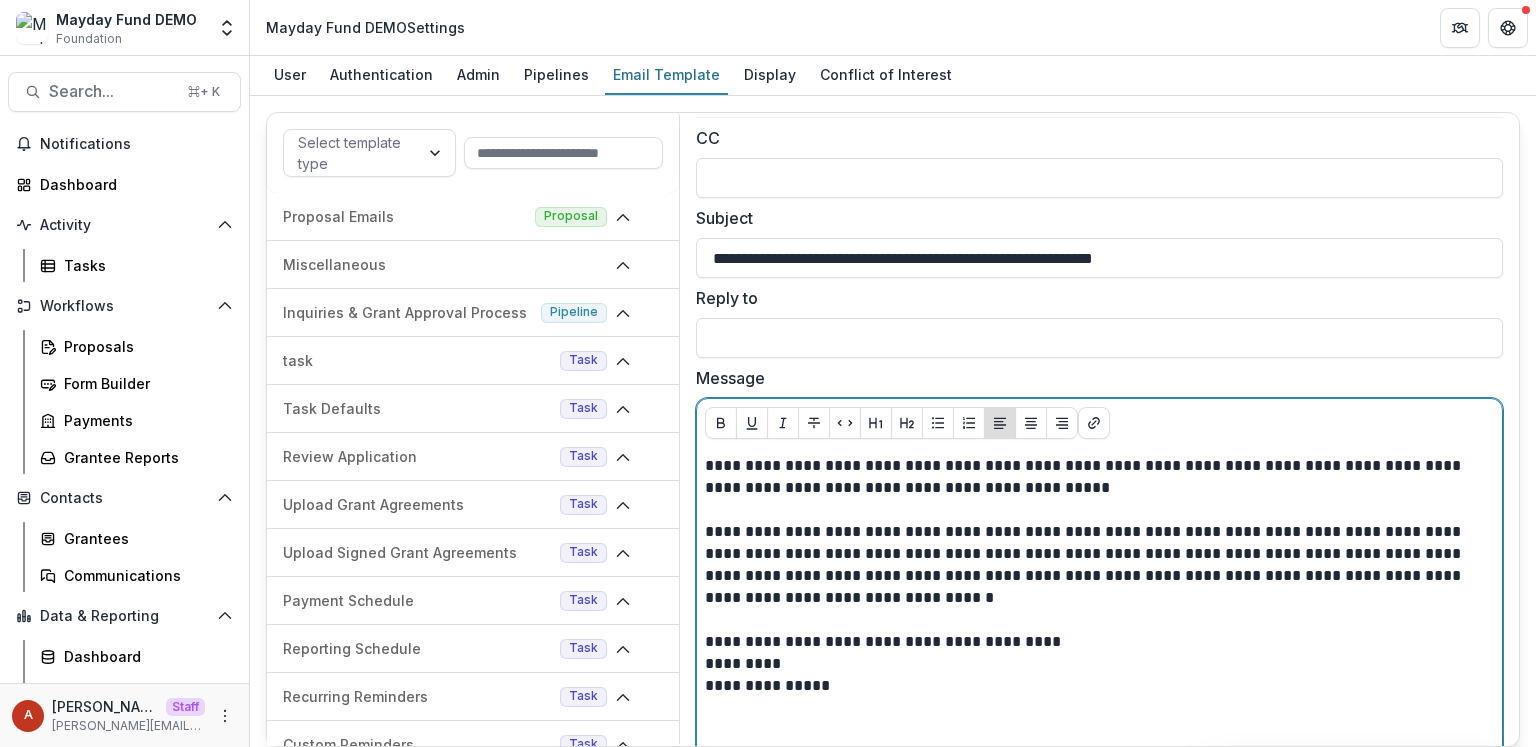 click on "**********" at bounding box center (1095, 642) 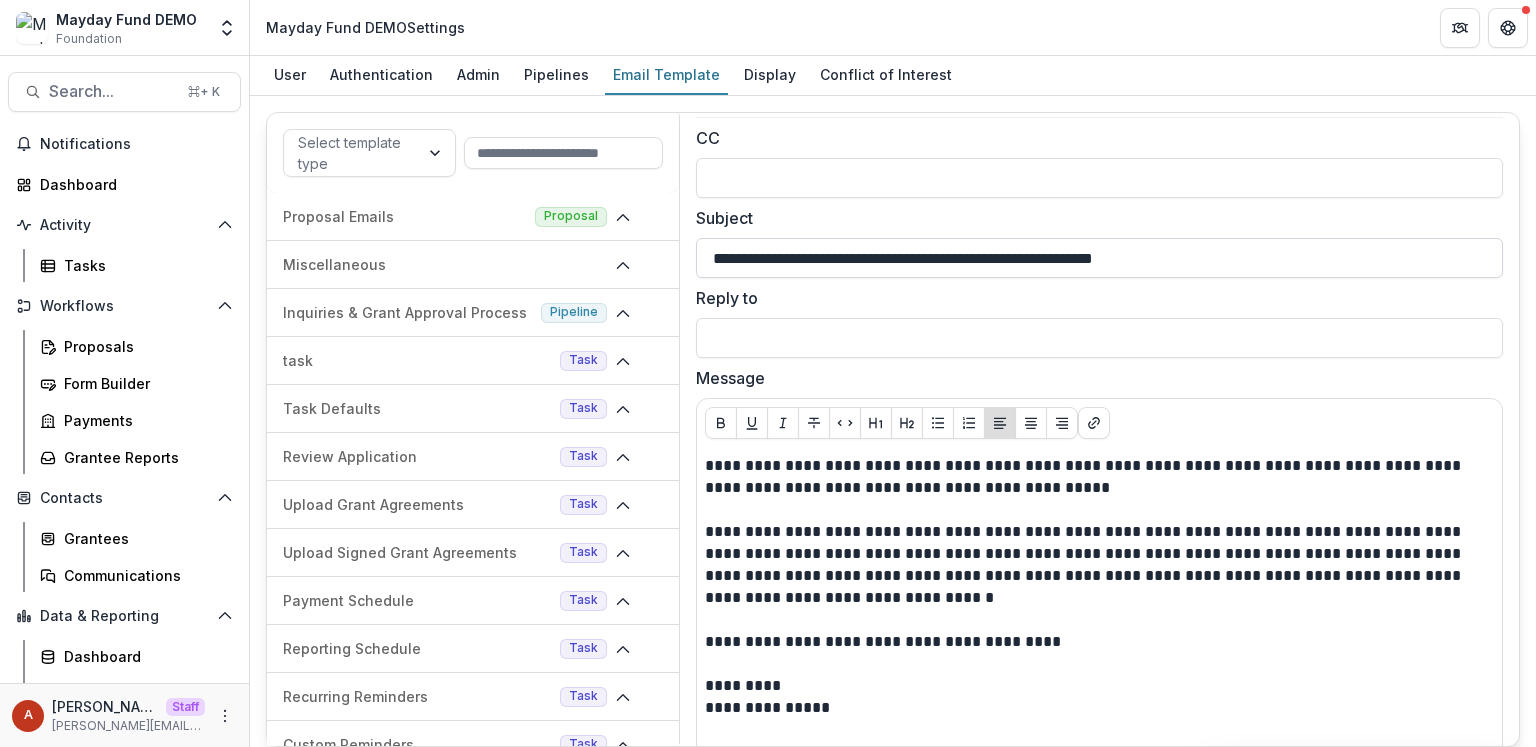 drag, startPoint x: 1024, startPoint y: 257, endPoint x: 944, endPoint y: 257, distance: 80 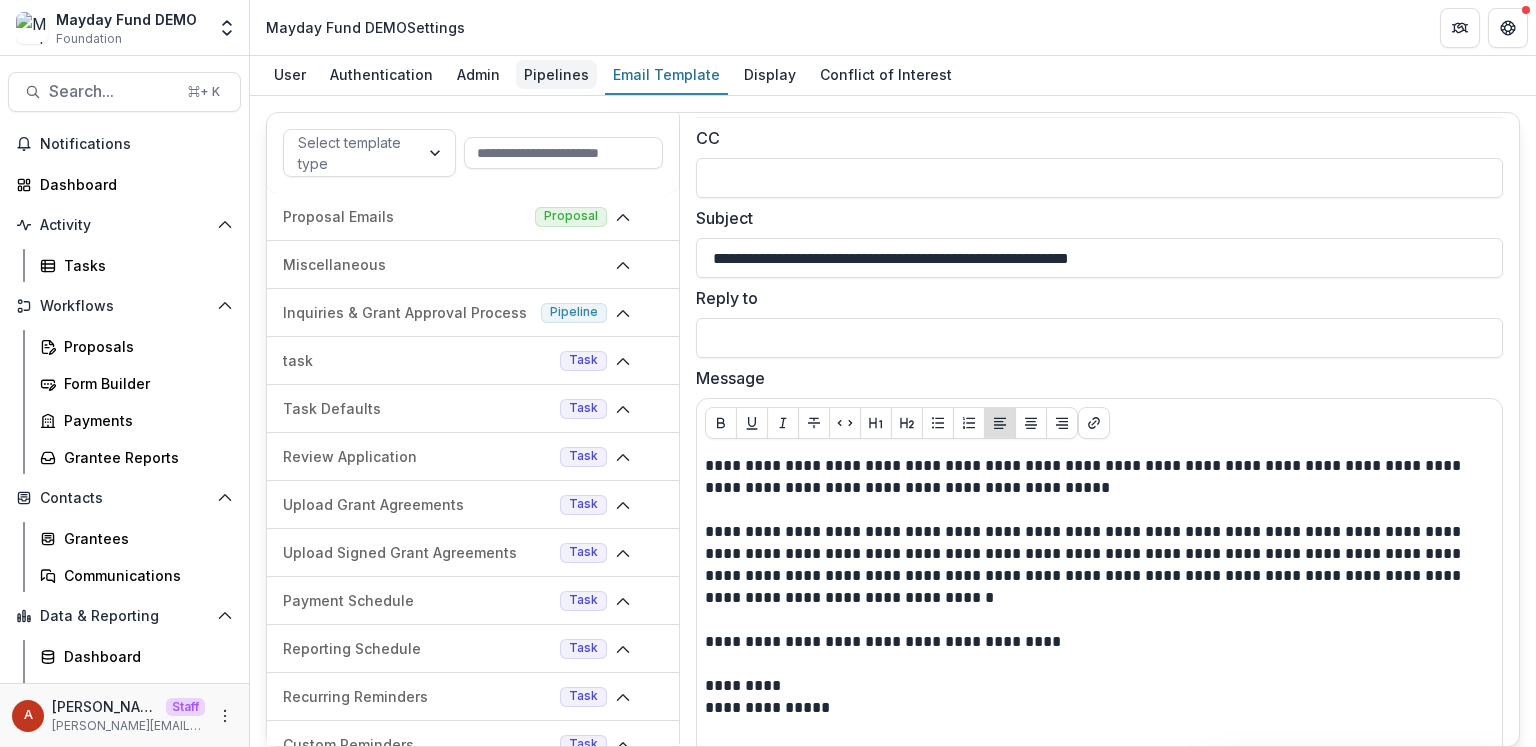 type on "**********" 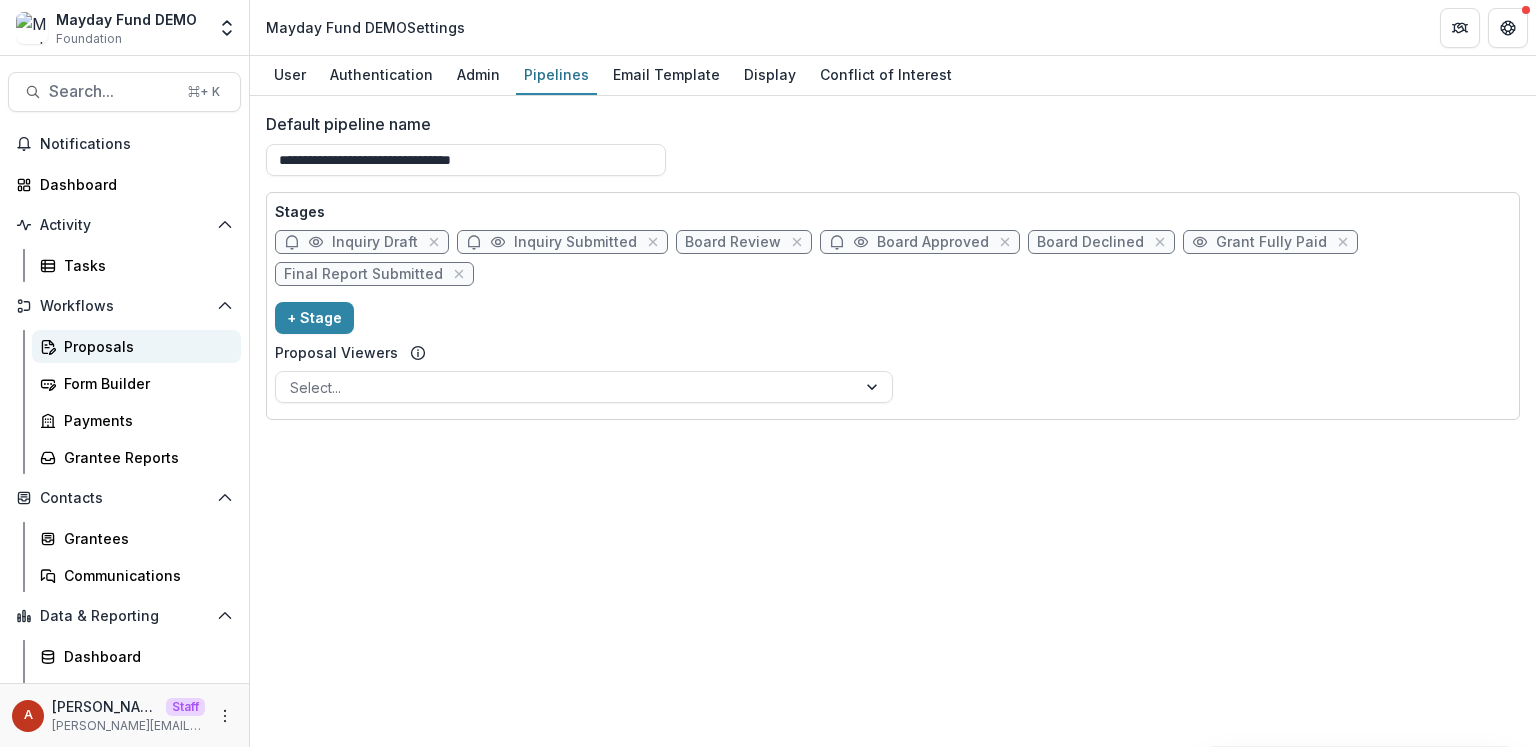 click on "Proposals" at bounding box center (144, 346) 